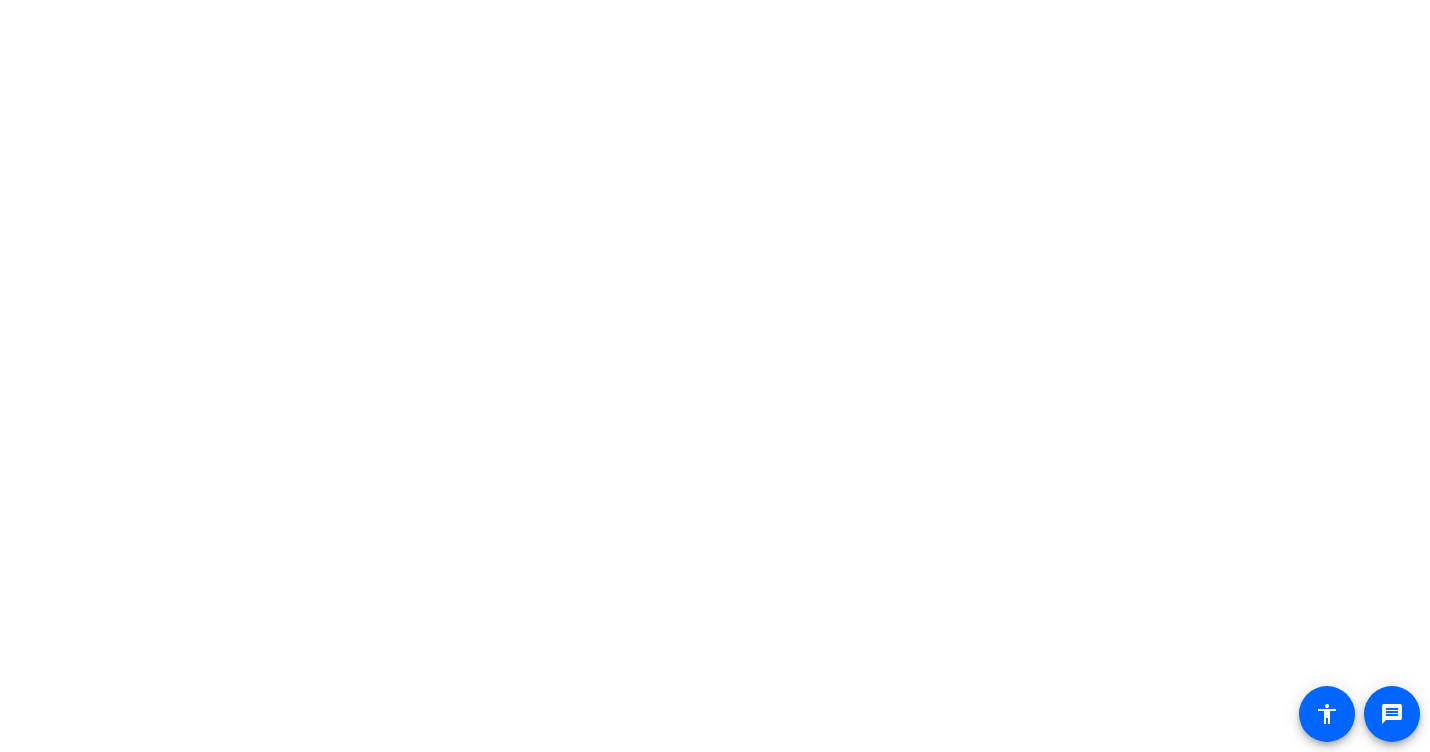scroll, scrollTop: 0, scrollLeft: 0, axis: both 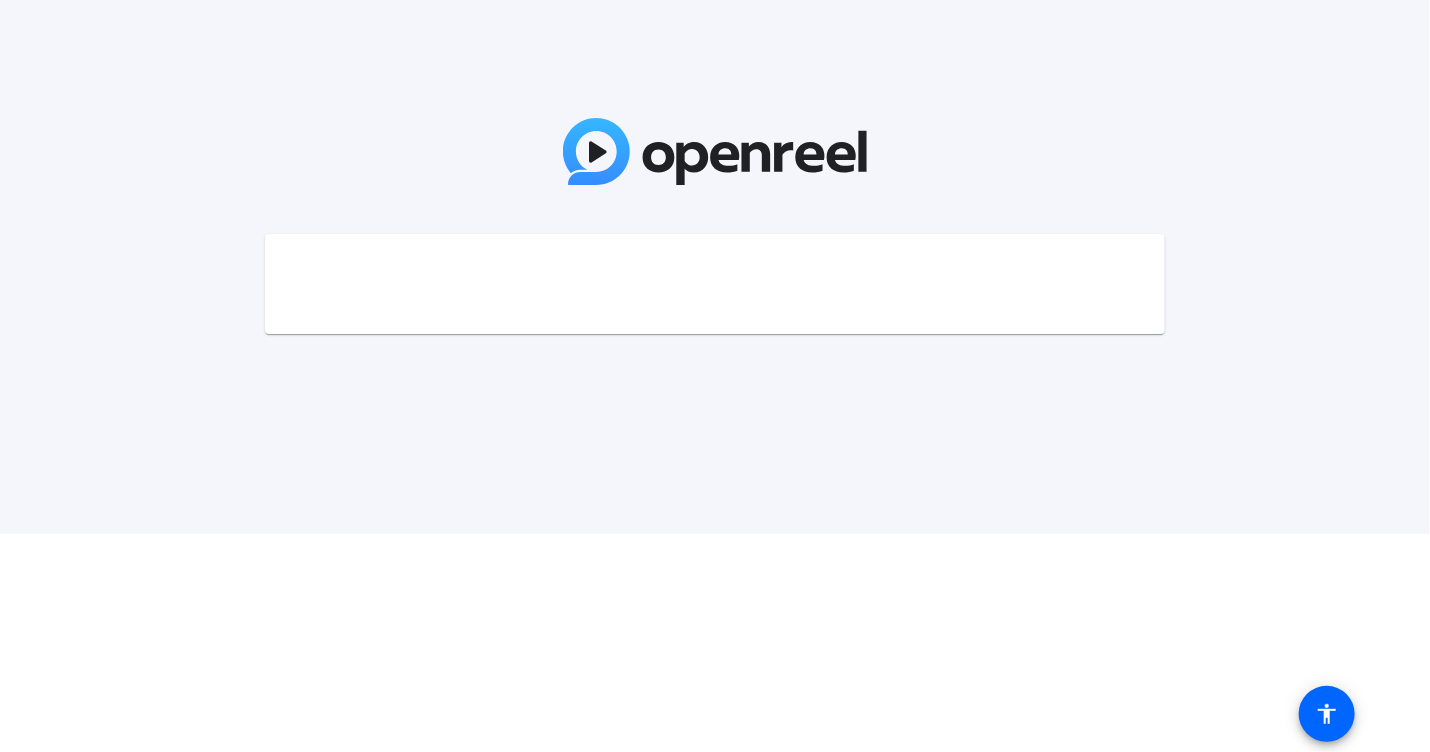 click 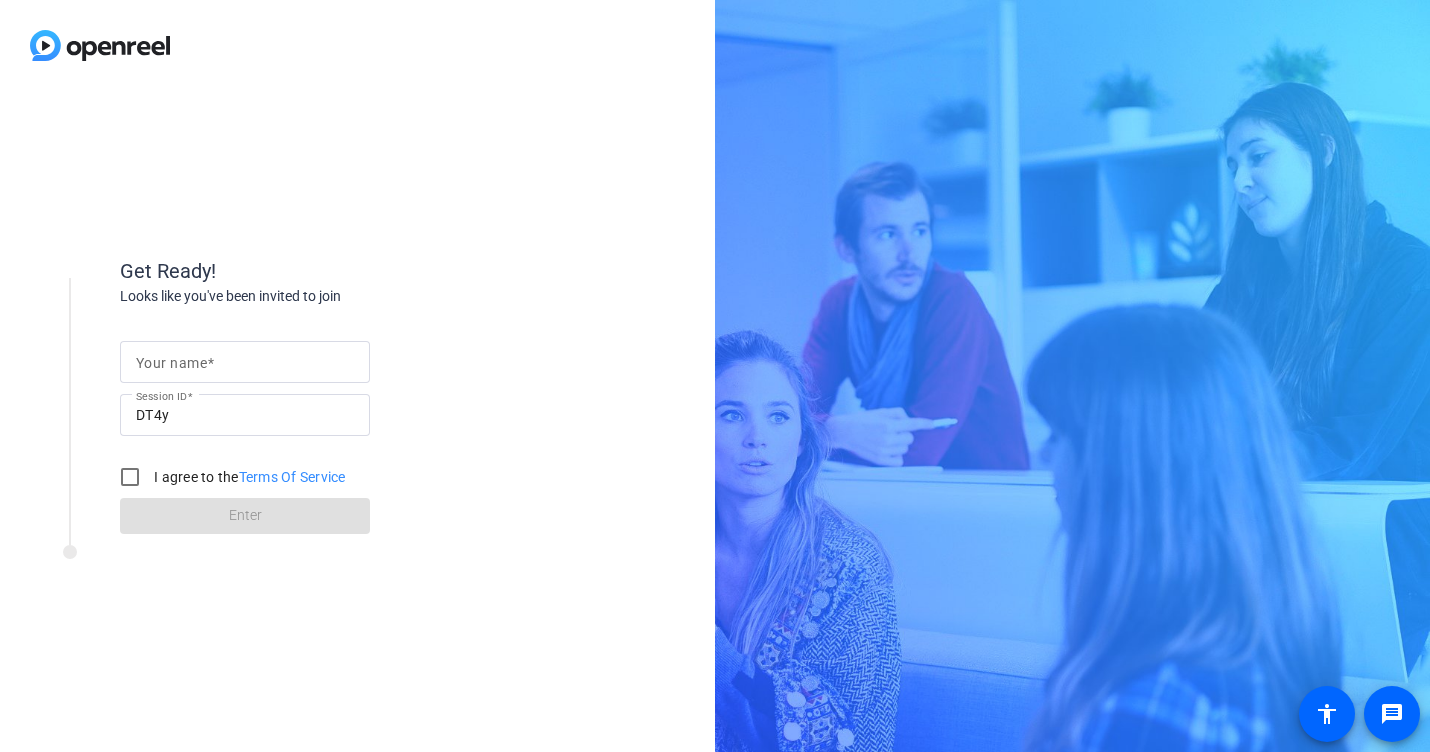 scroll, scrollTop: 0, scrollLeft: 0, axis: both 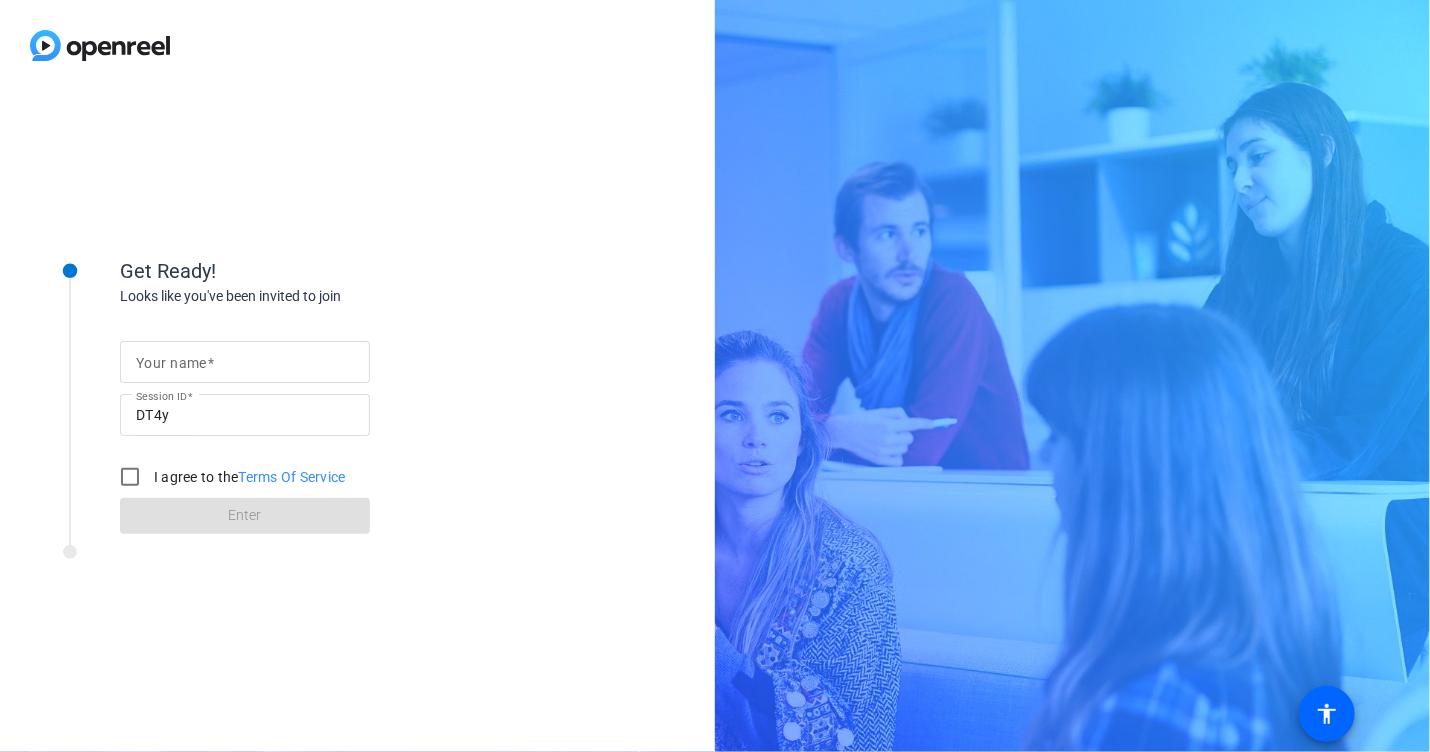 click on "Your name" at bounding box center [245, 362] 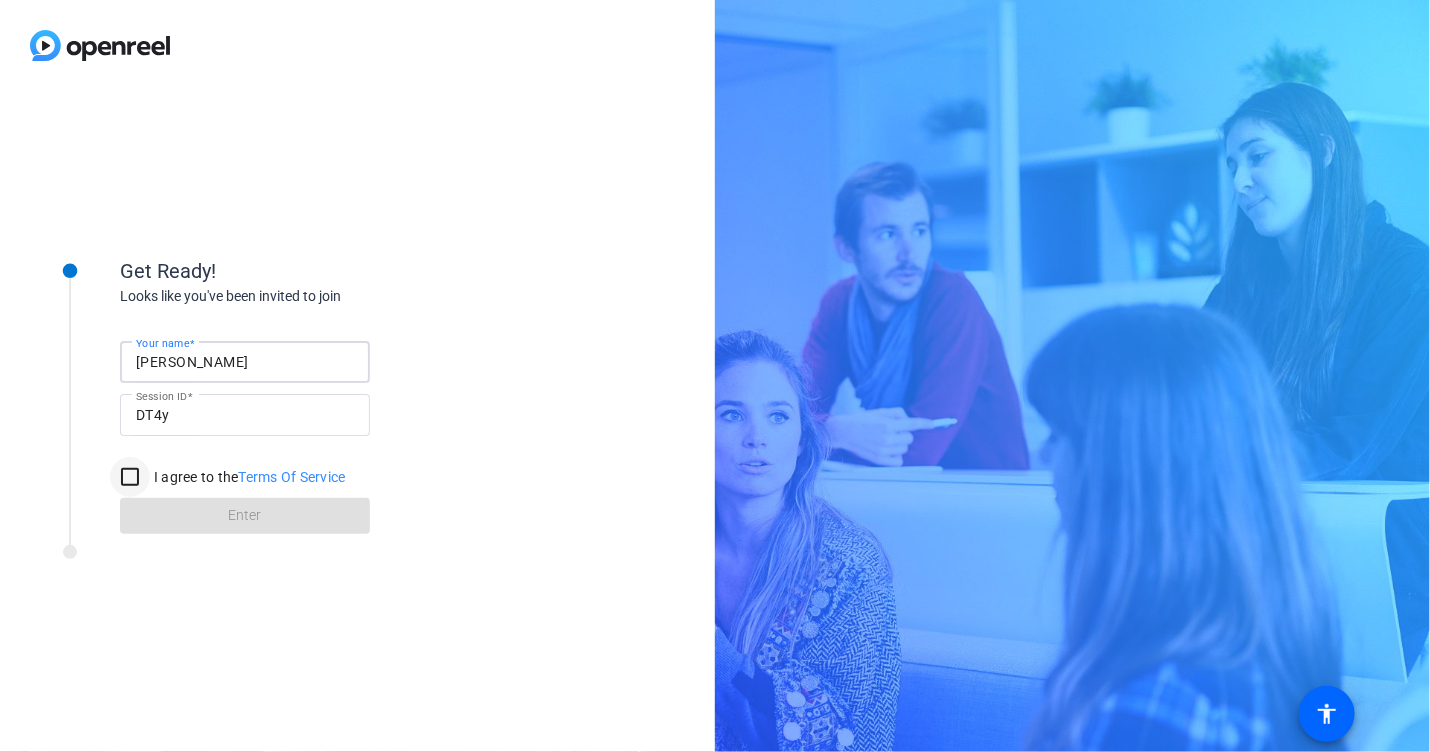 type on "[PERSON_NAME]" 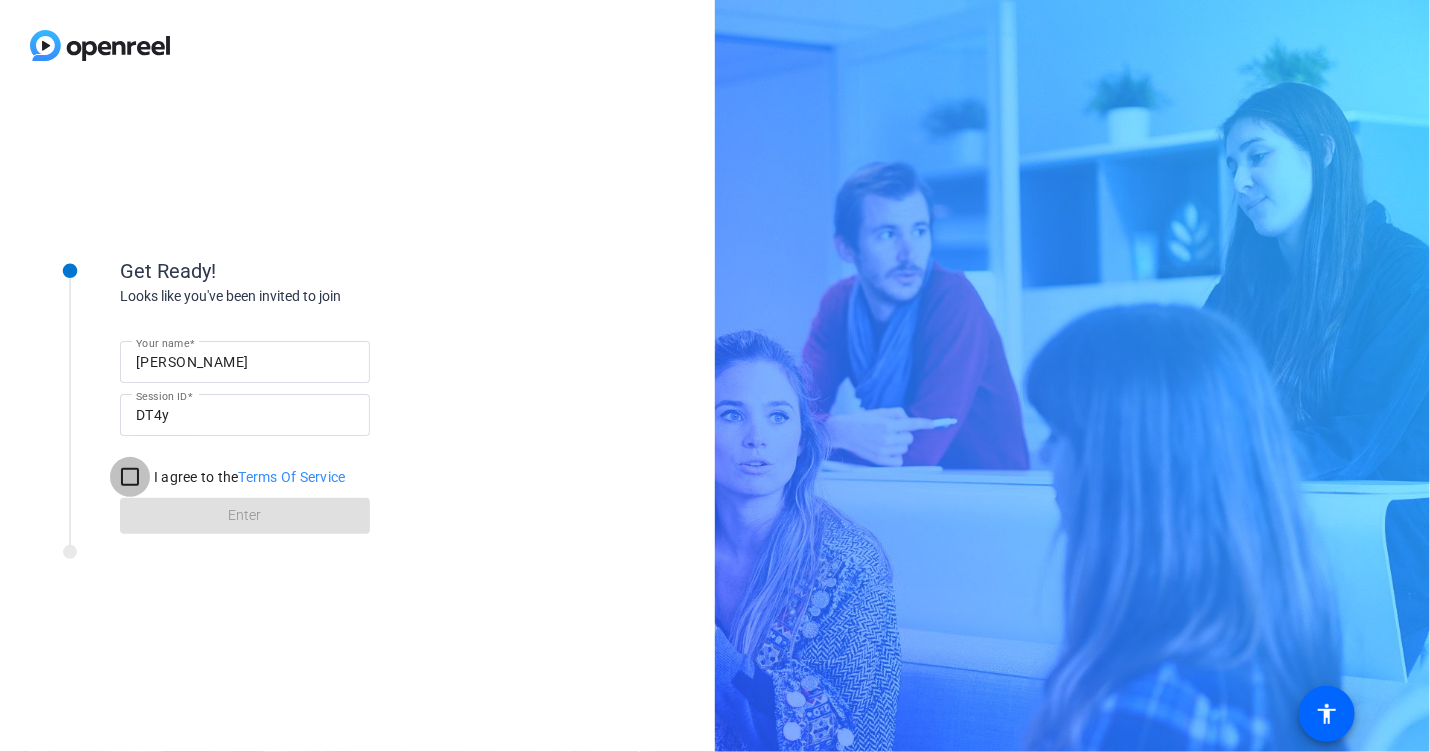 drag, startPoint x: 122, startPoint y: 469, endPoint x: 159, endPoint y: 489, distance: 42.059483 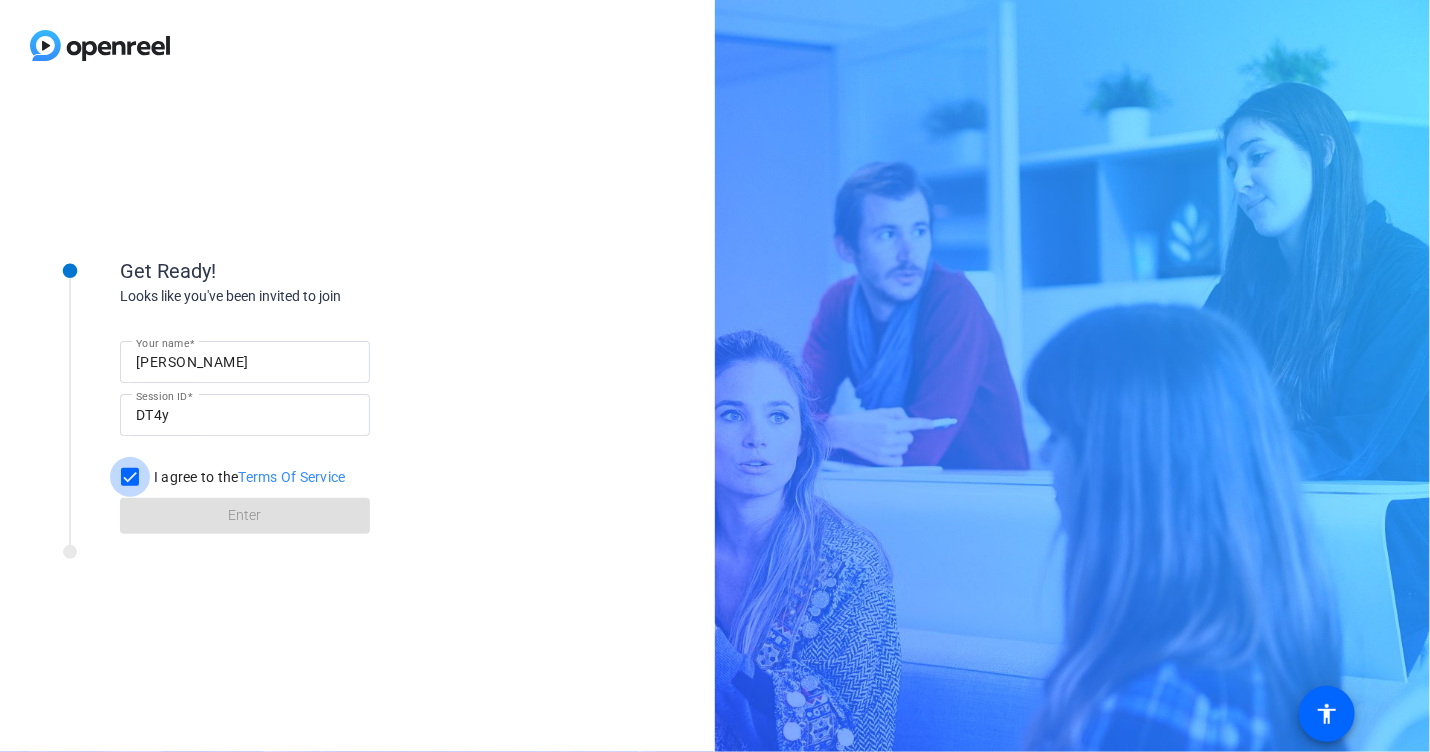 checkbox on "true" 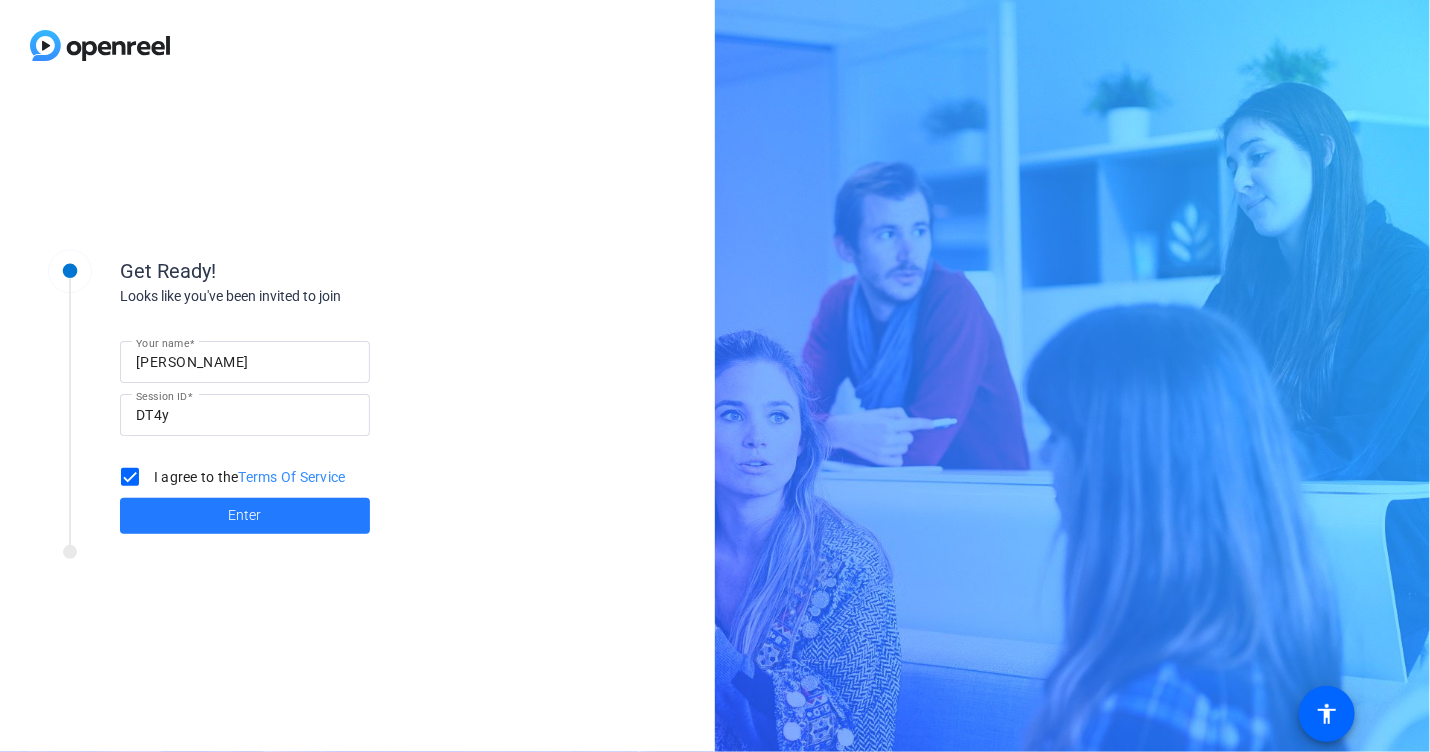 click 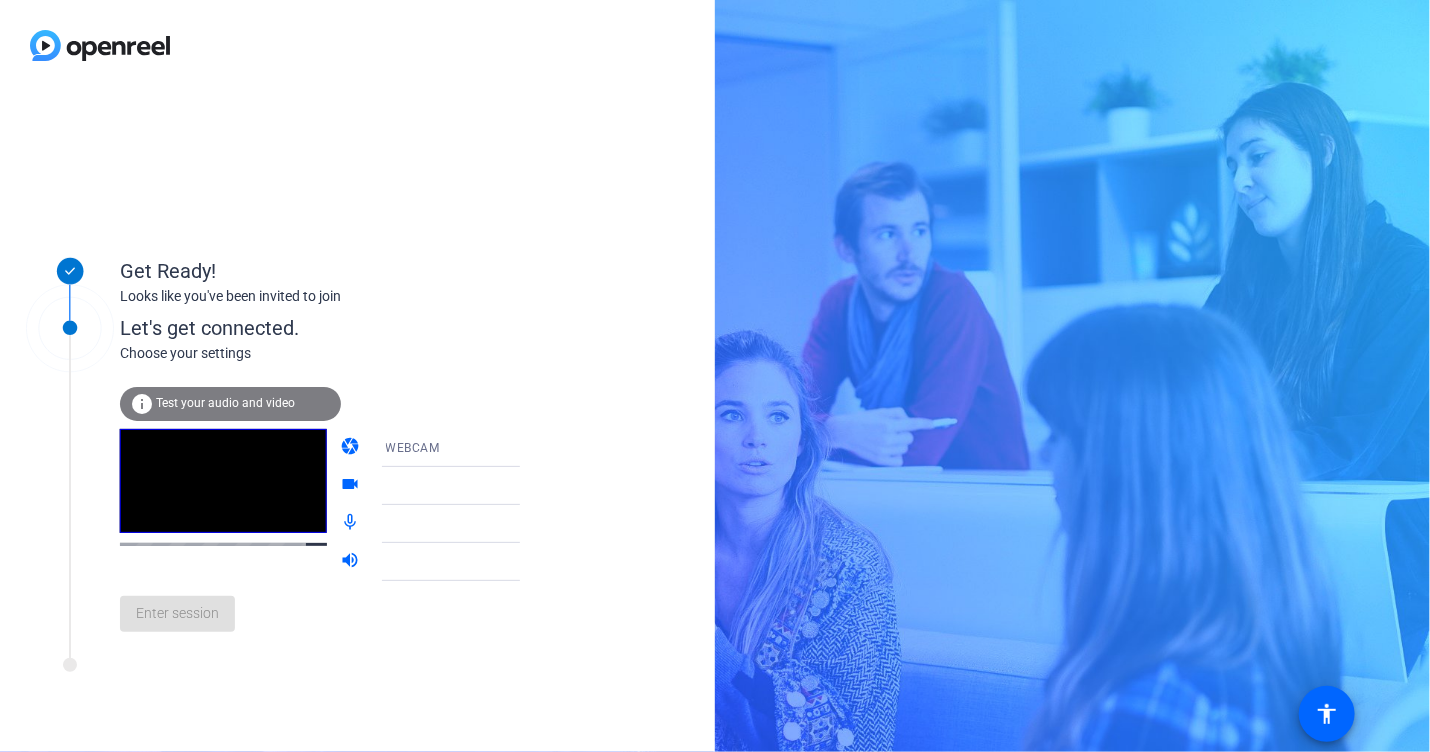 click on "WEBCAM" at bounding box center [461, 447] 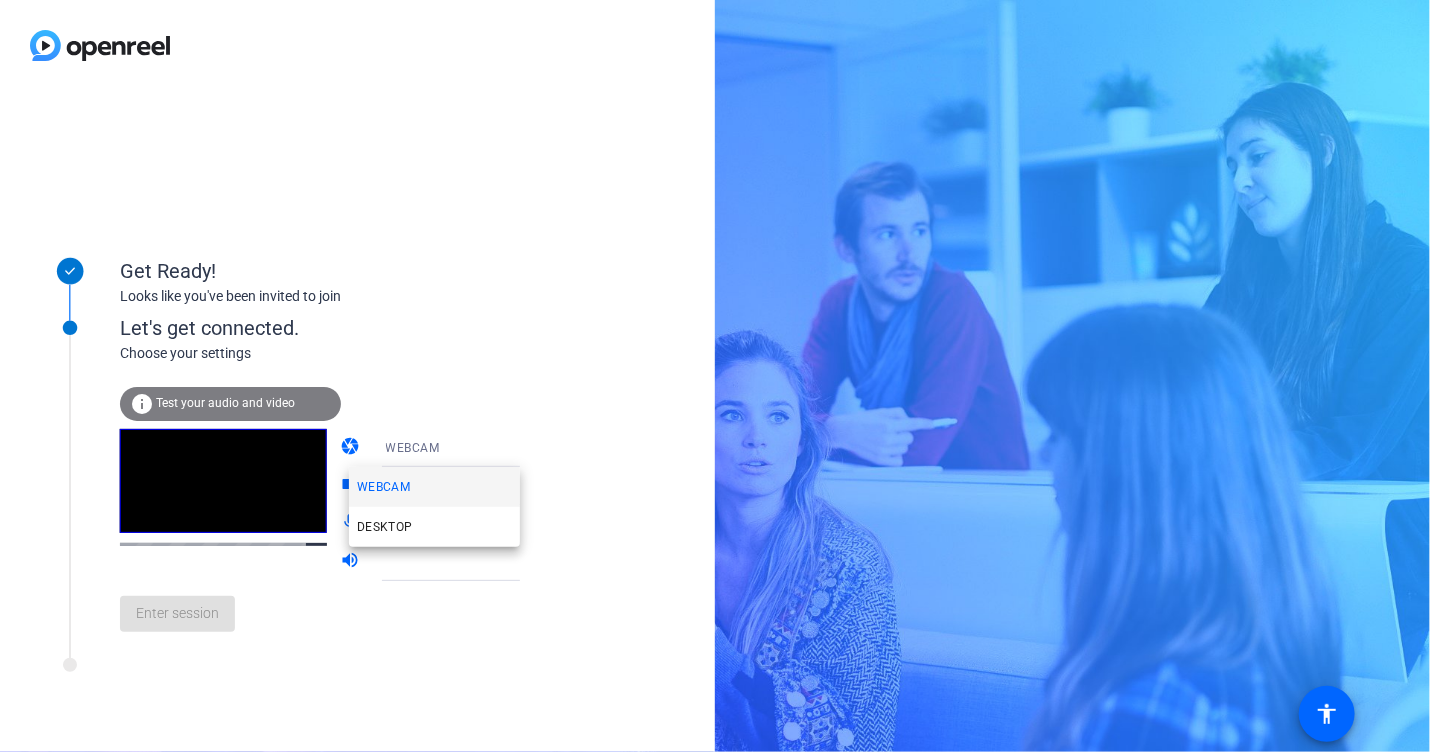 click at bounding box center (715, 376) 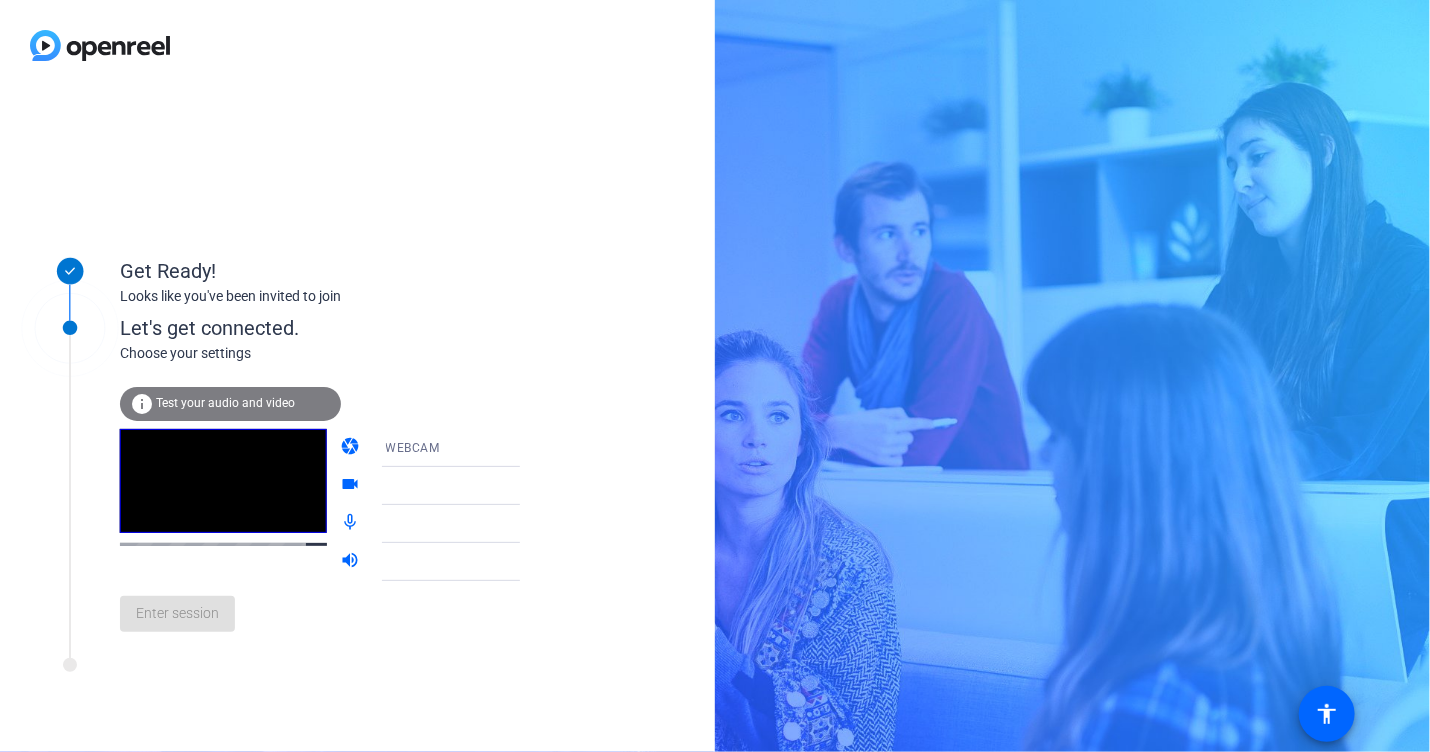 click on "Test your audio and video" 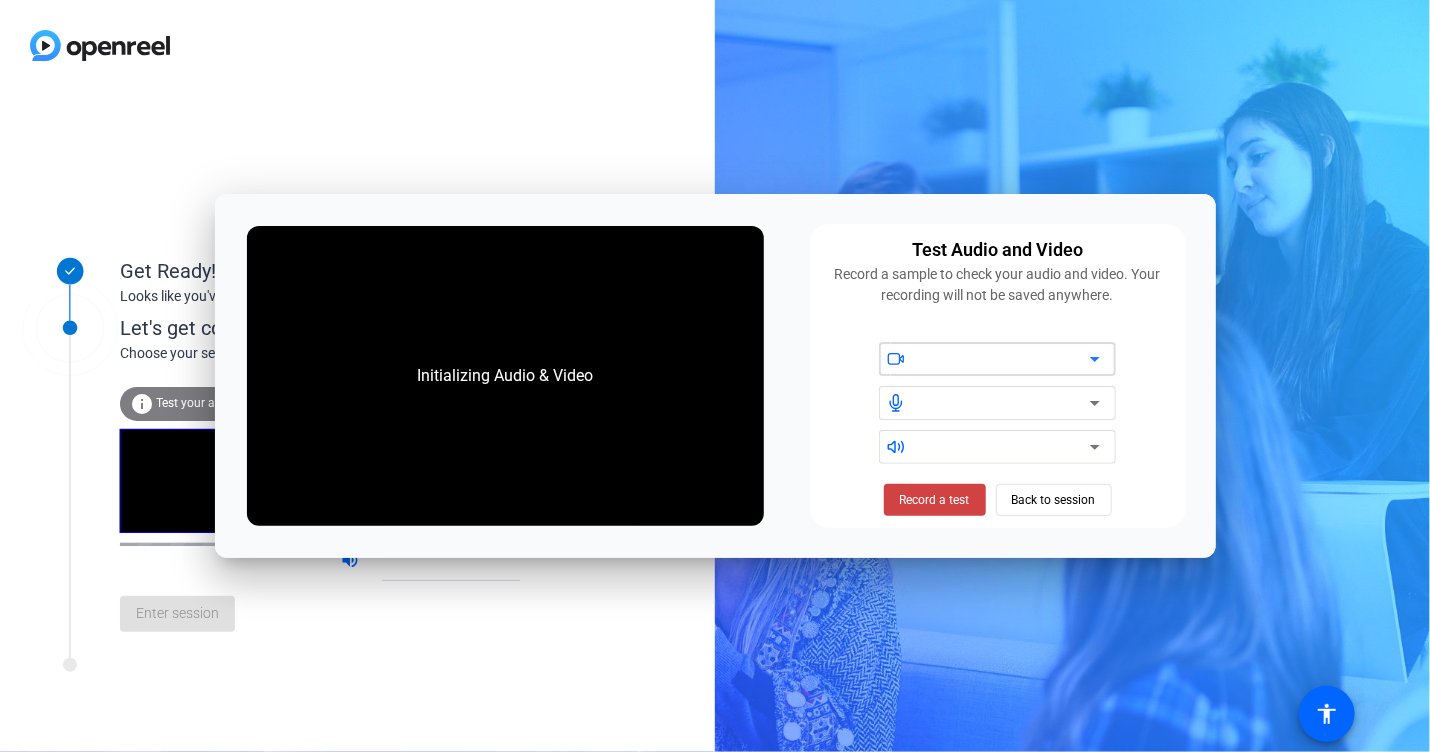 click at bounding box center [1005, 359] 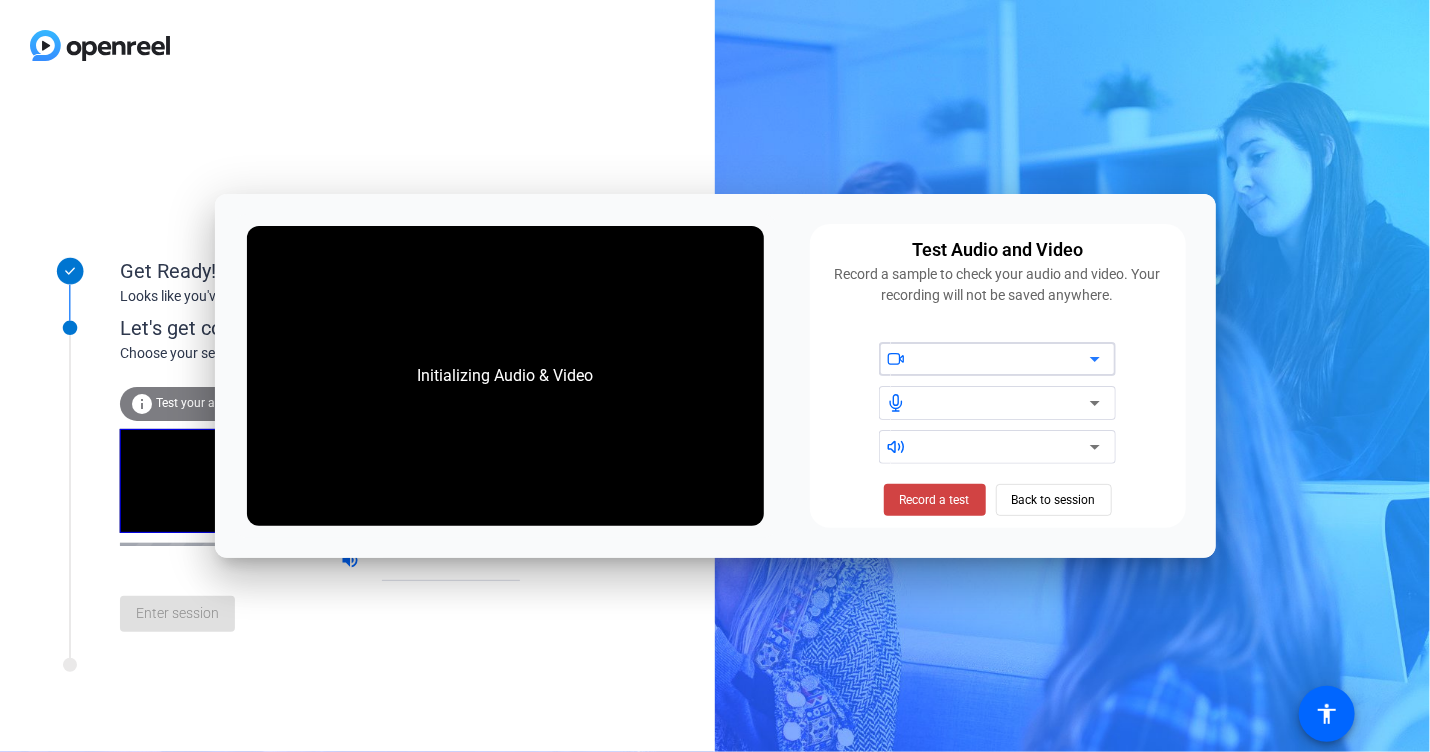 drag, startPoint x: 1080, startPoint y: 367, endPoint x: 1091, endPoint y: 365, distance: 11.18034 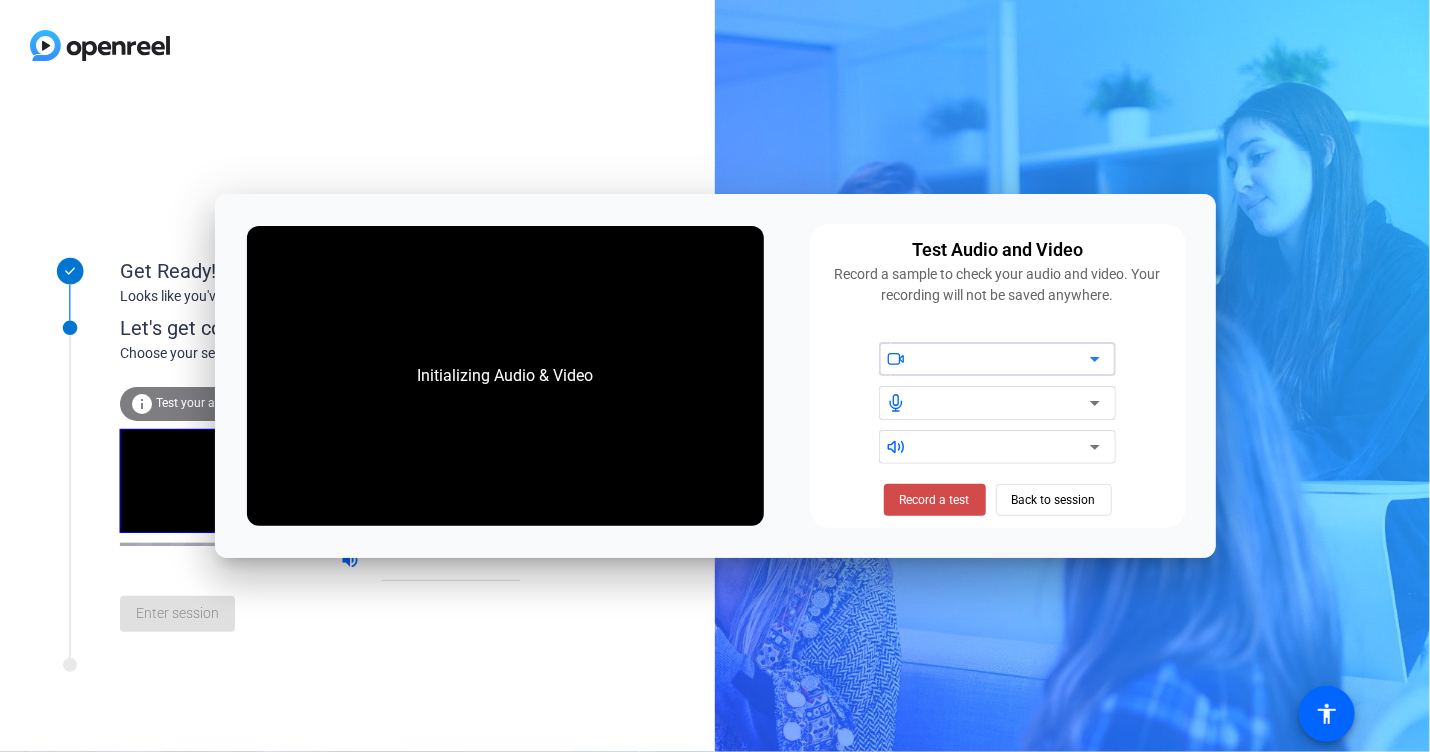 click on "Record a test" at bounding box center [935, 500] 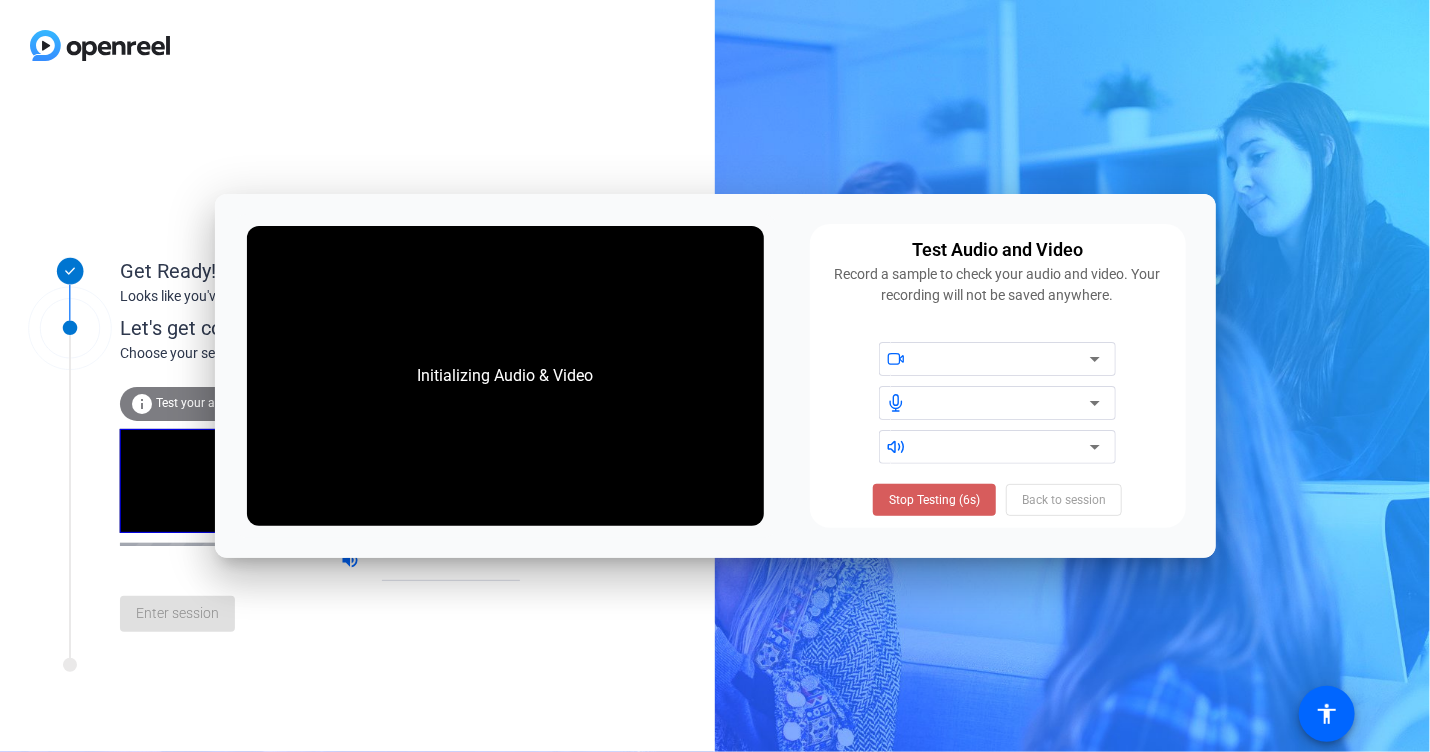 click on "Stop Testing (6s)" at bounding box center [934, 500] 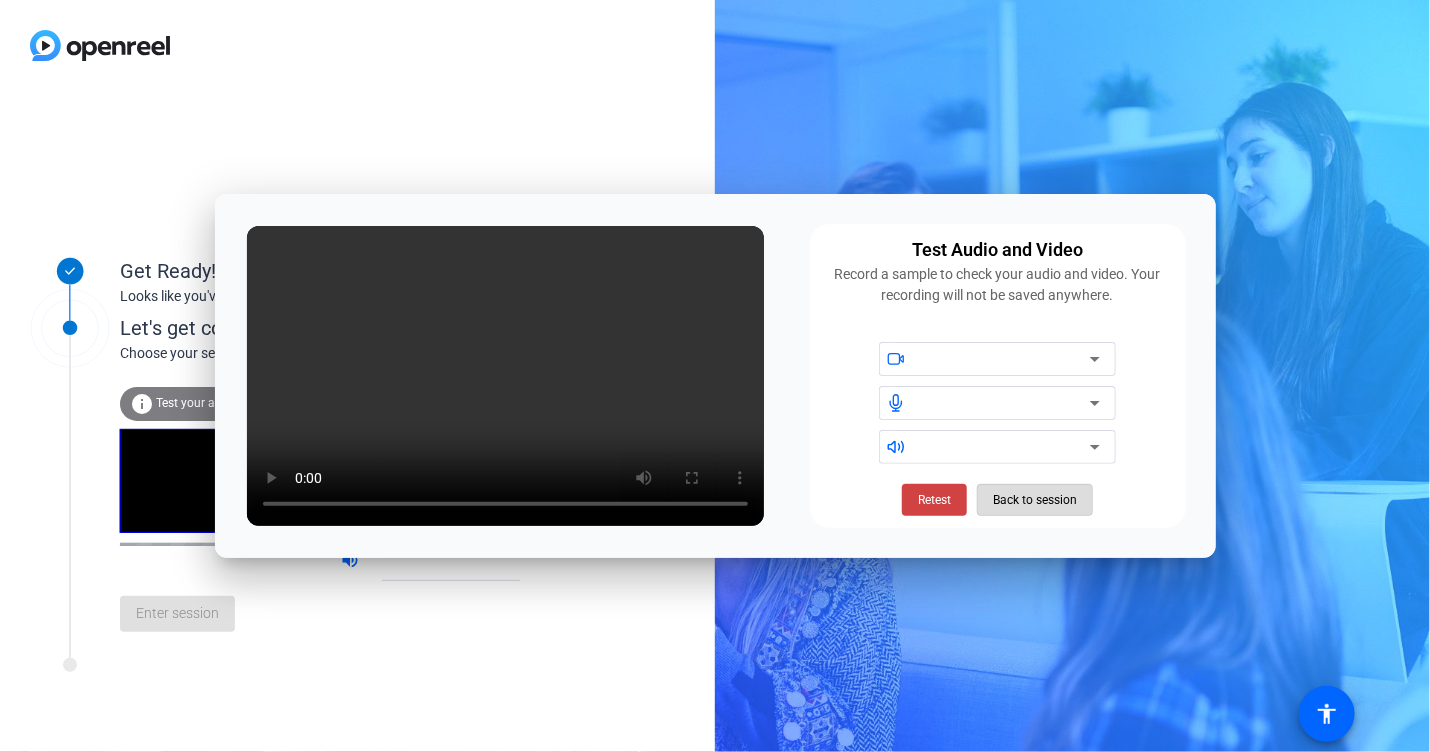 click on "Back to session" at bounding box center (1035, 500) 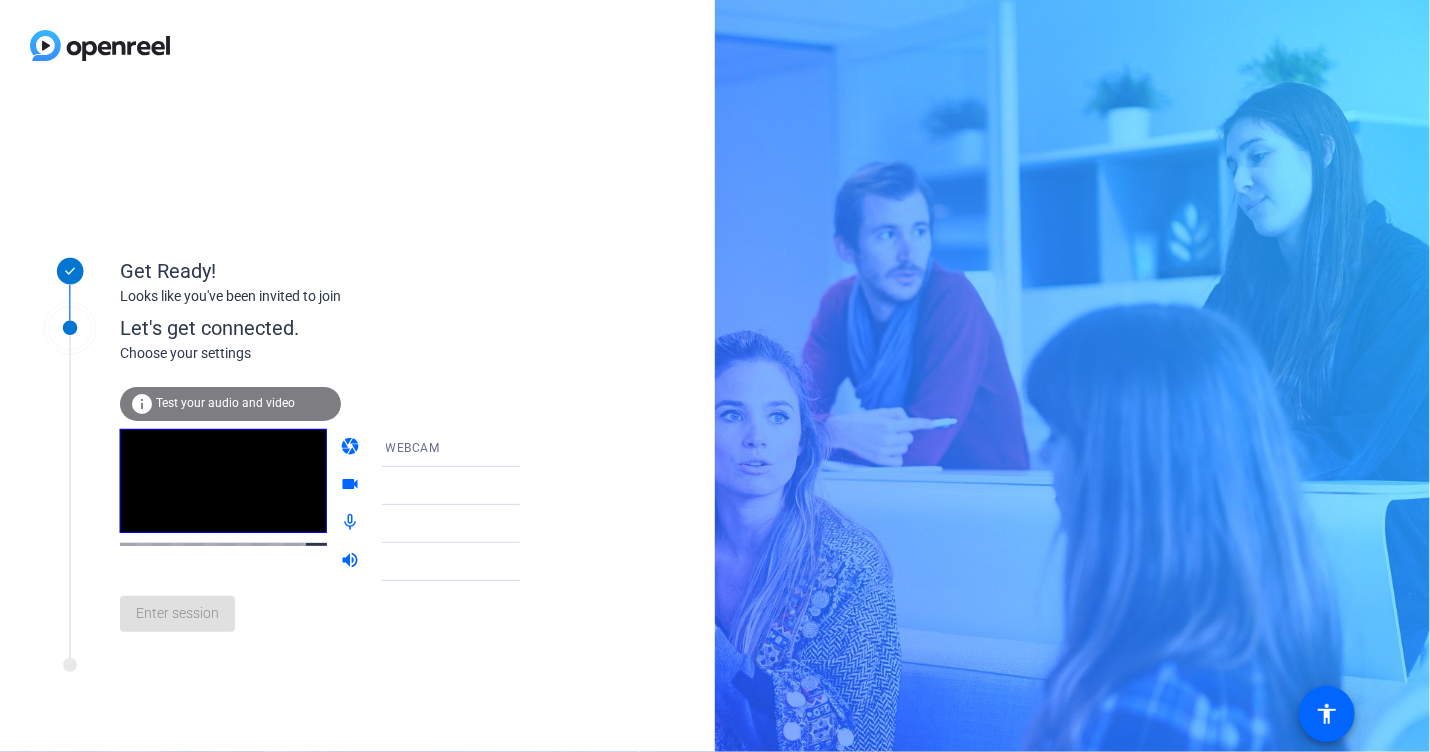 click on "WEBCAM" at bounding box center [461, 447] 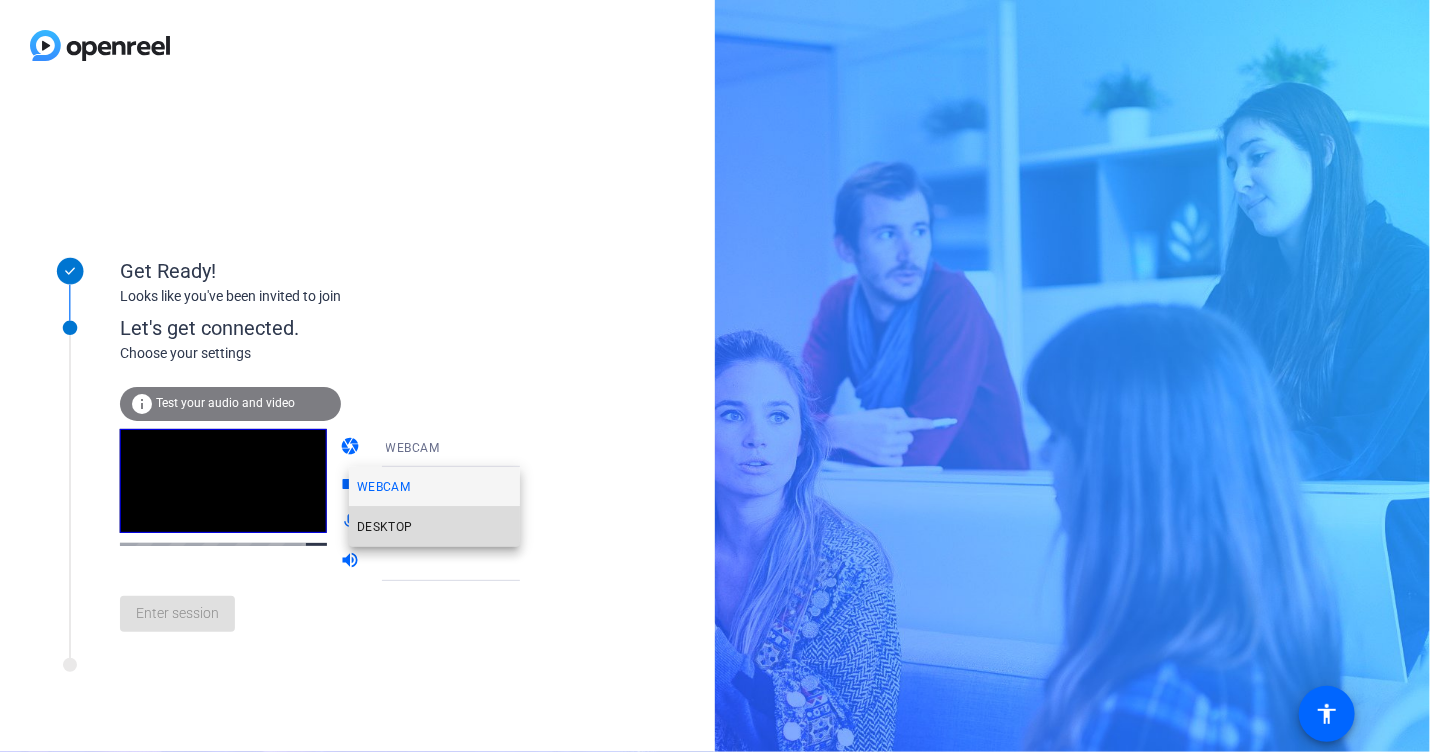 click on "DESKTOP" at bounding box center [434, 527] 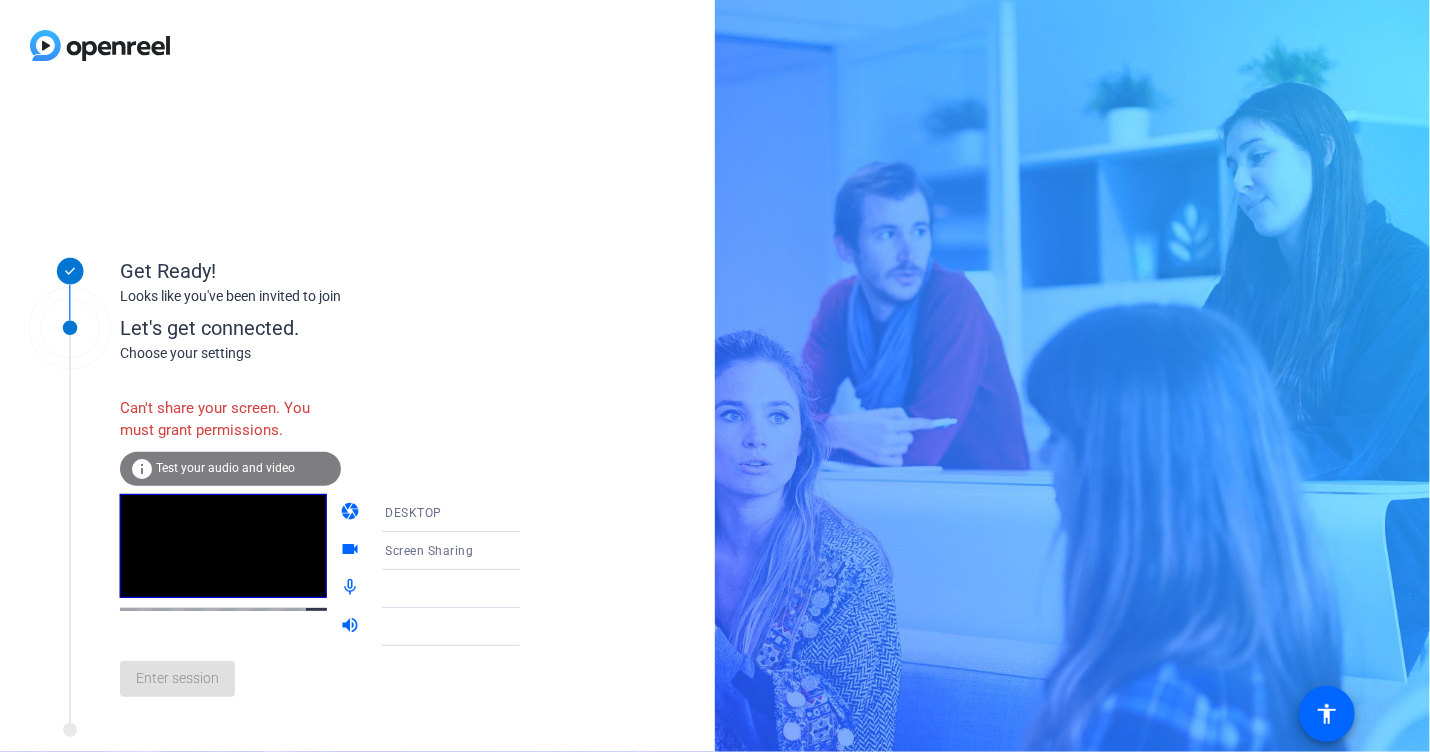 click on "DESKTOP" at bounding box center [414, 513] 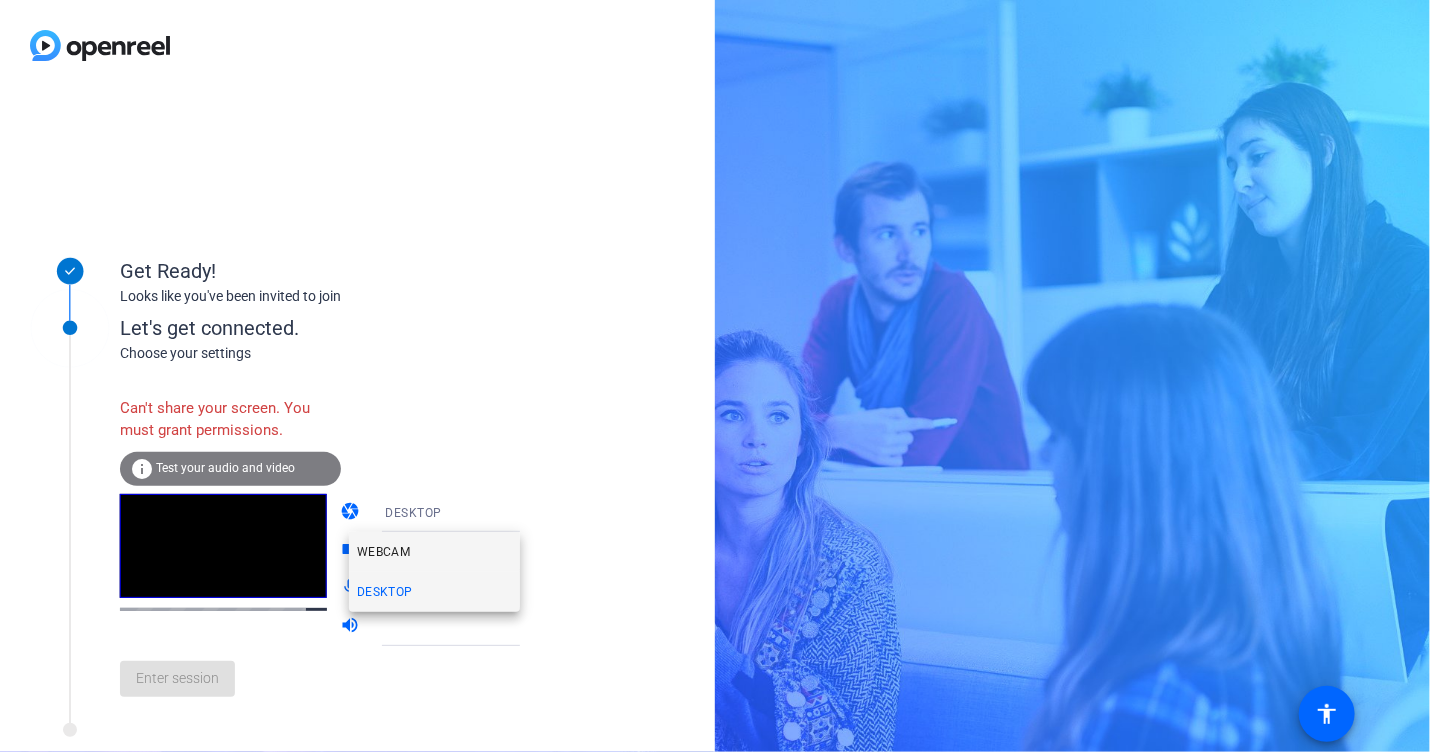 click on "WEBCAM" at bounding box center [434, 552] 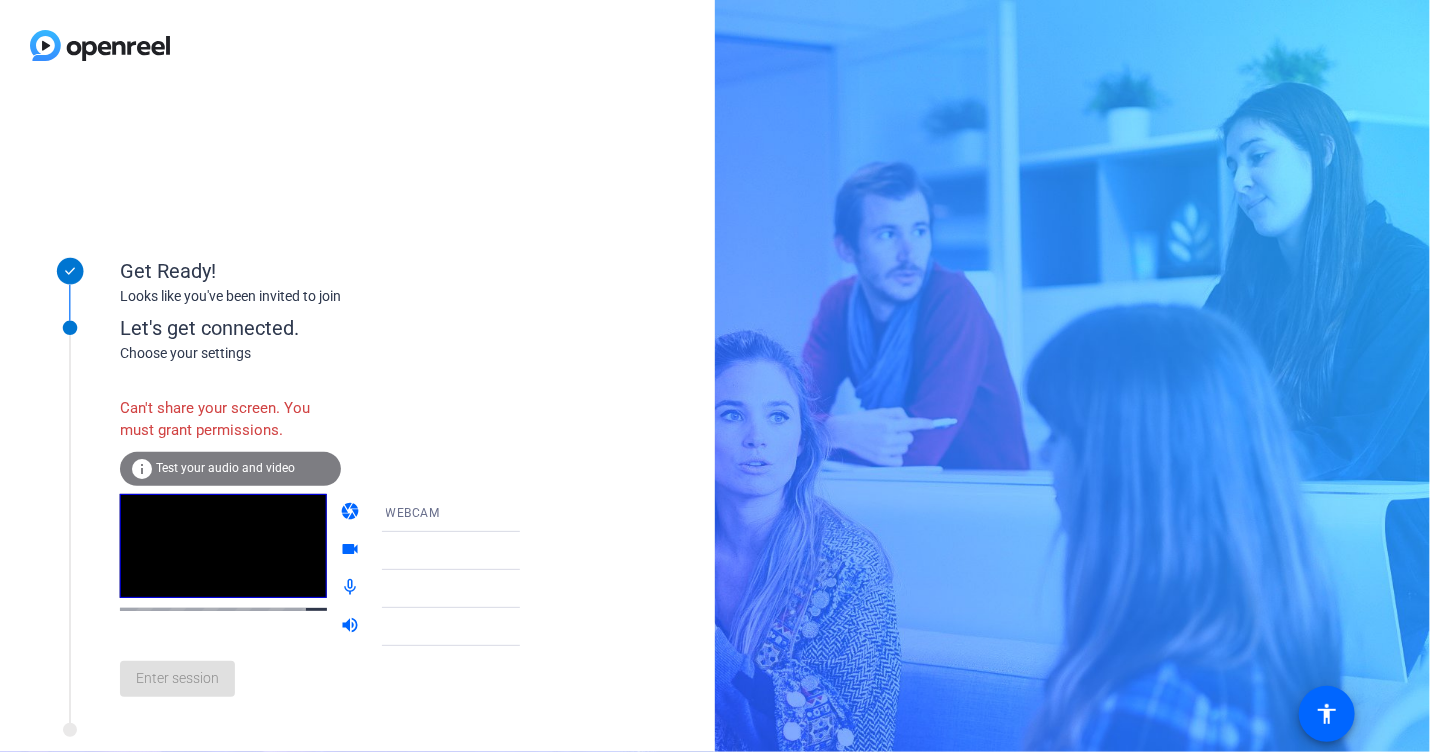 click at bounding box center [461, 551] 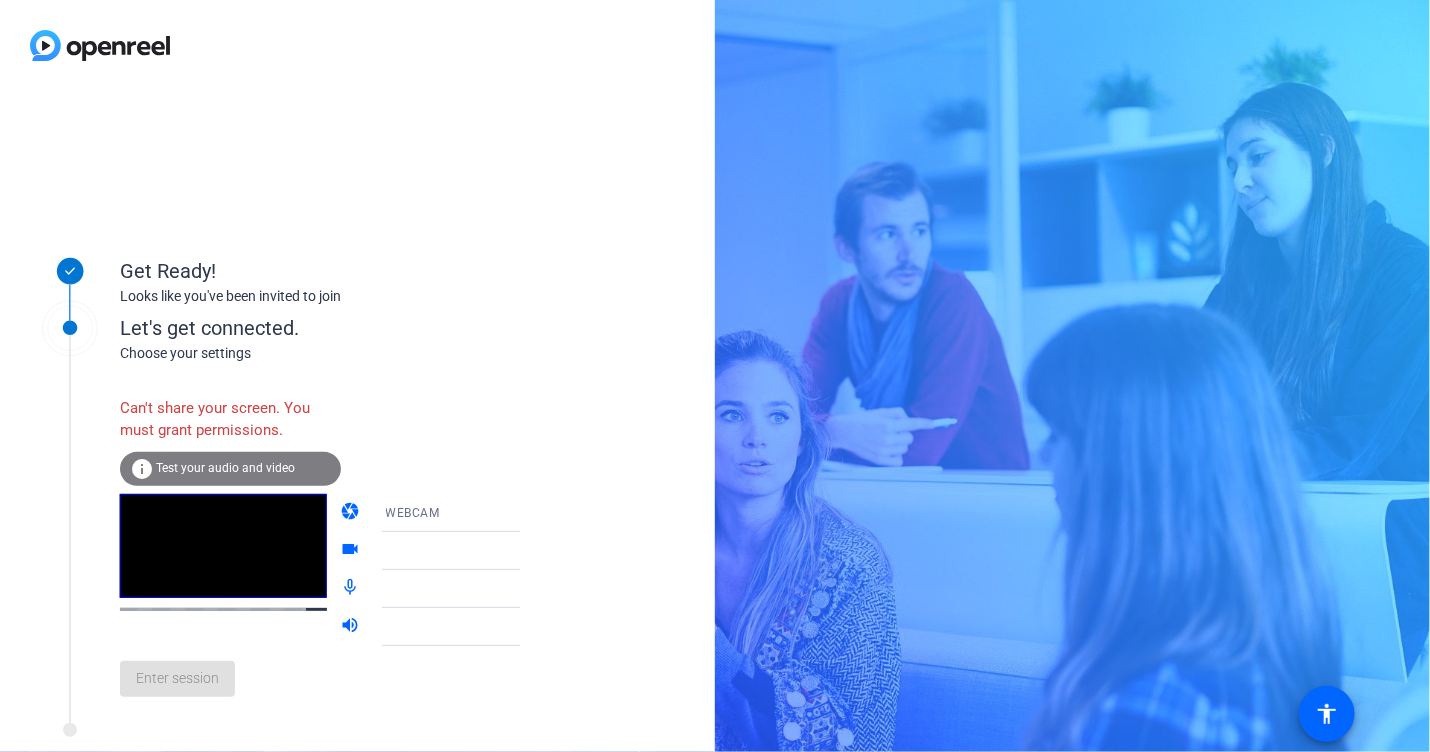 click 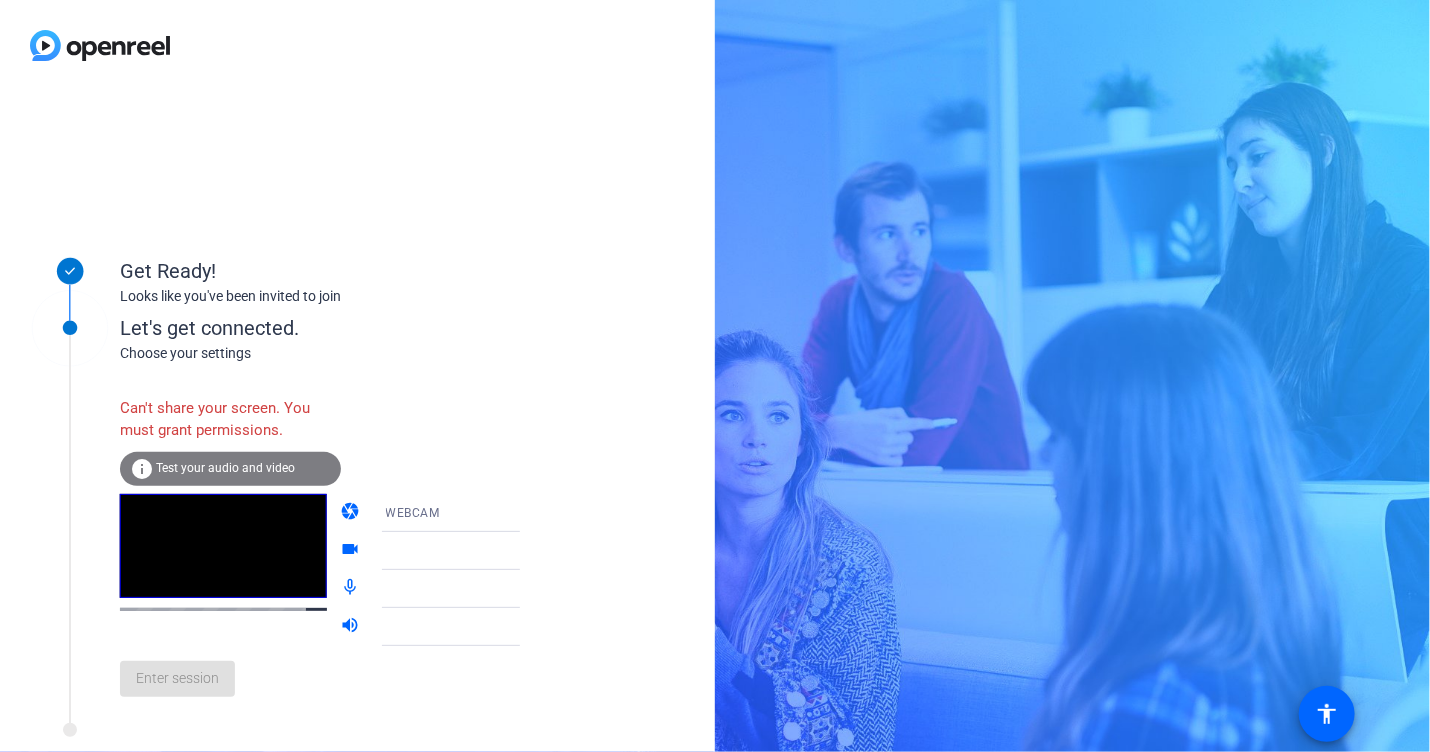 click 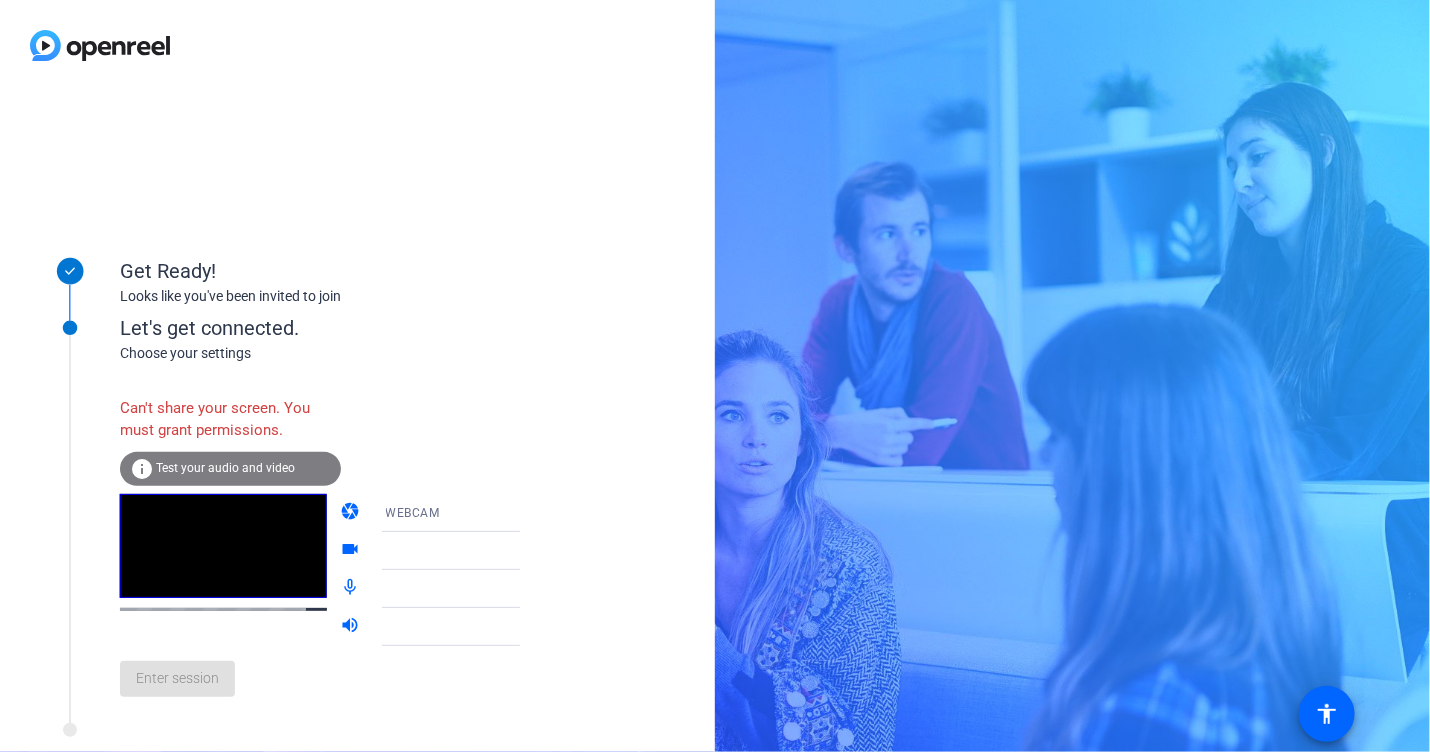 click 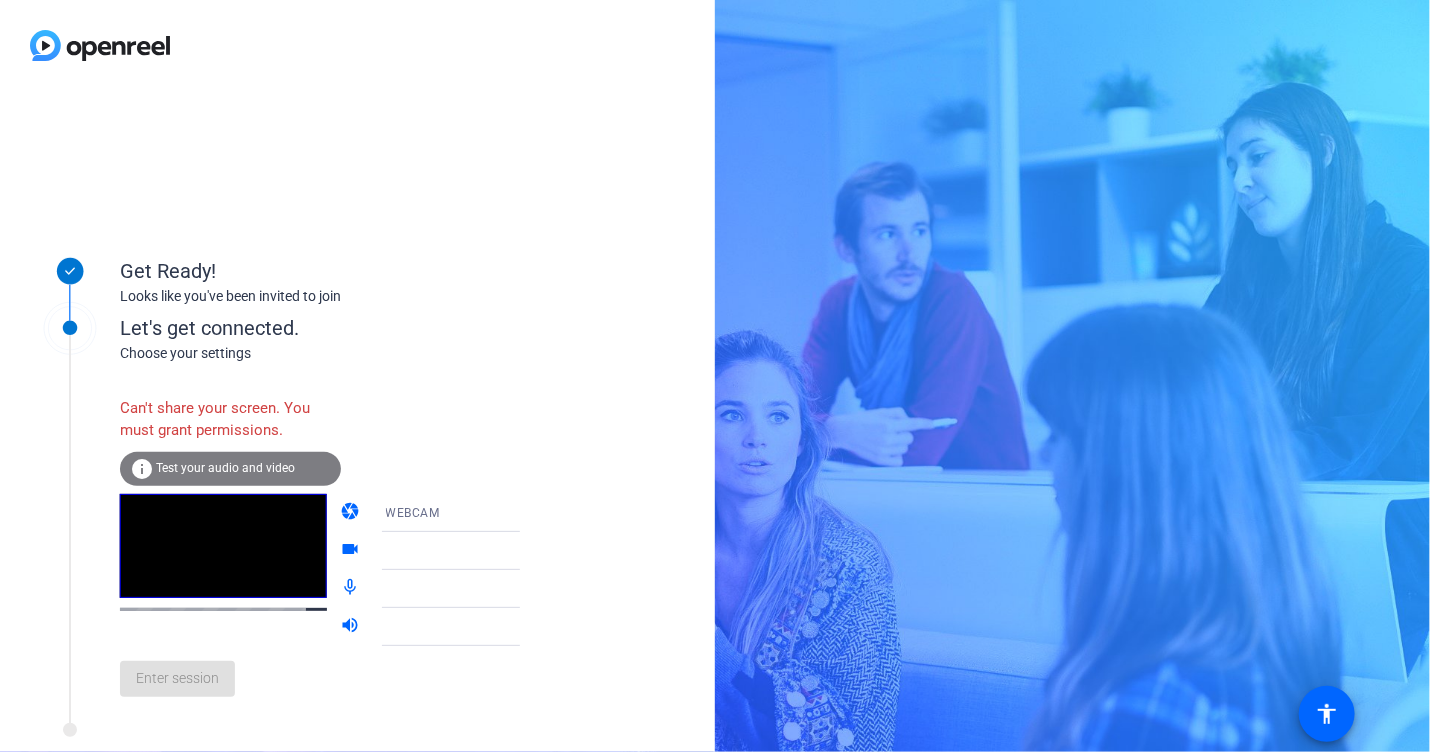 click 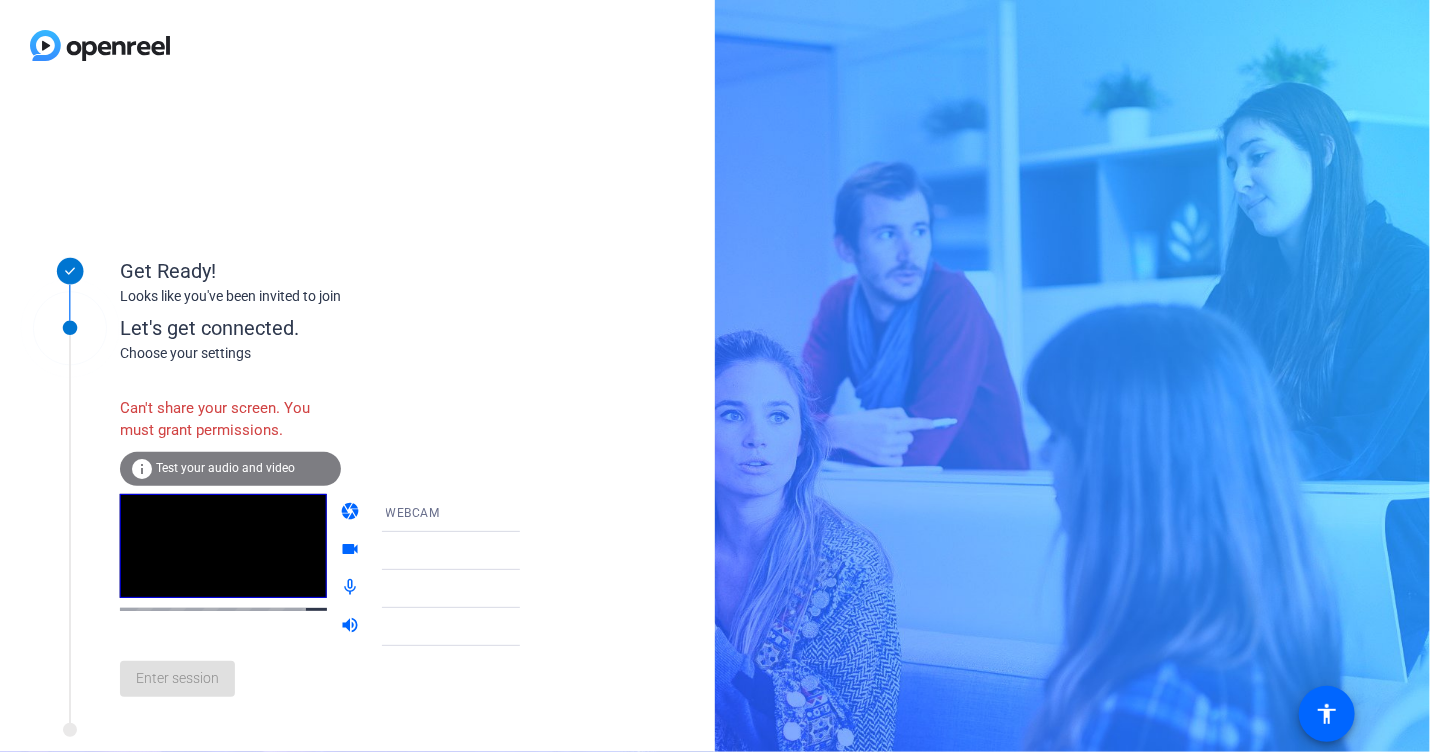 click on "Test your audio and video" 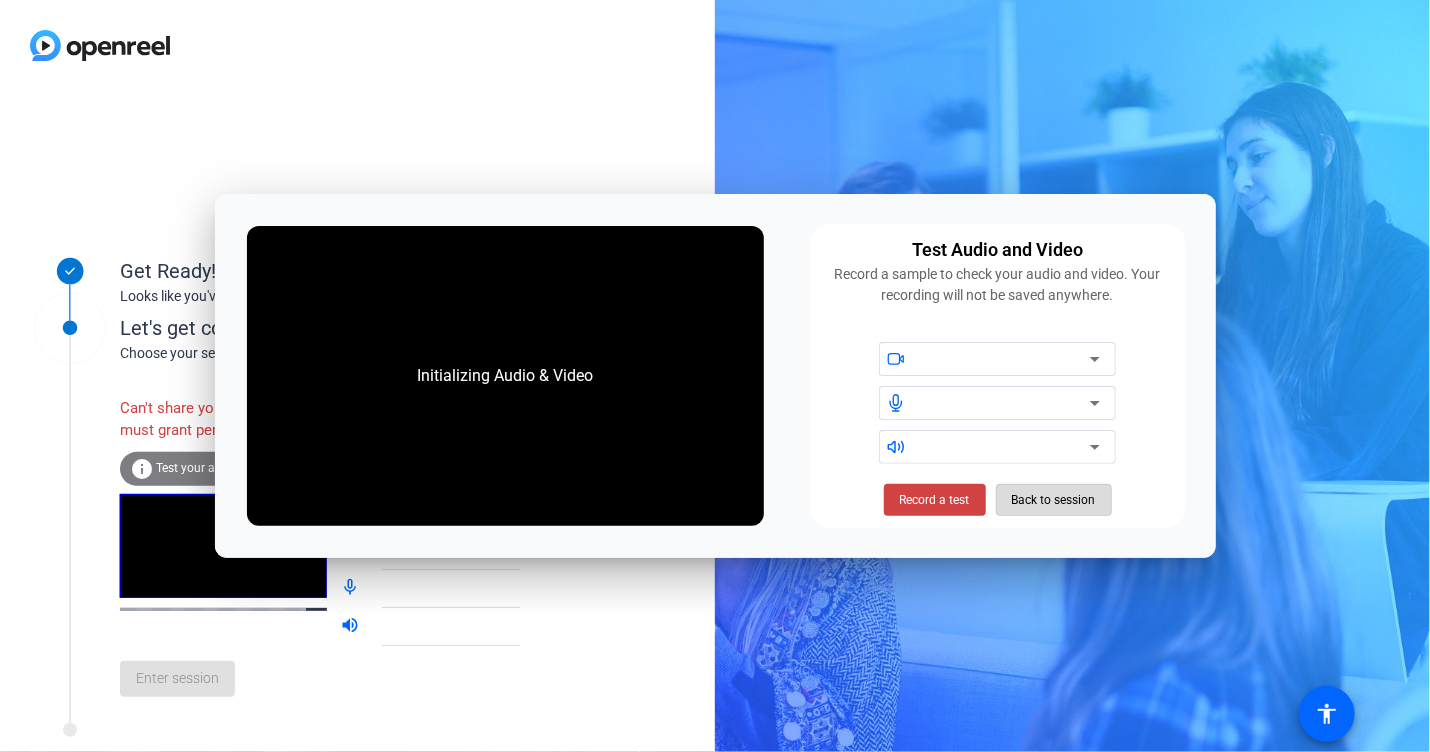 click on "Back to session" at bounding box center [1054, 500] 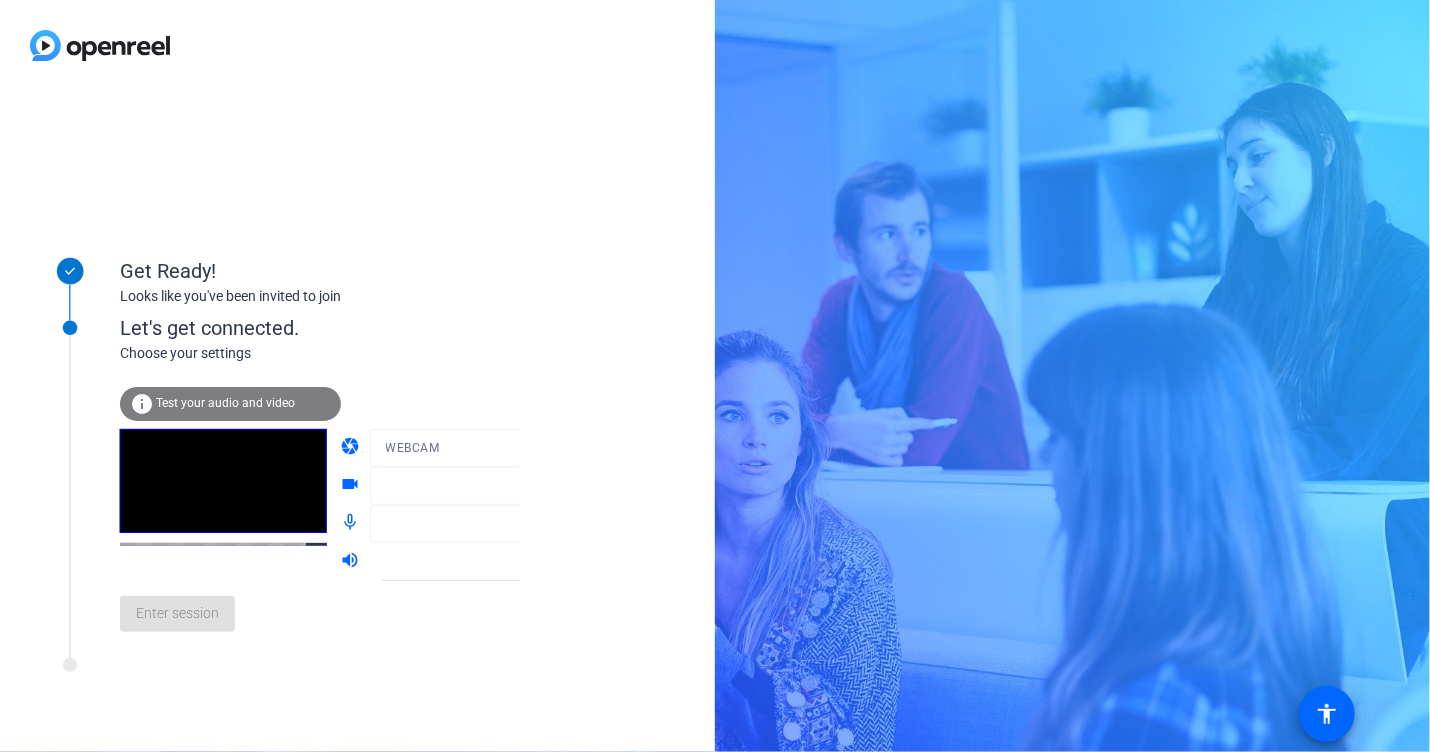 drag, startPoint x: 232, startPoint y: 547, endPoint x: 256, endPoint y: 555, distance: 25.298222 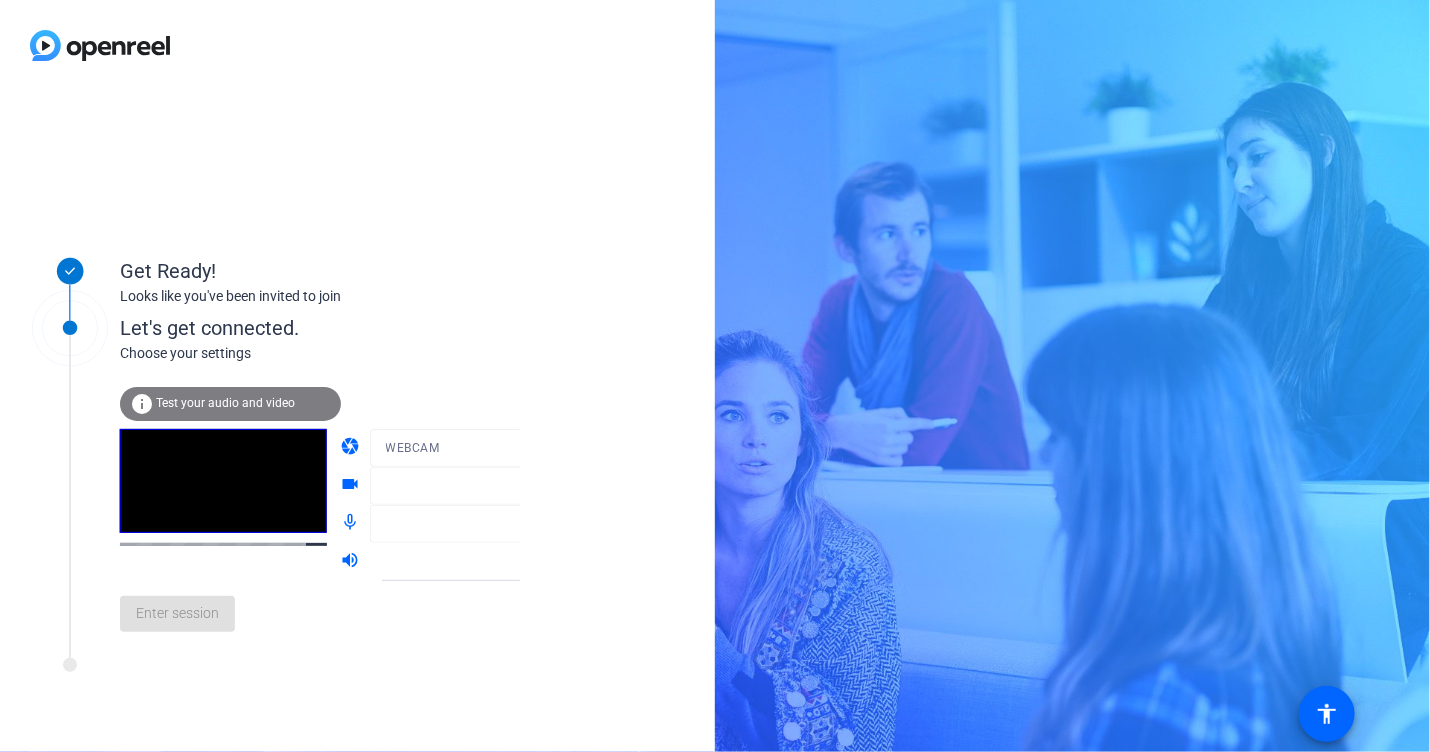 click 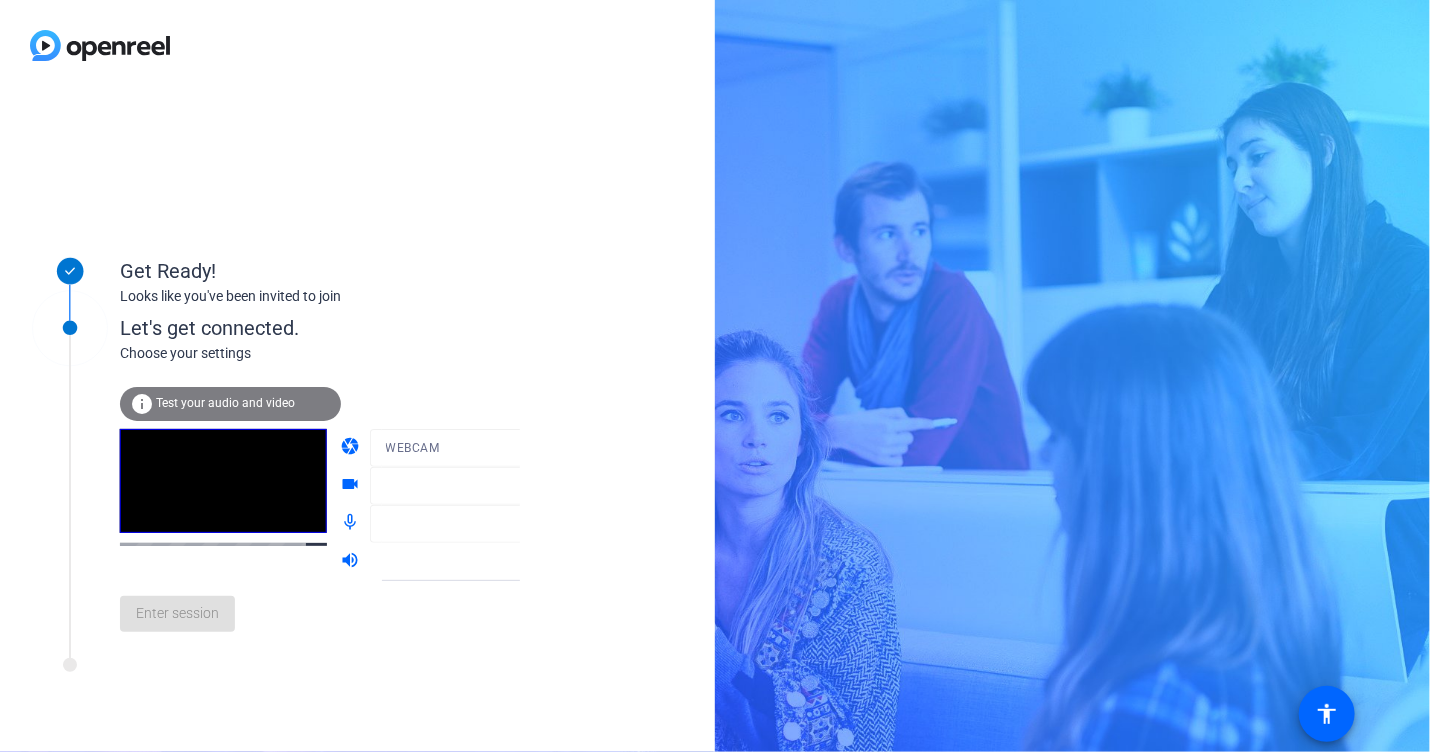click 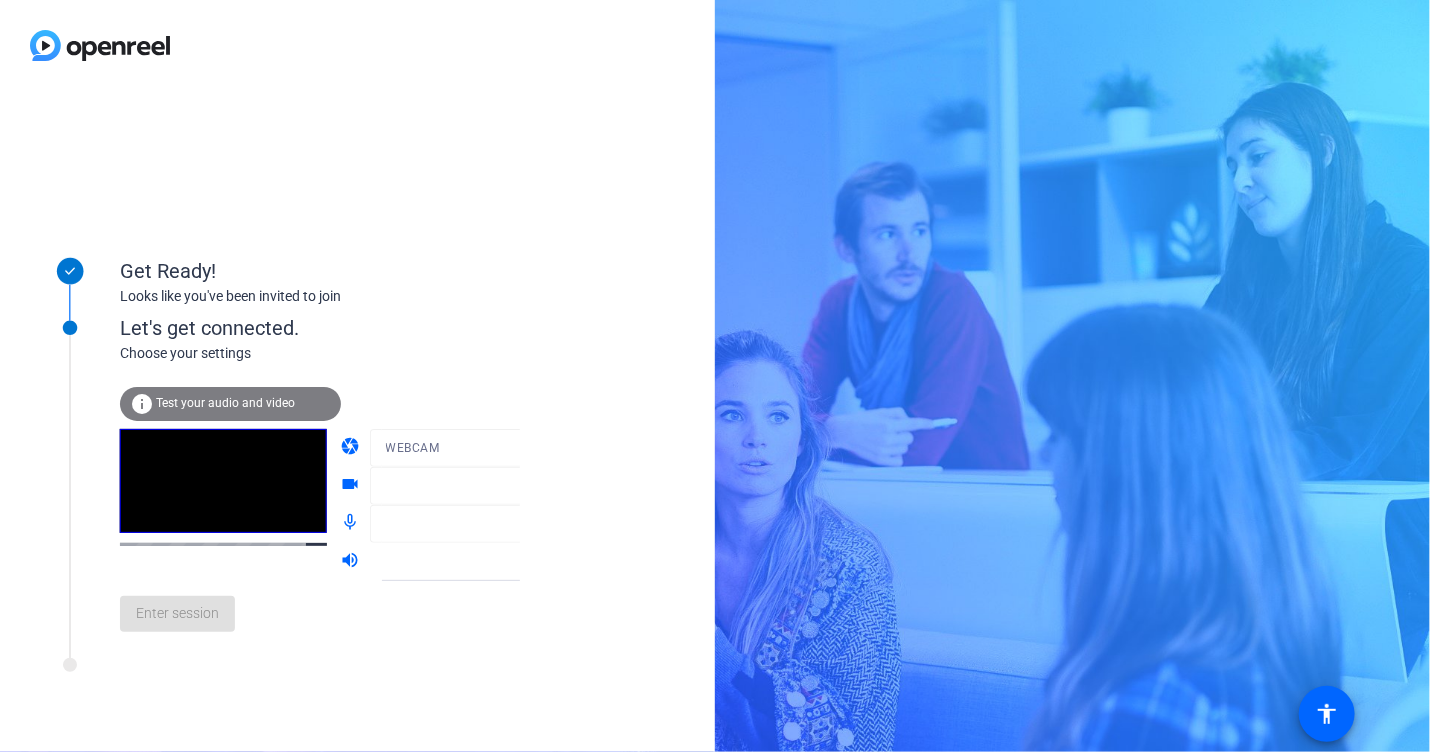 click 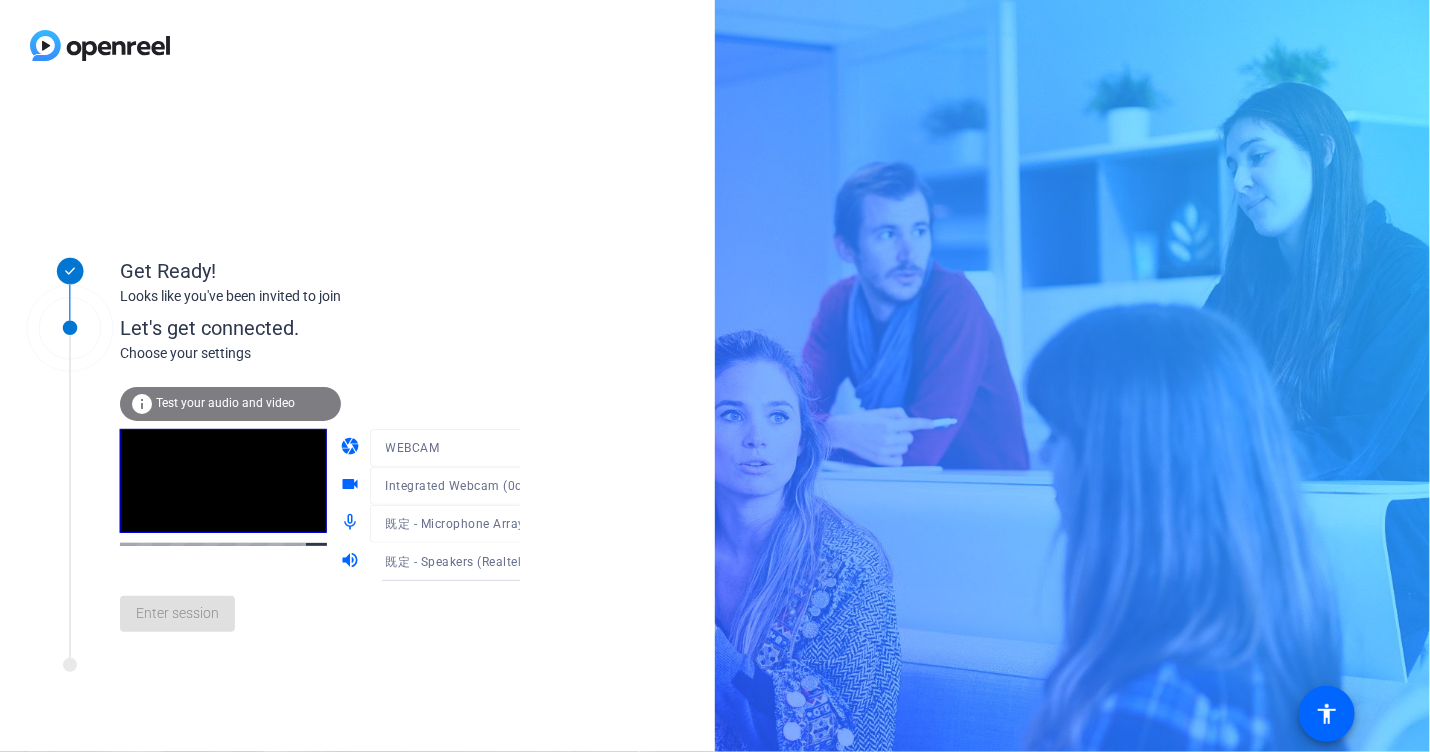 click on "Test your audio and video" 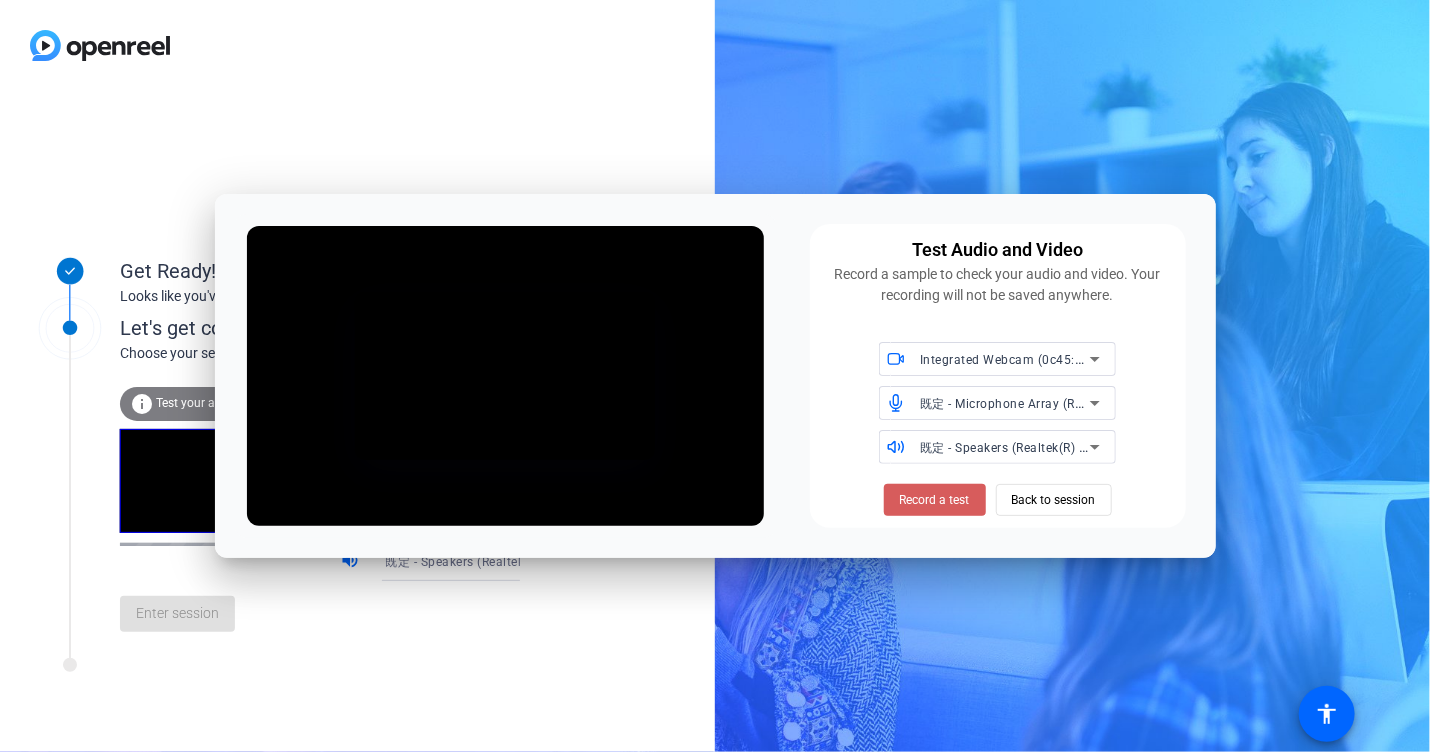 click on "Record a test" at bounding box center [935, 500] 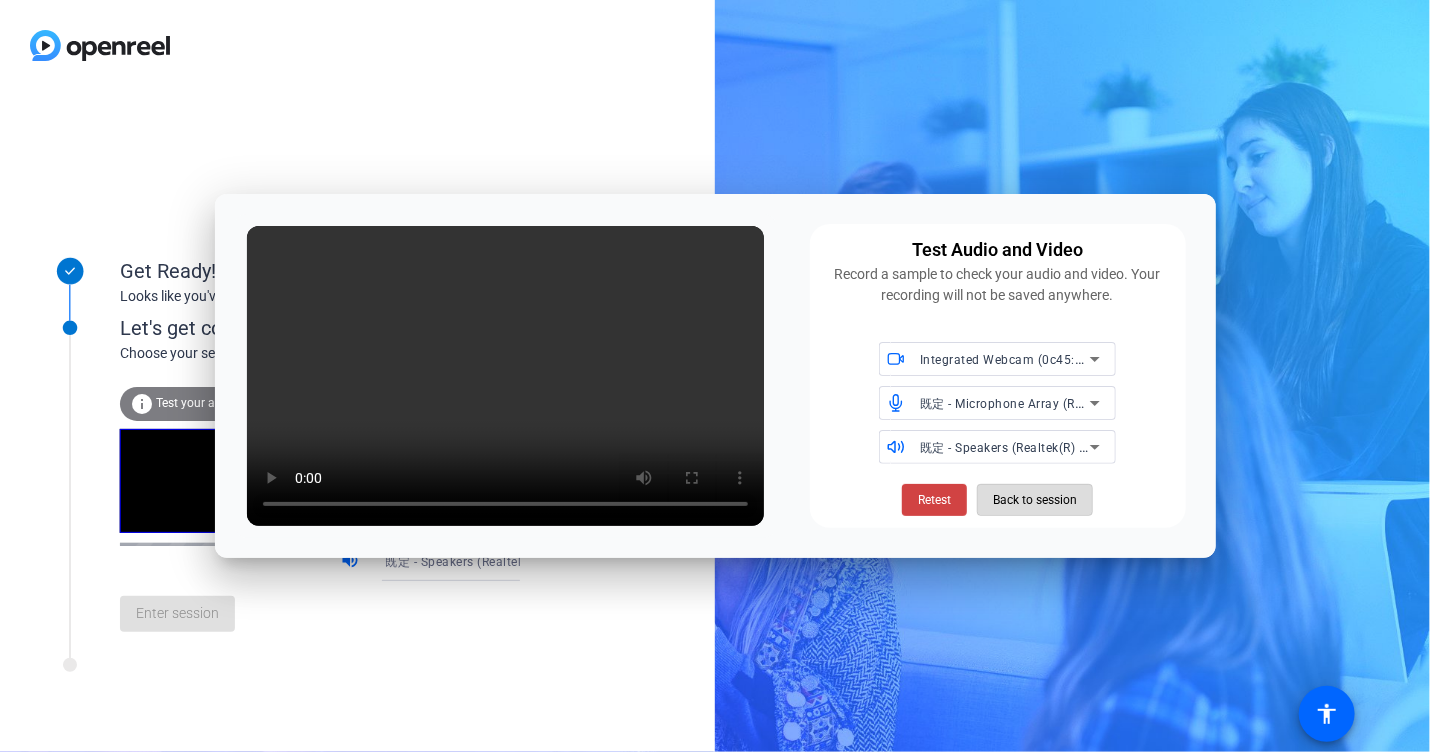 click on "Back to session" at bounding box center (1035, 500) 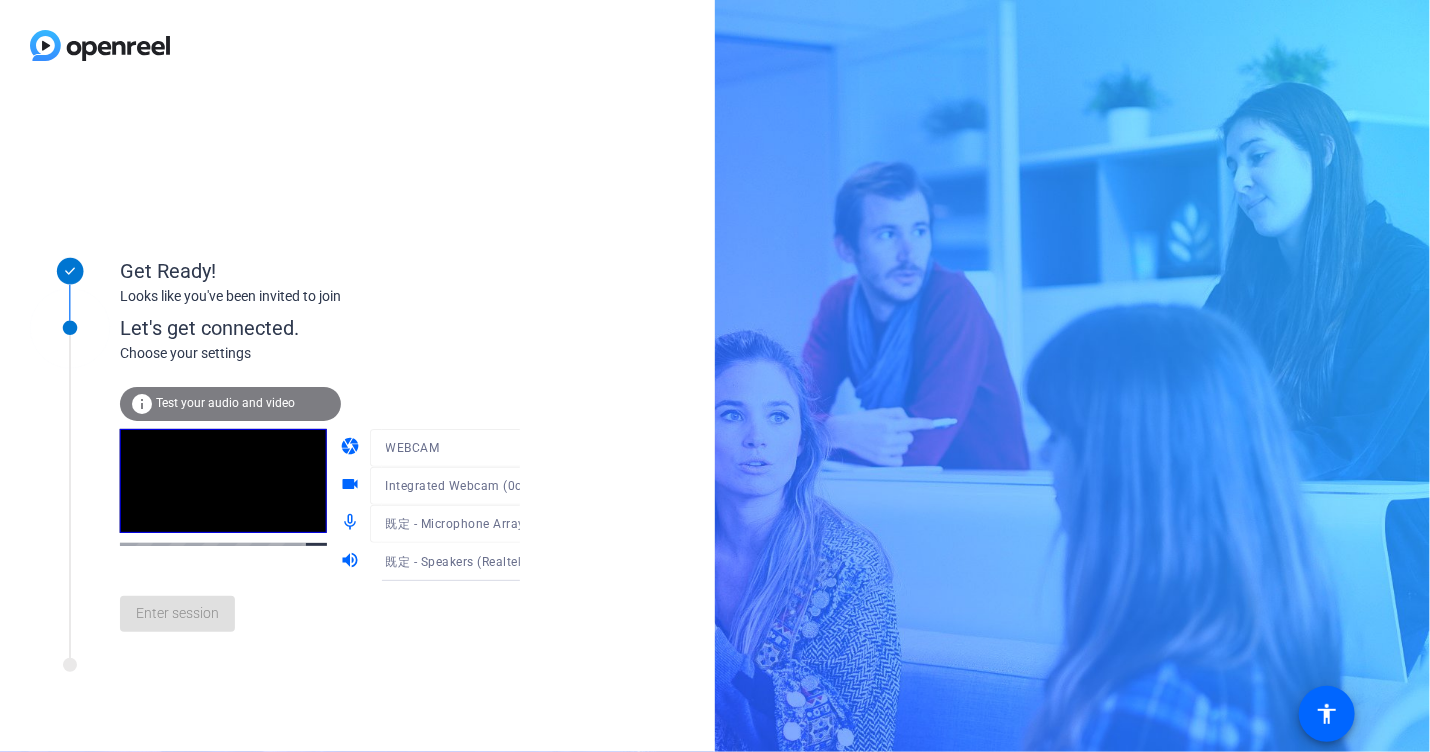 click on "Enter session" 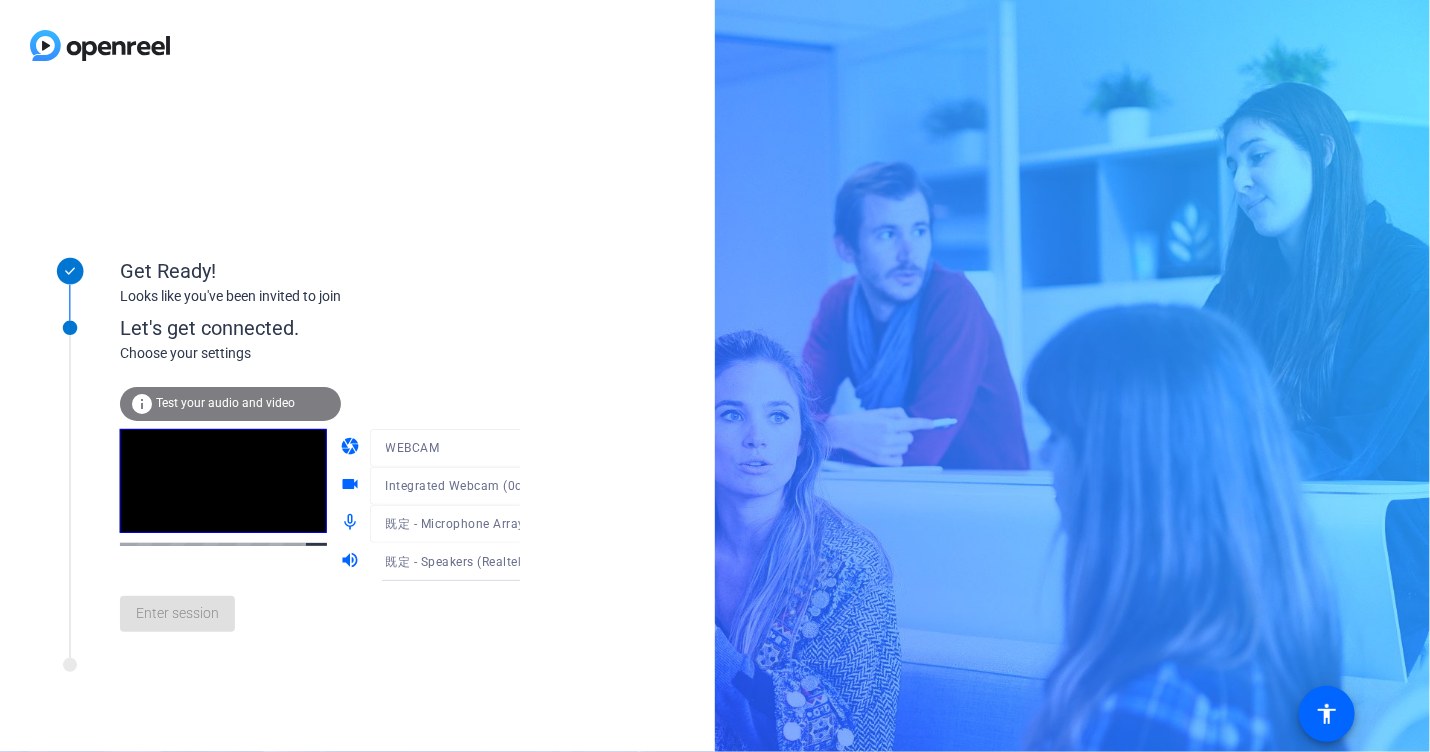 click on "Test your audio and video" 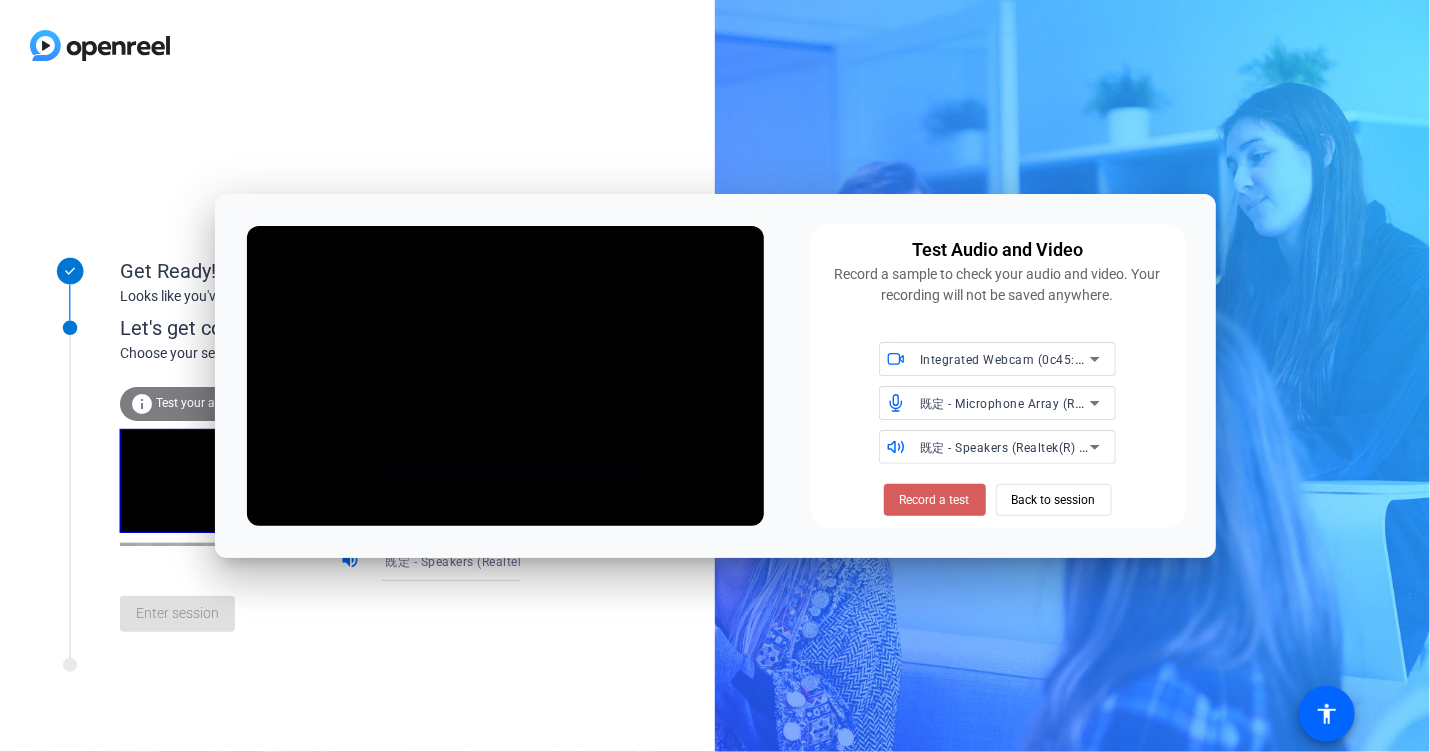 click on "Record a test" at bounding box center [935, 500] 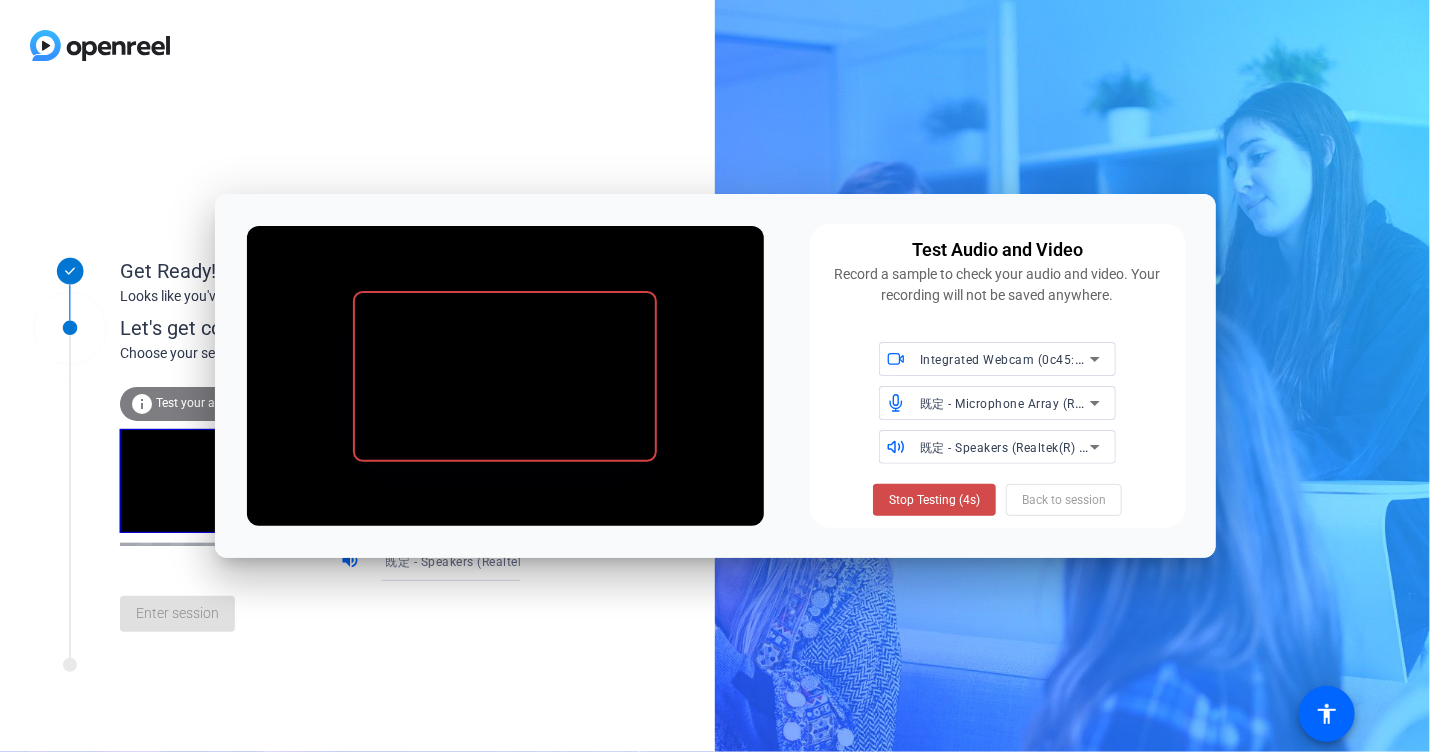 click on "Stop Testing (4s)" at bounding box center (934, 500) 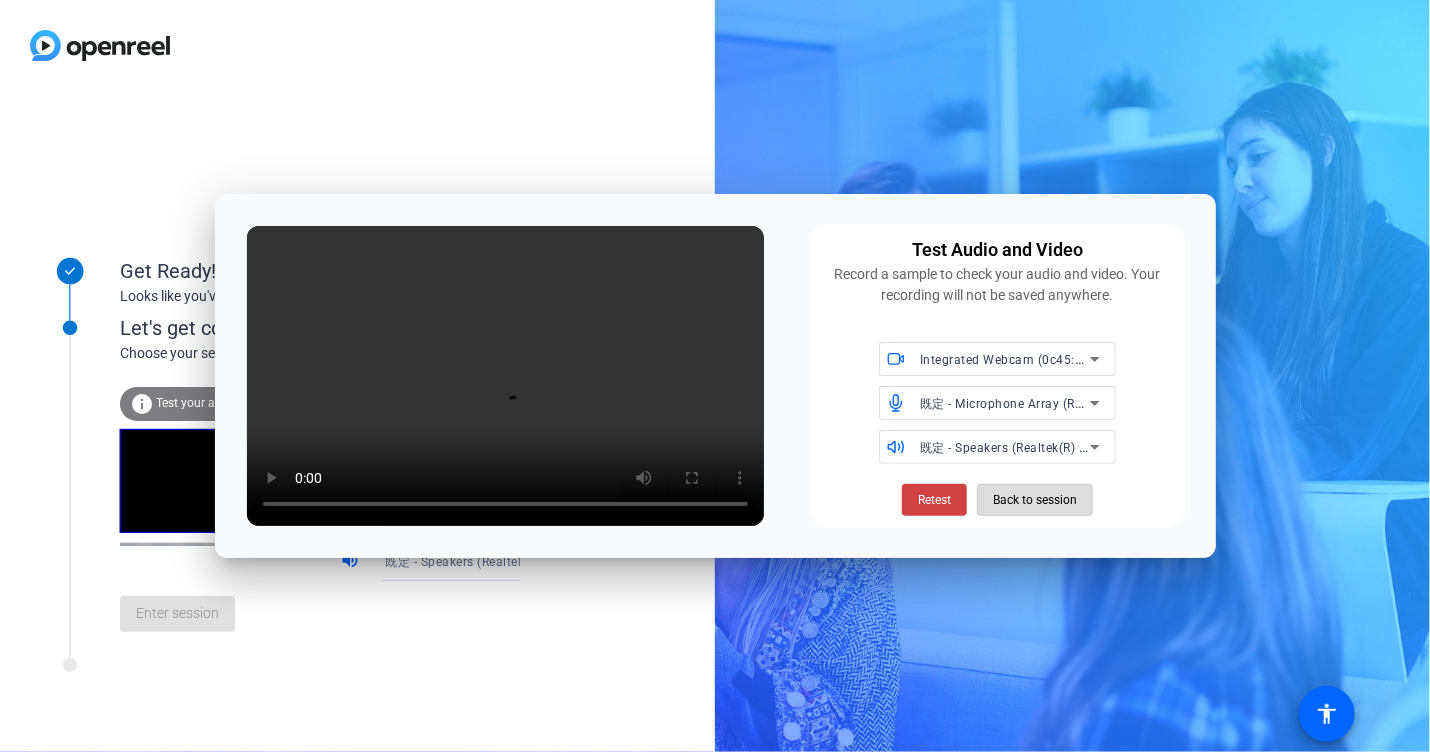 click on "Back to session" at bounding box center [1035, 500] 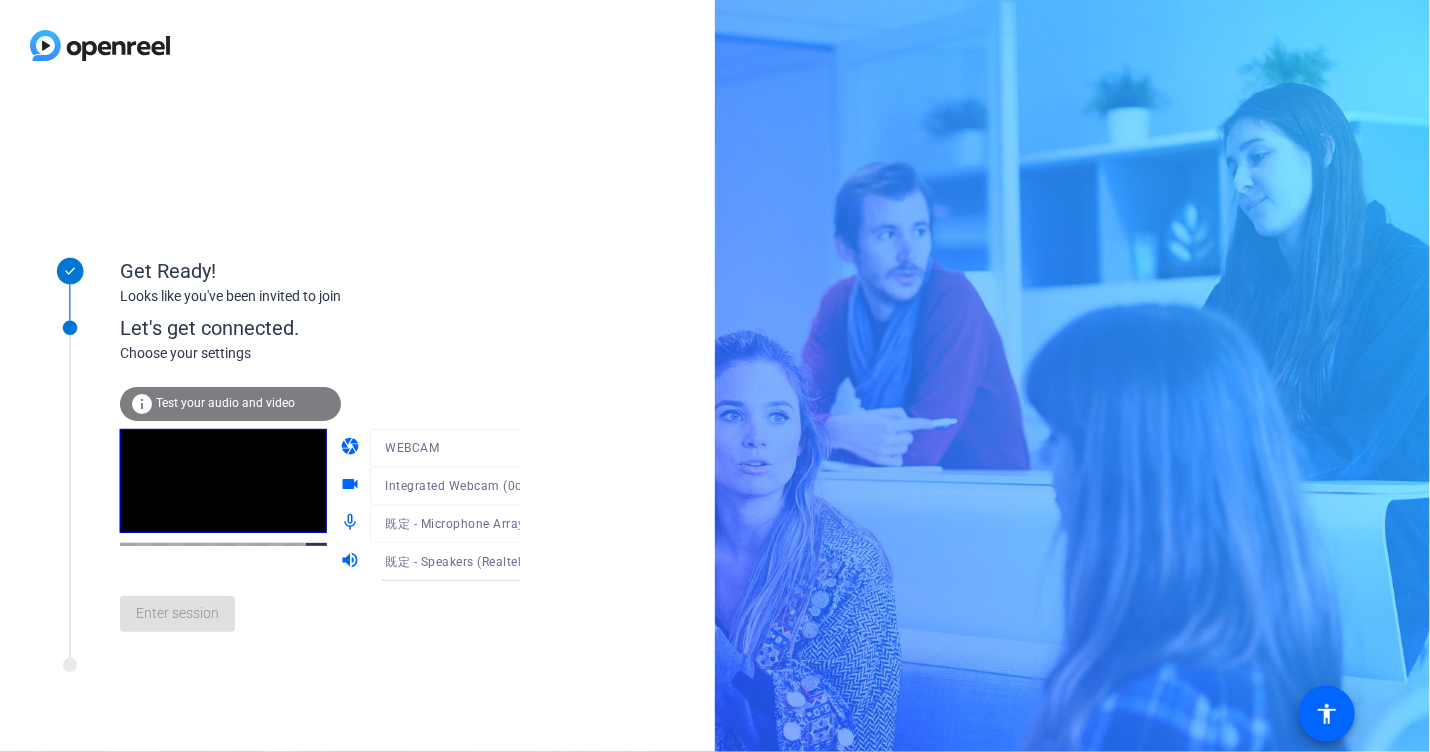 click on "Enter session" 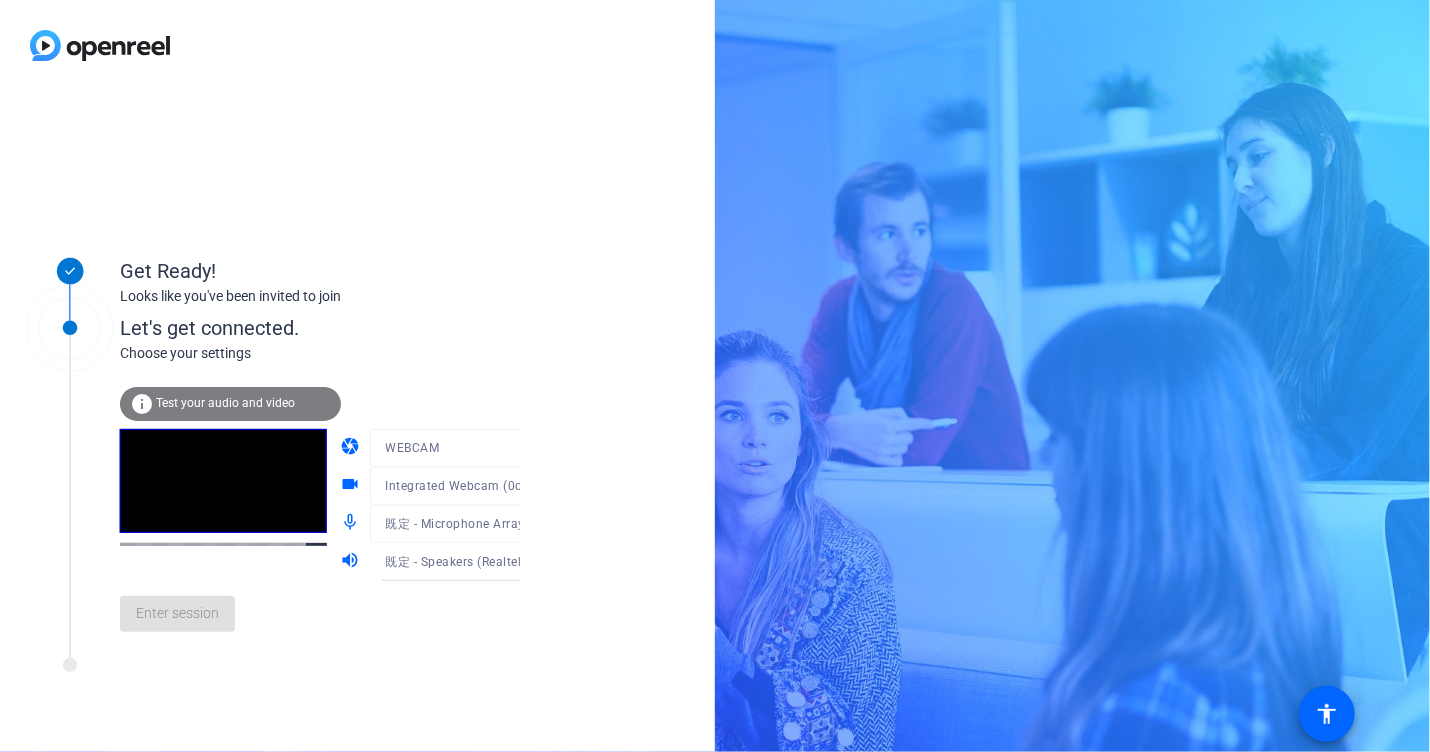 click on "既定 - Speakers (Realtek(R) Audio)" at bounding box center (461, 561) 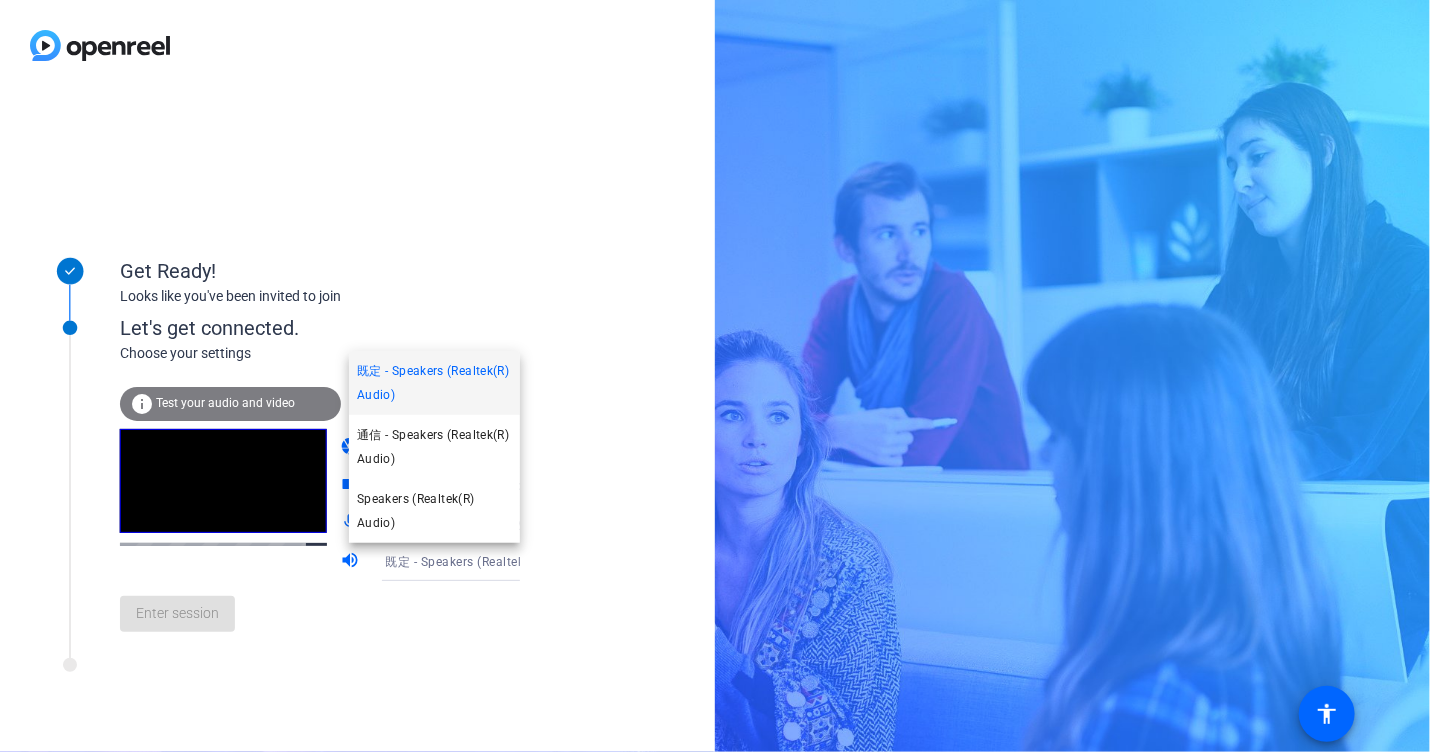 click on "既定 - Speakers (Realtek(R) Audio)" at bounding box center [434, 383] 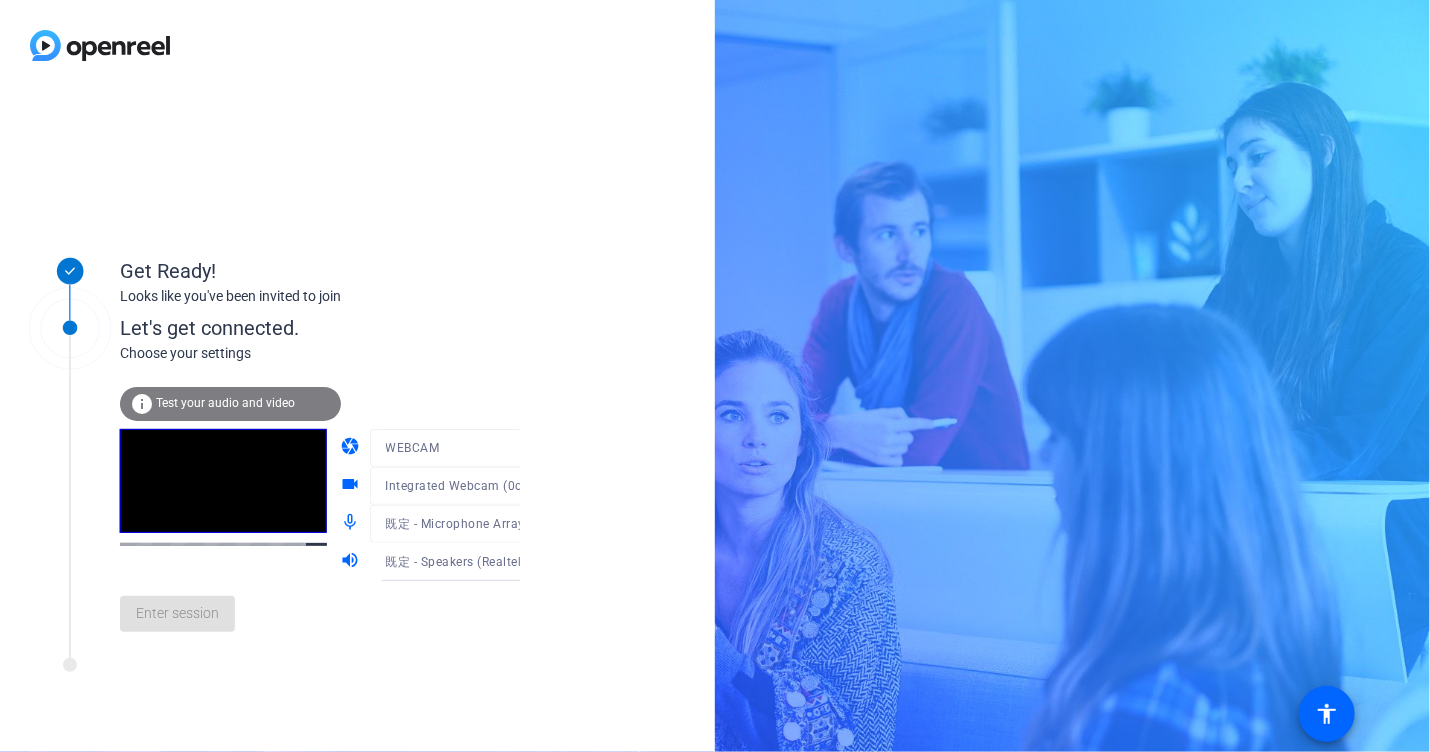 click on "WEBCAM" 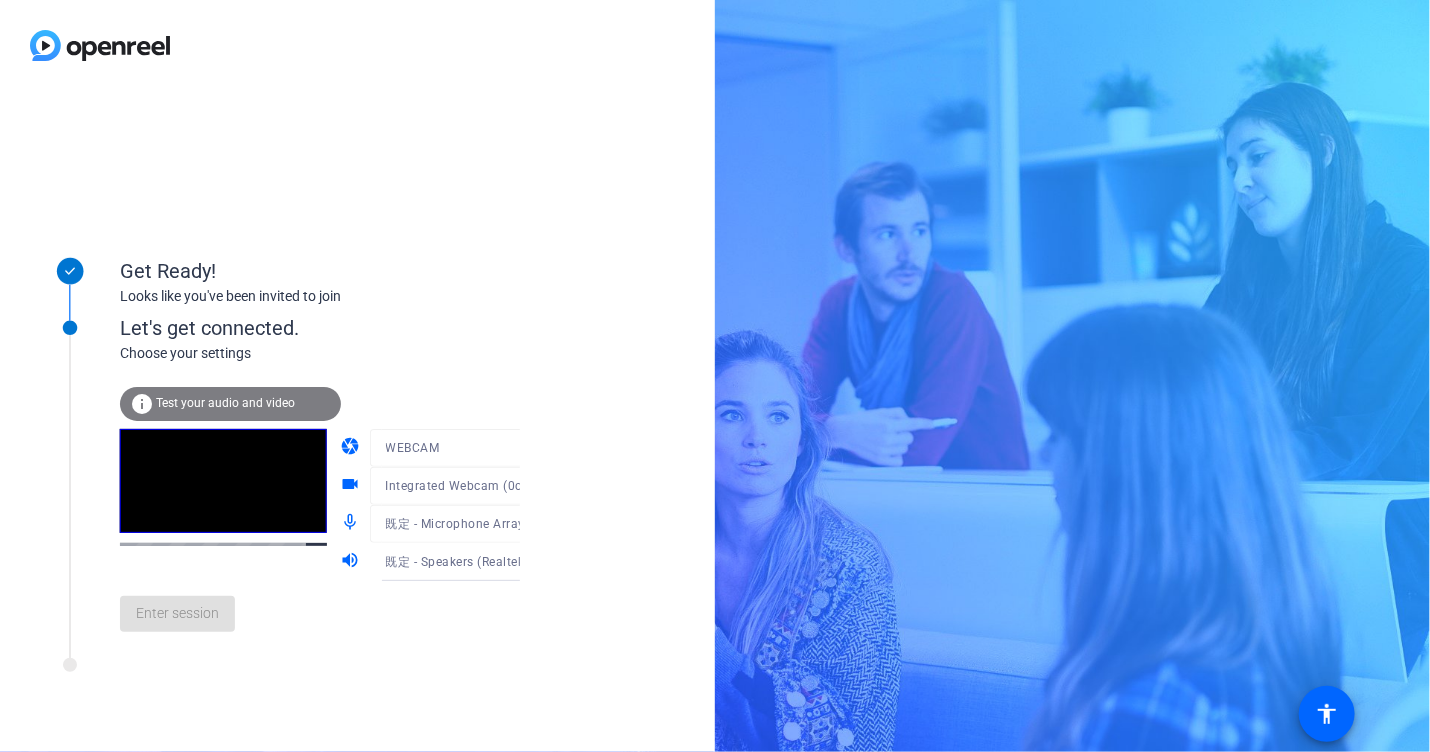 click 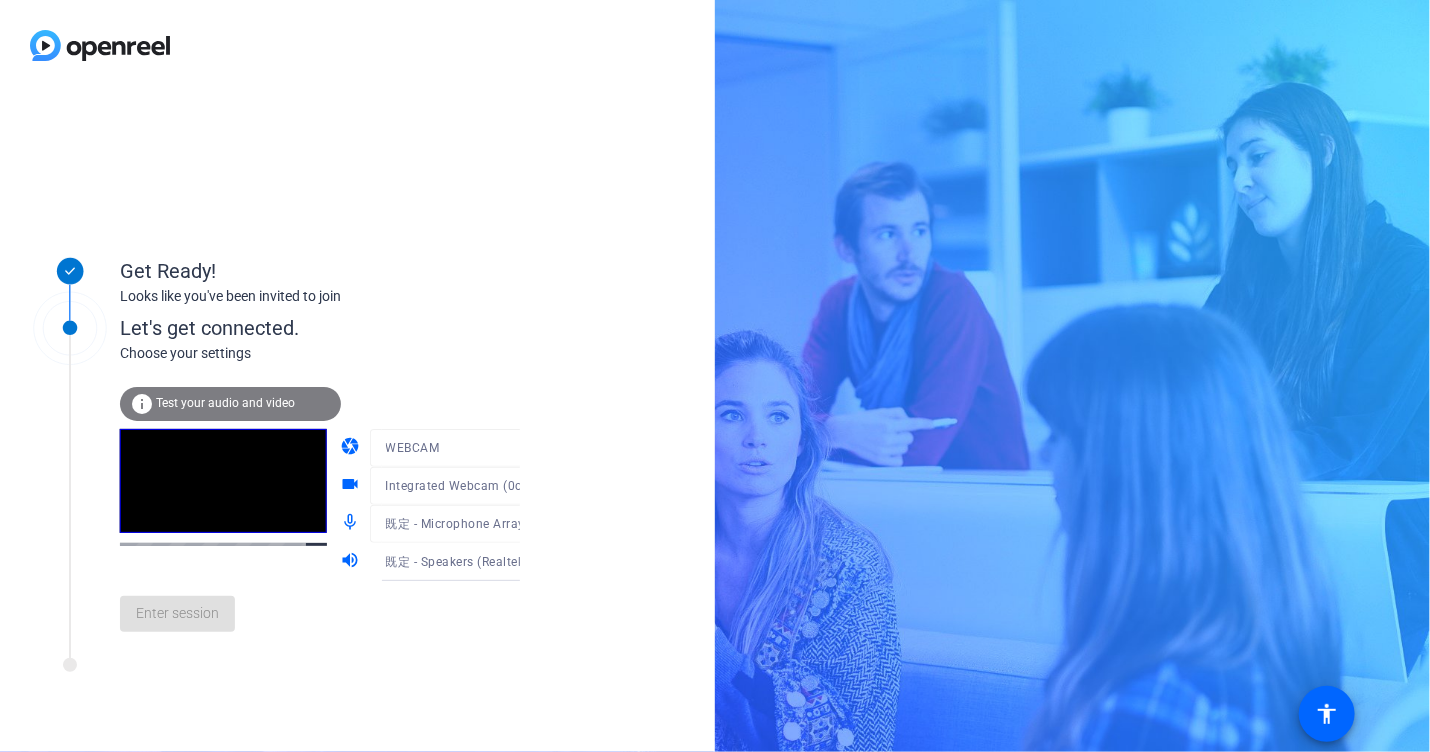 click on "Test your audio and video" 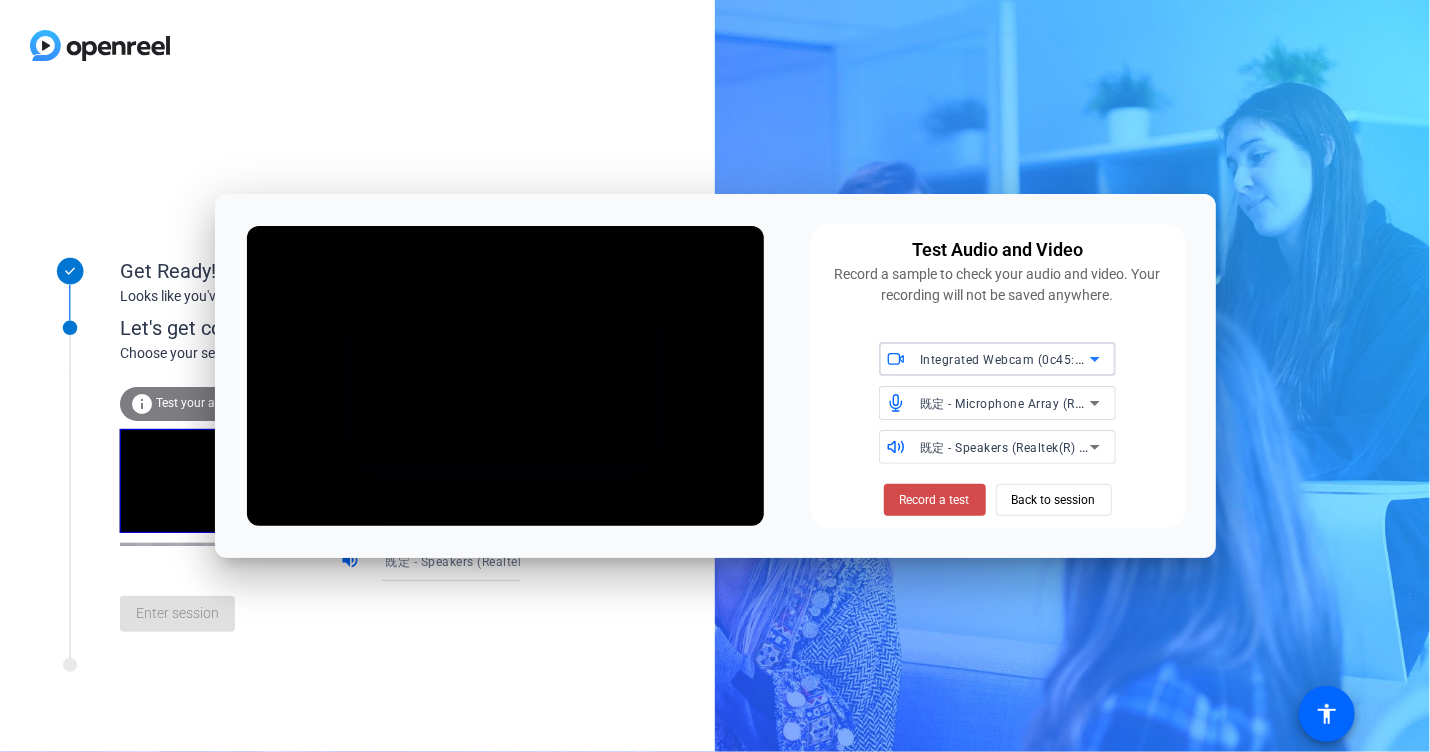 click on "Record a test" at bounding box center (935, 500) 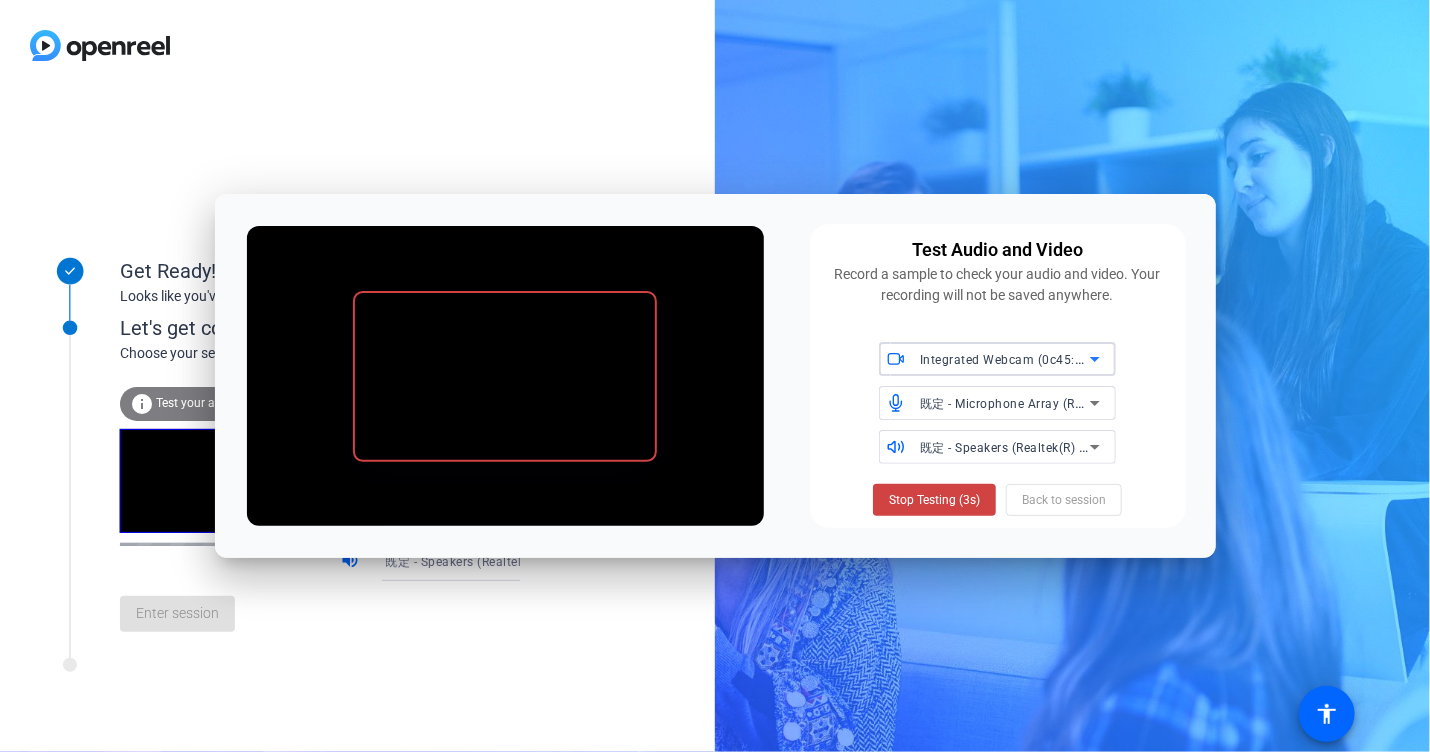 click on "Integrated Webcam (0c45:6d50)" at bounding box center (1015, 359) 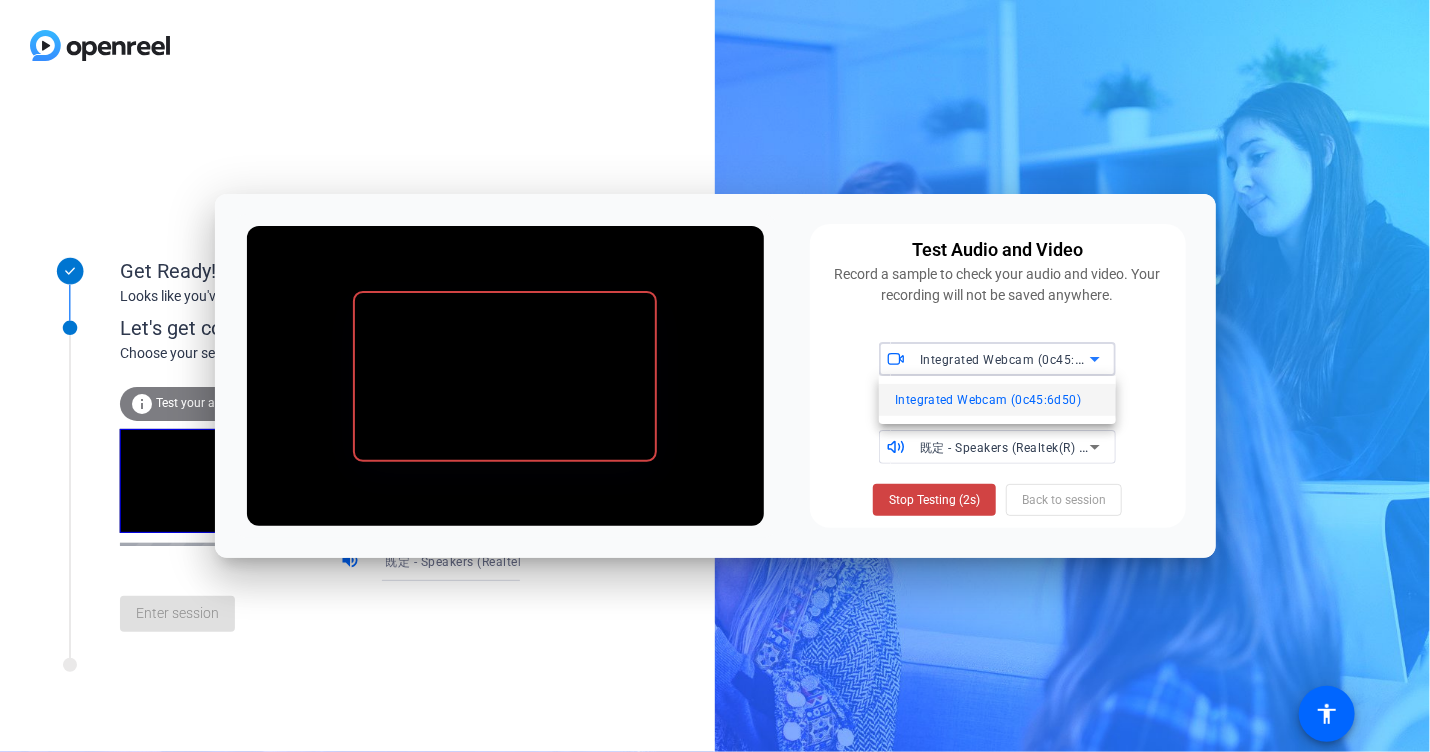 click at bounding box center [715, 376] 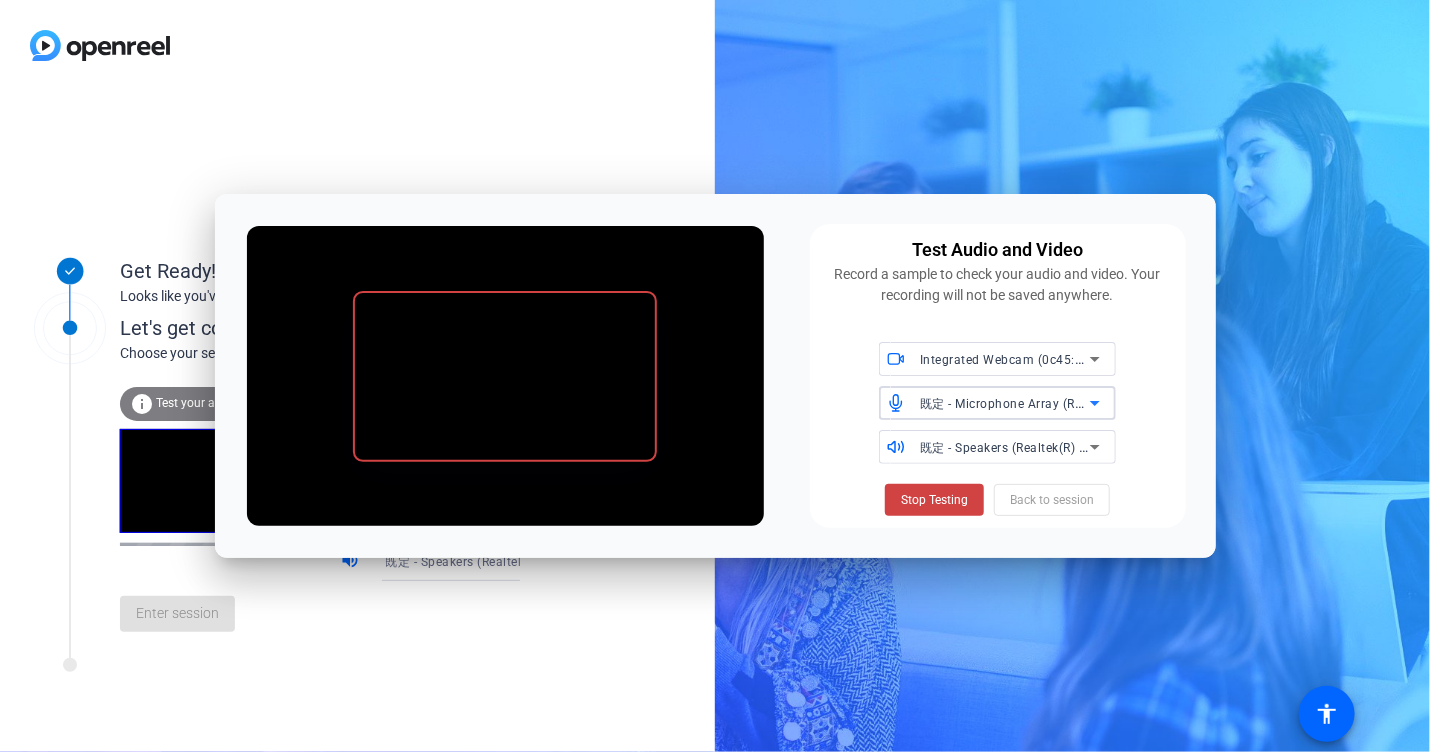 click on "既定 - Microphone Array (Realtek(R) Audio)" at bounding box center (1044, 403) 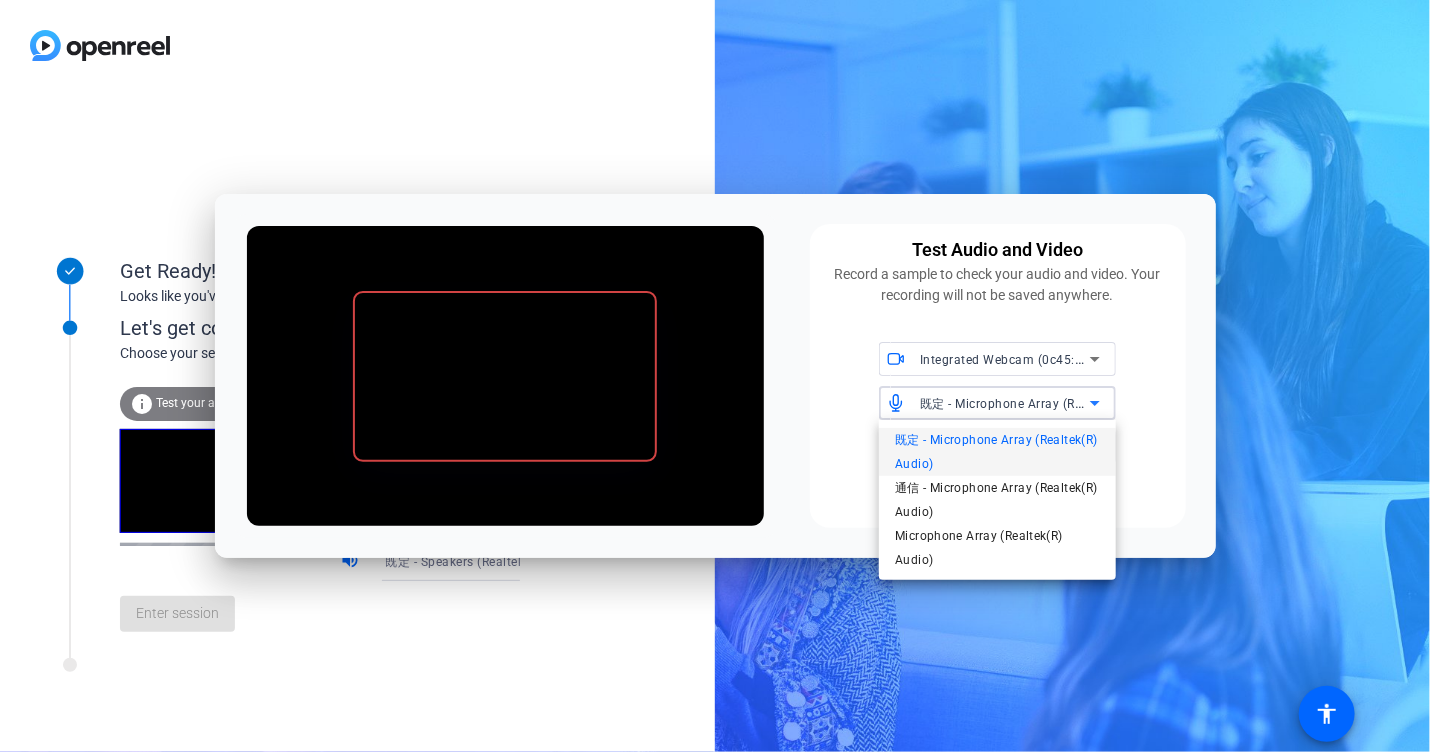 click at bounding box center (715, 376) 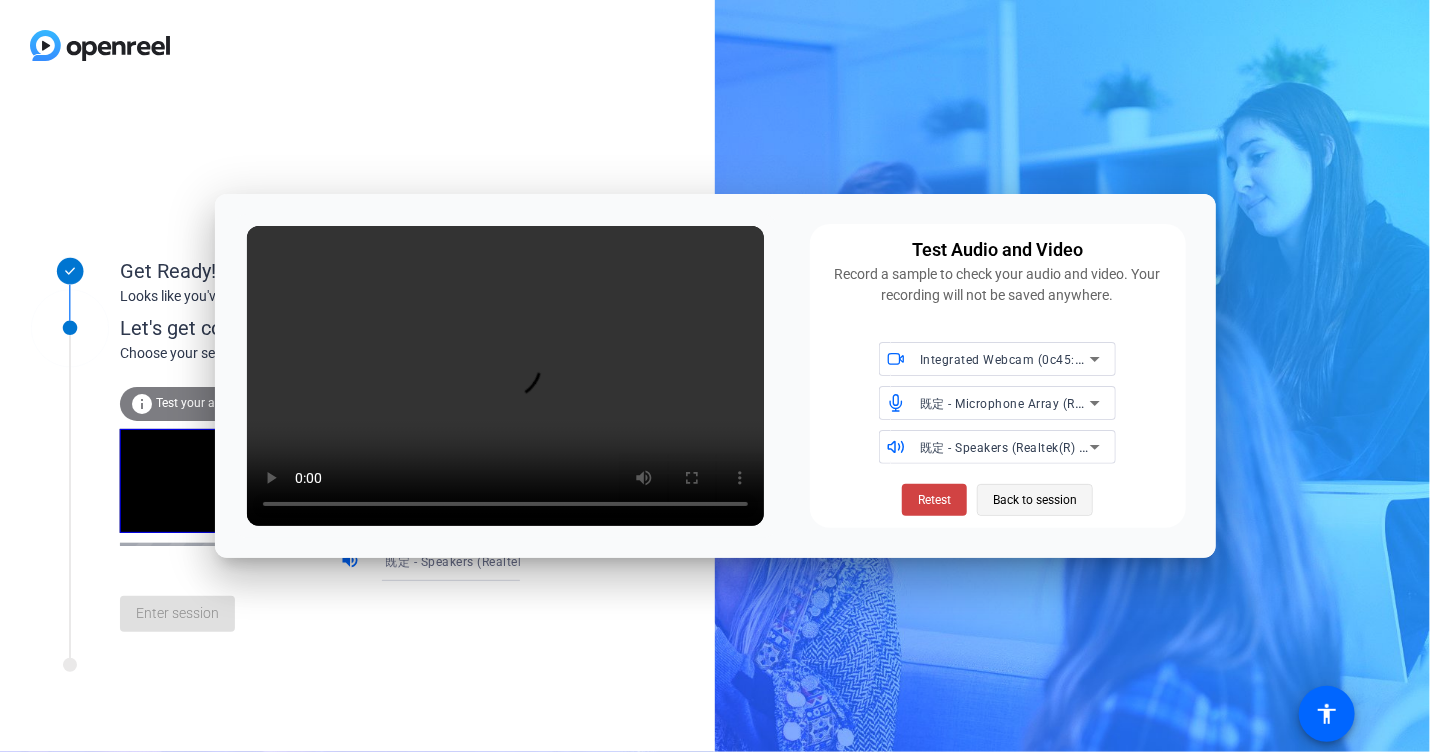 click on "Back to session" at bounding box center (1035, 500) 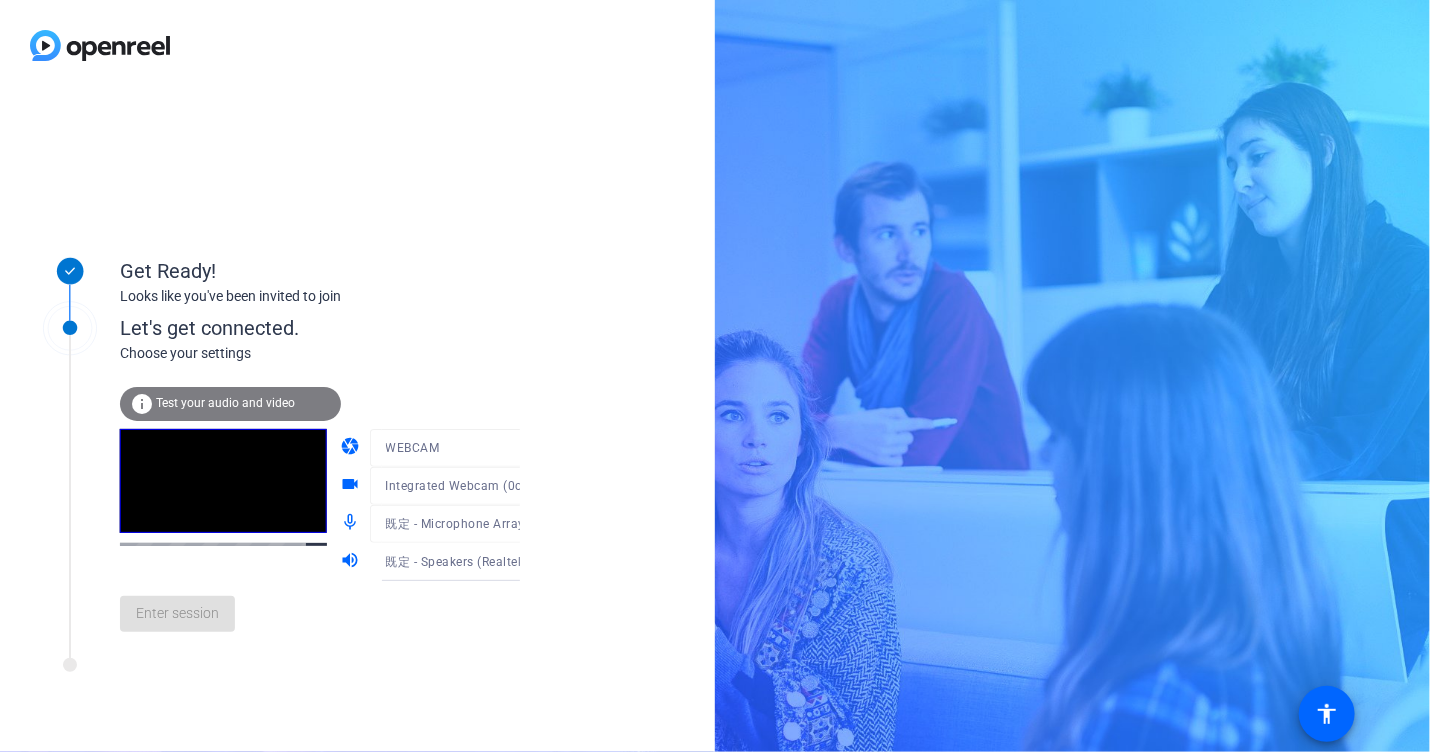 click on "Enter session" 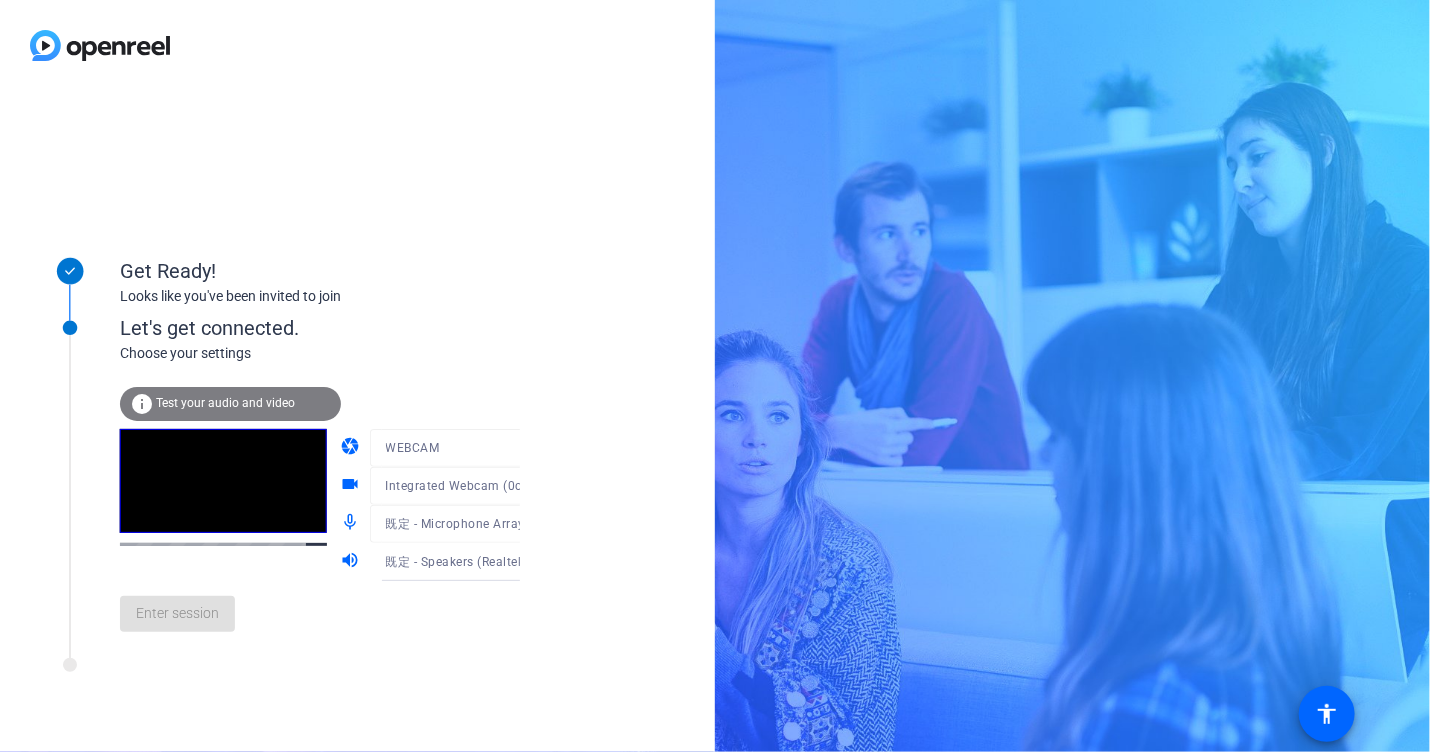 click on "Get Ready! Looks like you've been invited to join Let's get connected. Choose your settings info Test your audio and video camera WEBCAM videocam Integrated Webcam (0c45:6d50) mic_none 既定 - Microphone Array (Realtek(R) Audio) volume_up 既定 - Speakers (Realtek(R) Audio) Enter session" 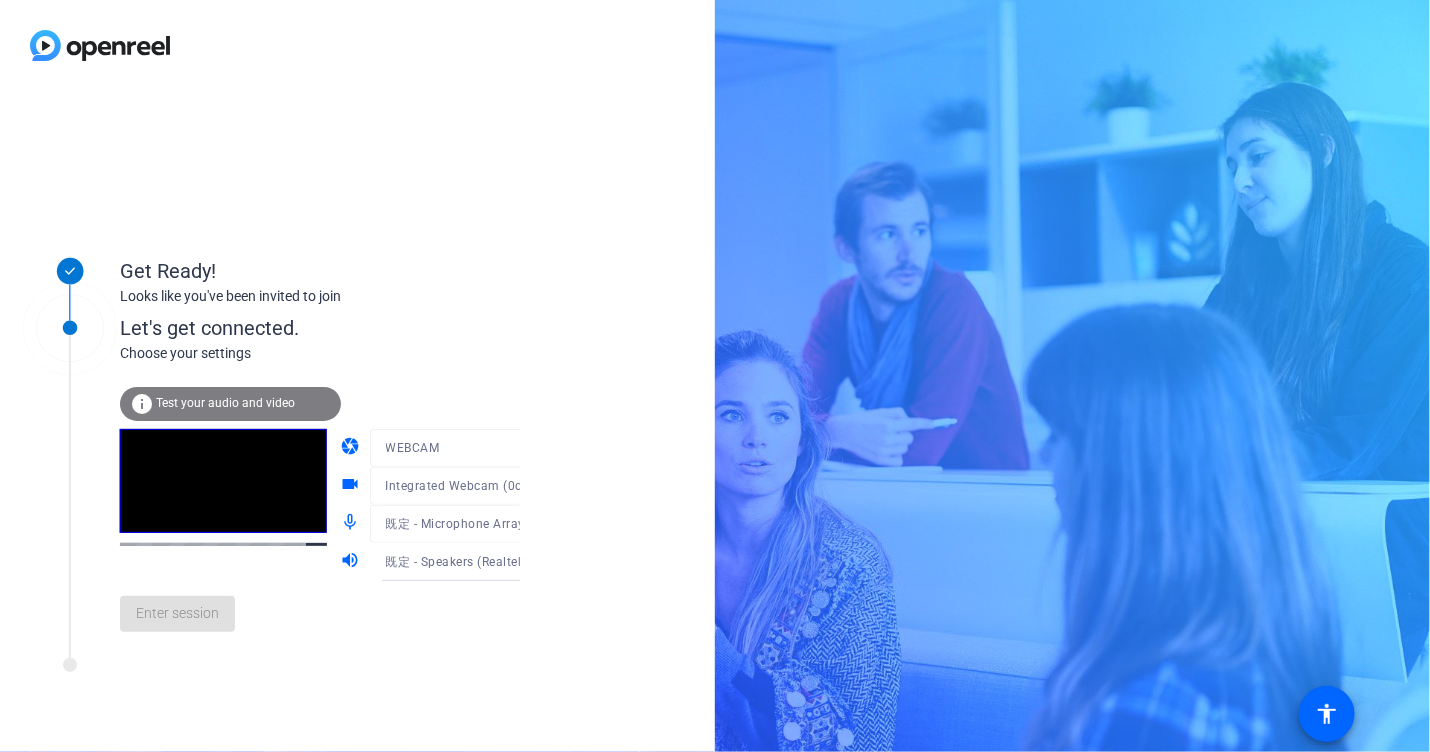 click 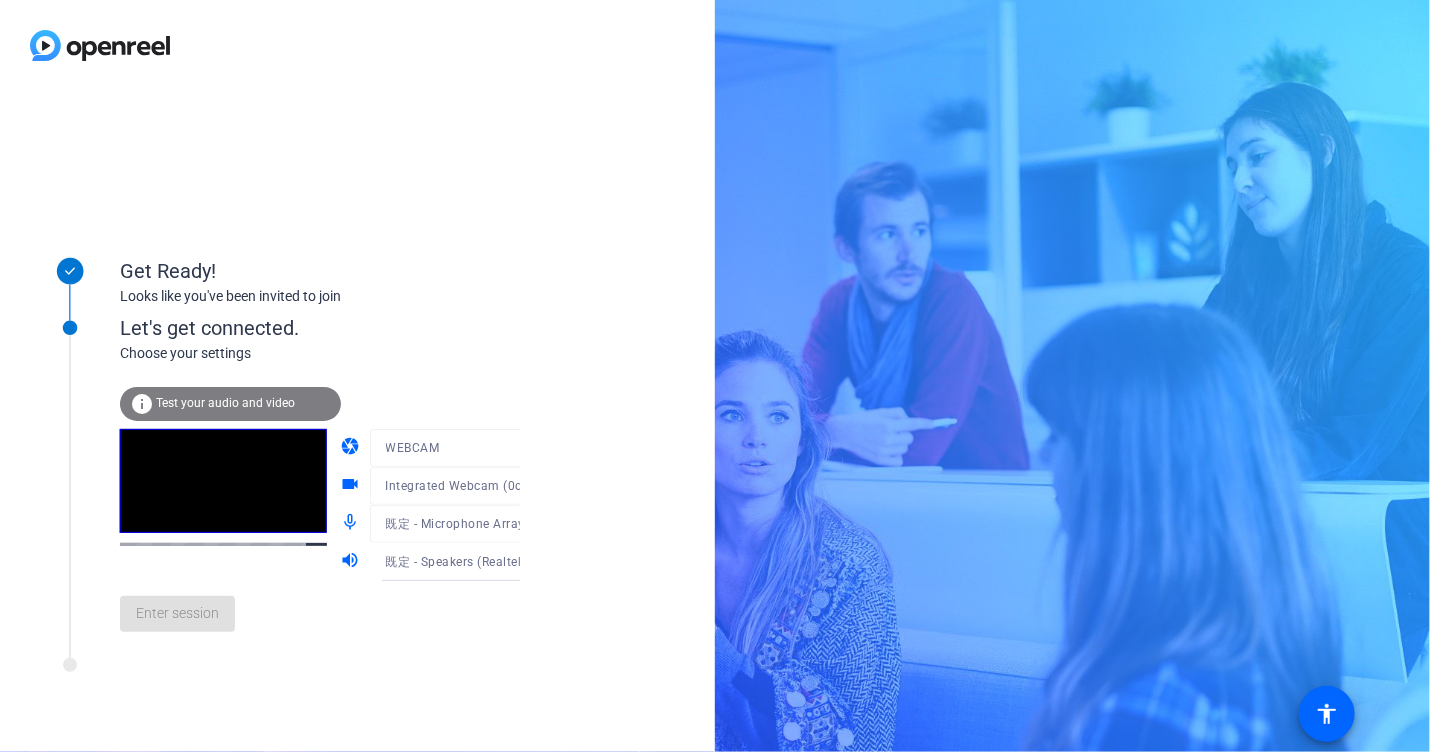 click on "Test your audio and video" 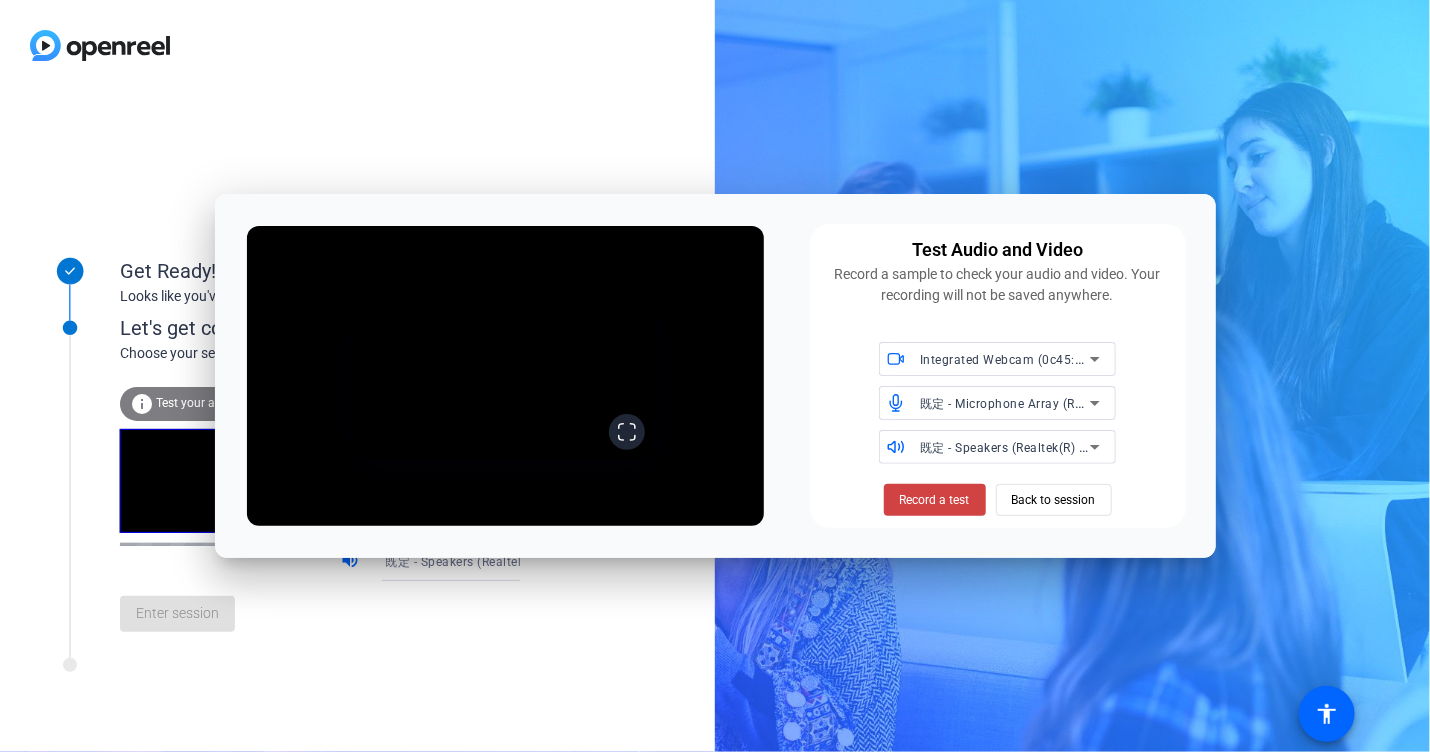 click 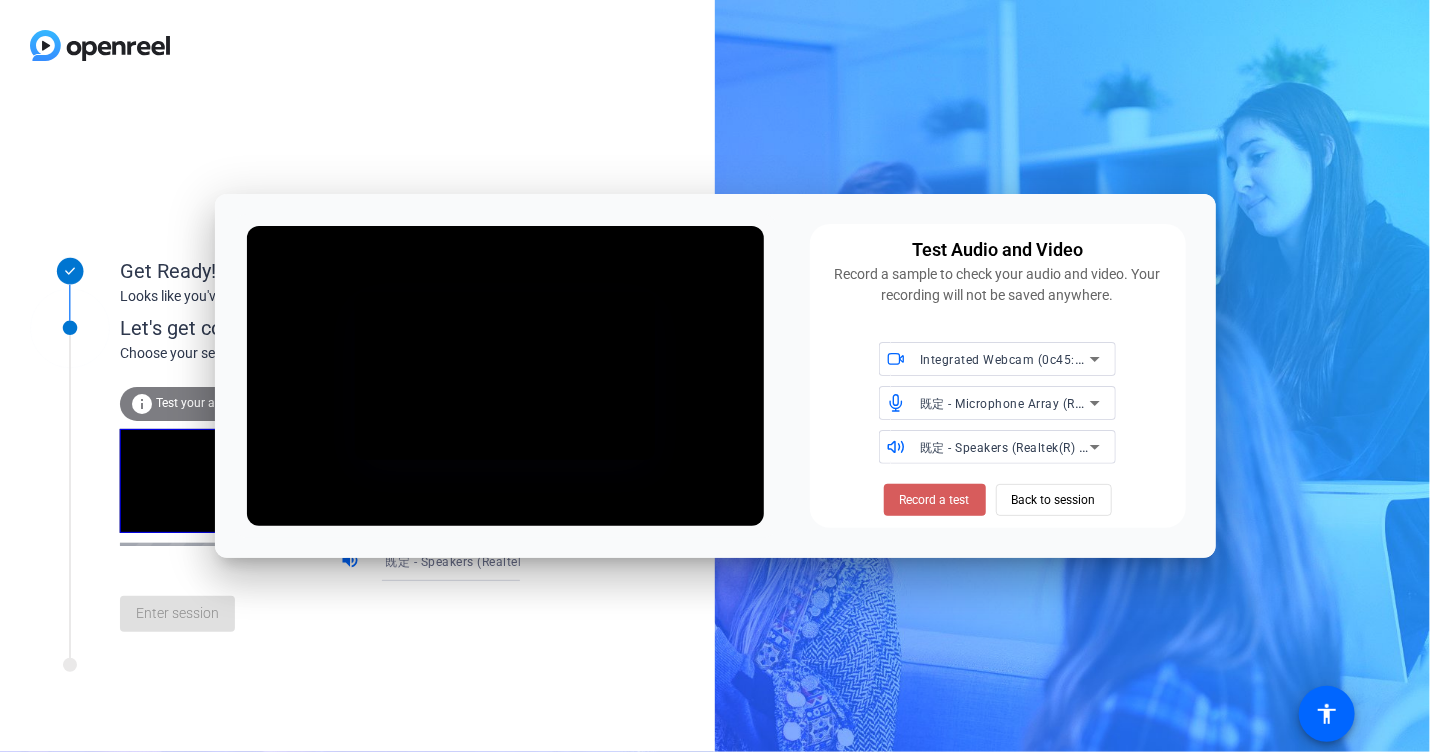 click on "Record a test" at bounding box center (935, 500) 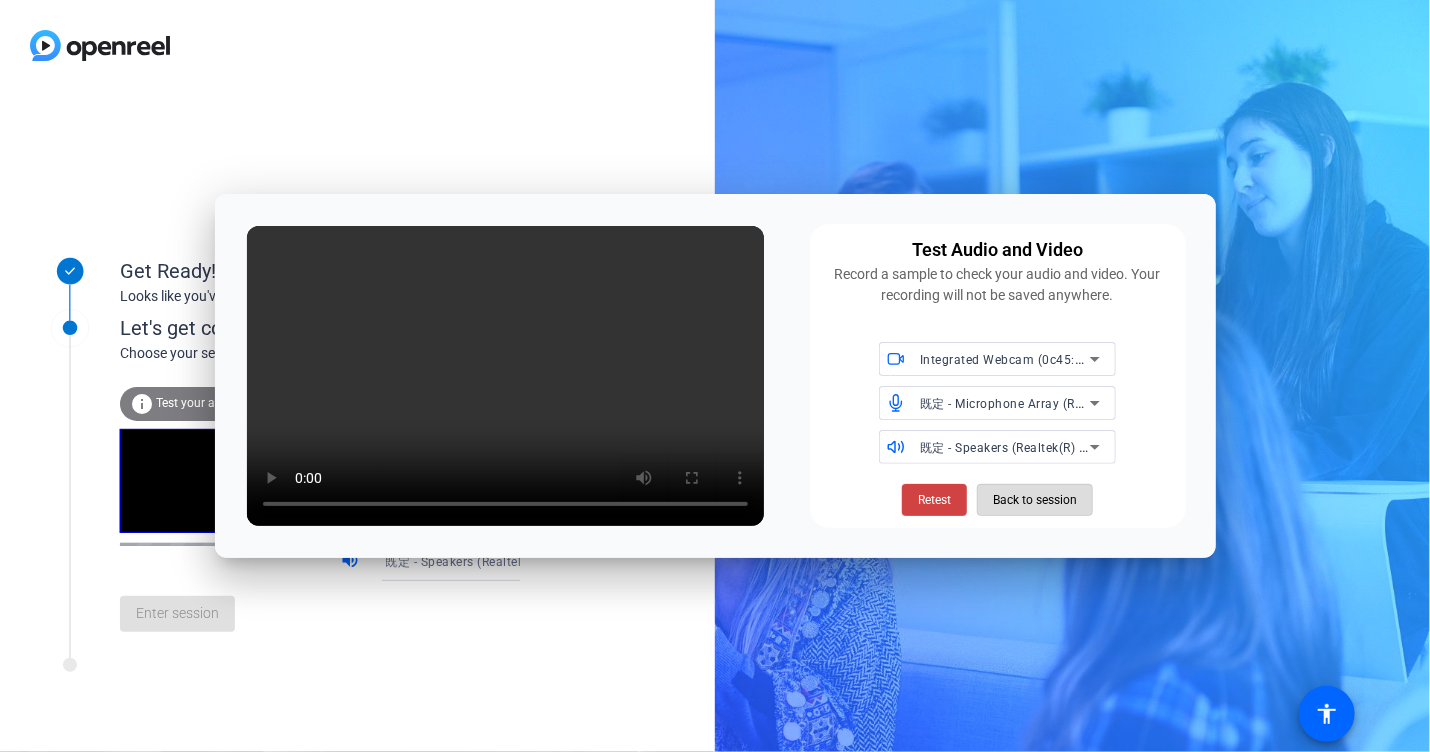 click on "Back to session" at bounding box center [1035, 500] 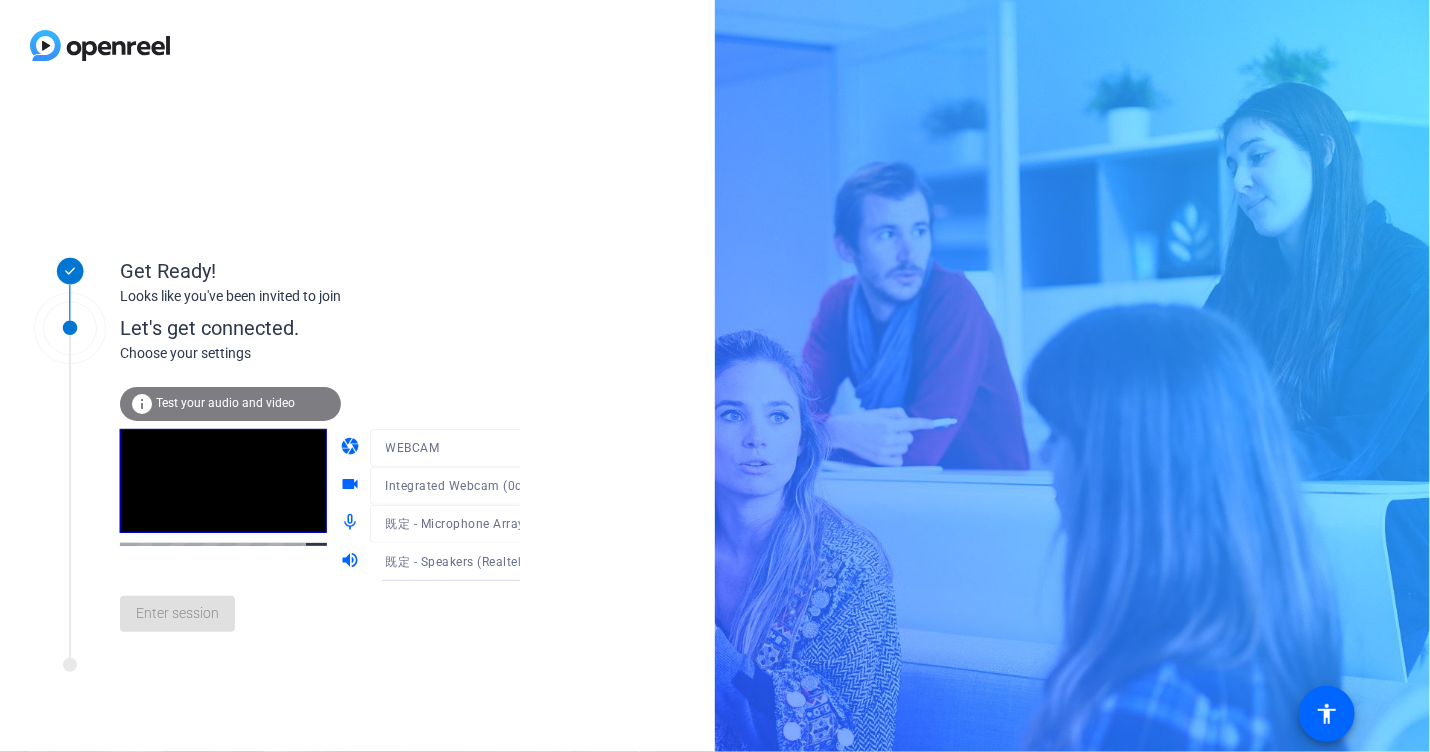 click 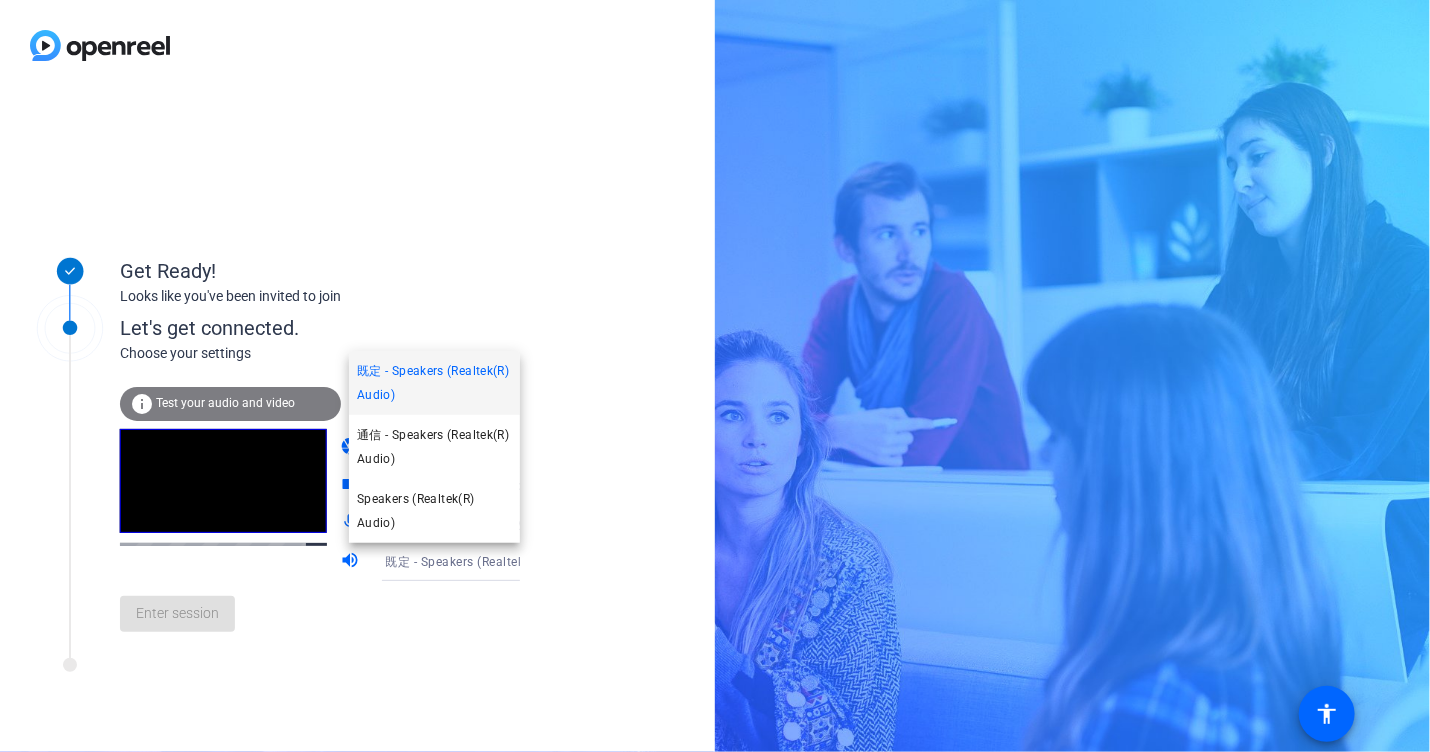 click at bounding box center [715, 376] 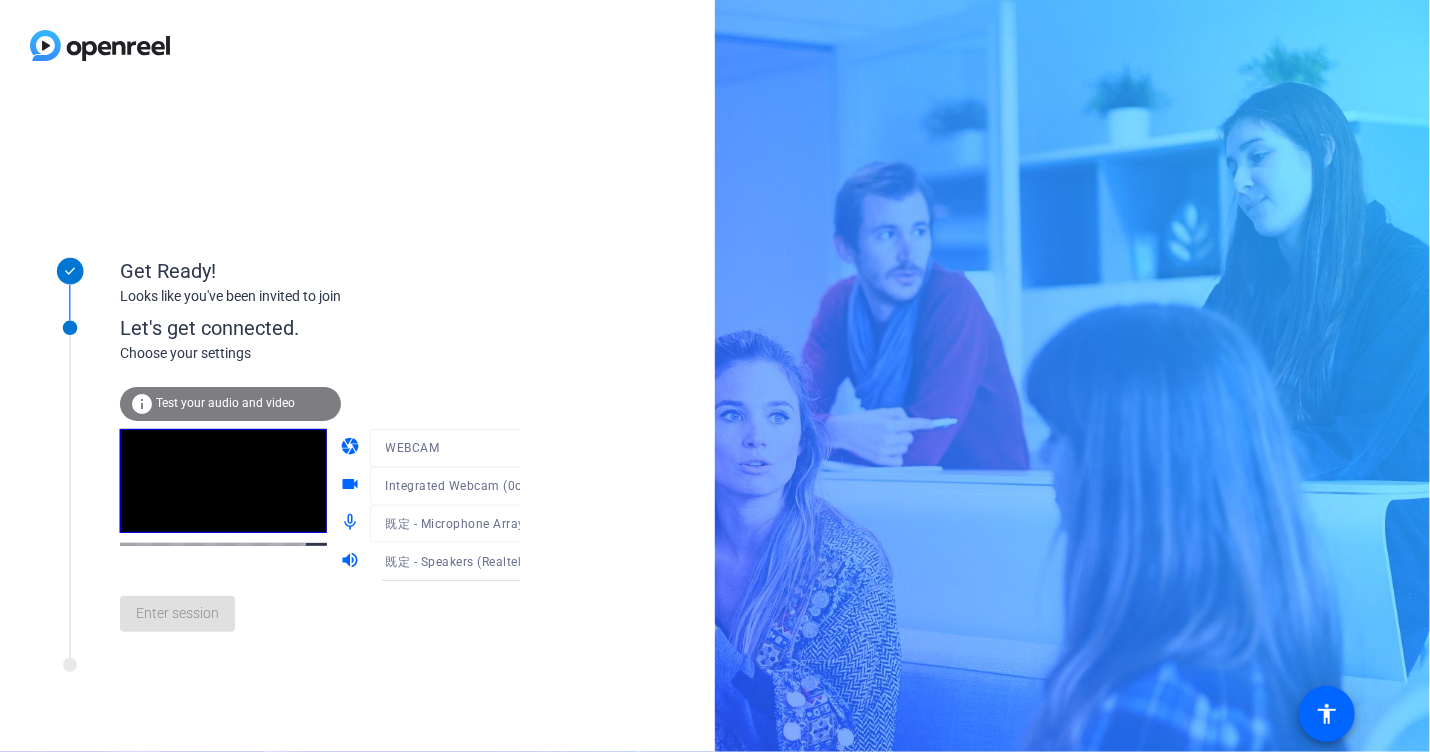 click on "Test your audio and video" 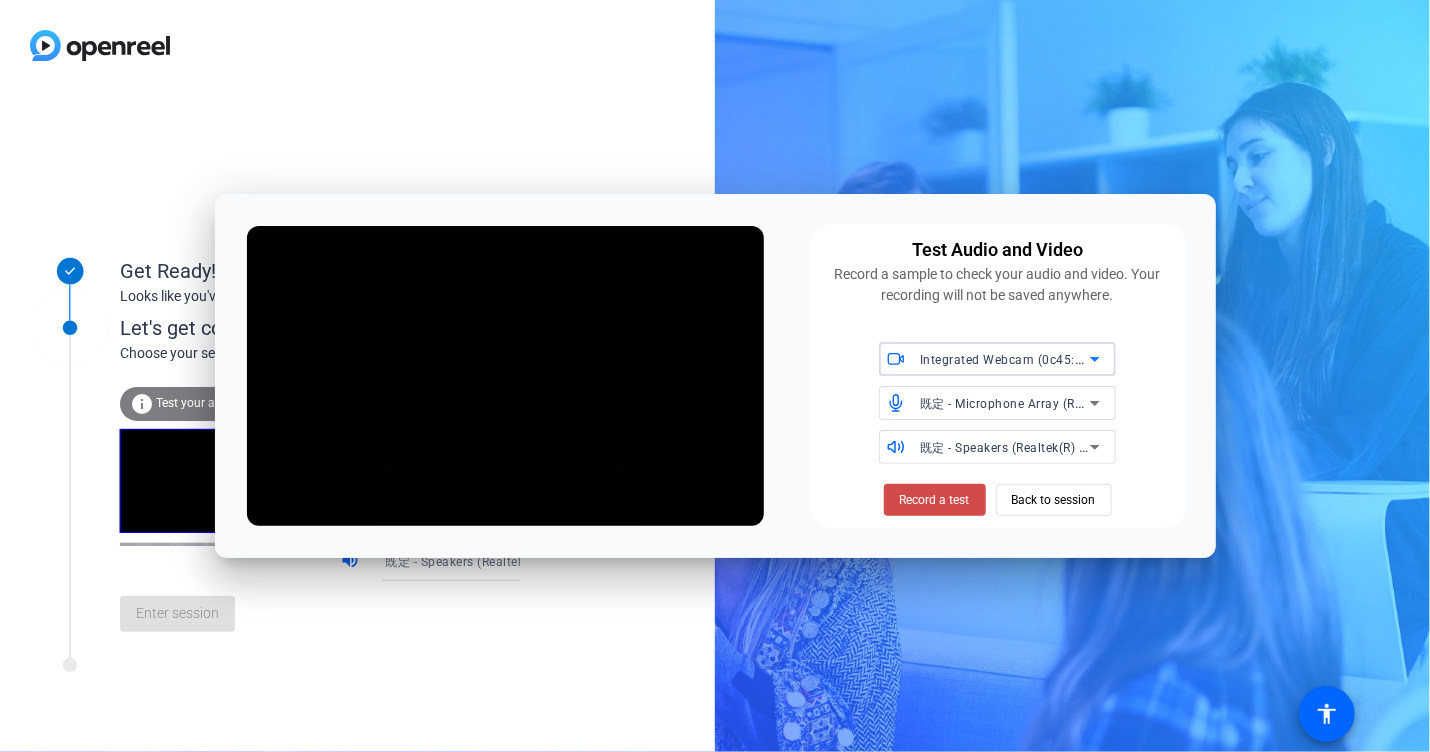 click at bounding box center [935, 500] 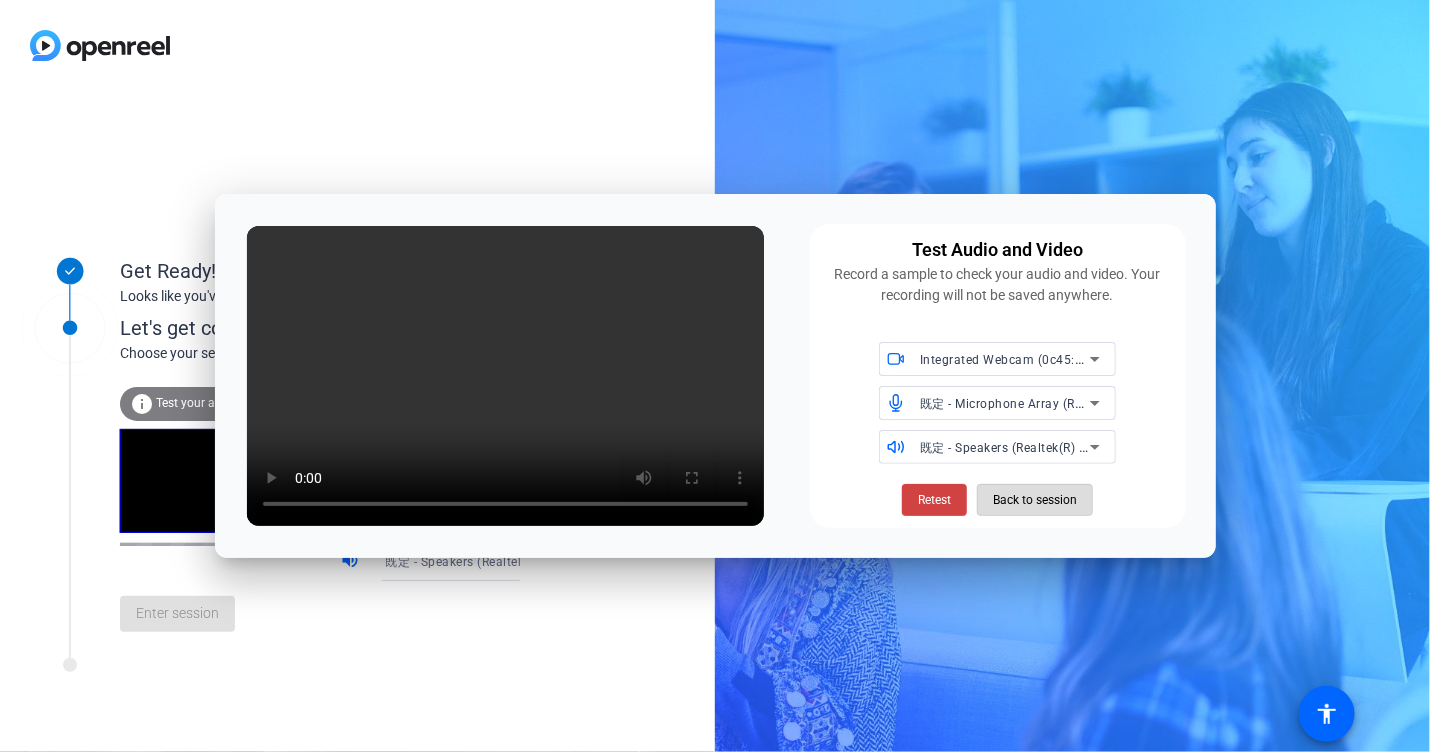 click on "Back to session" at bounding box center (1035, 500) 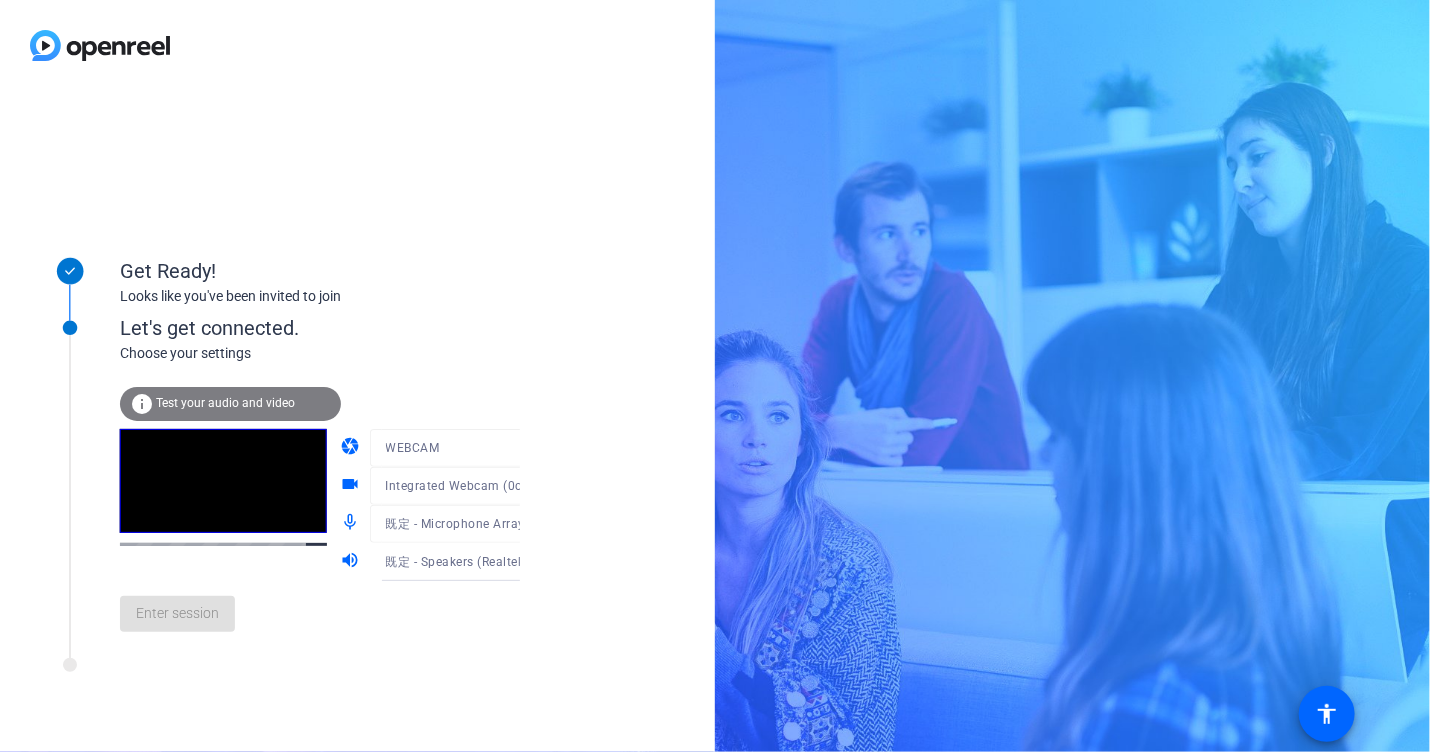 click on "Enter session" 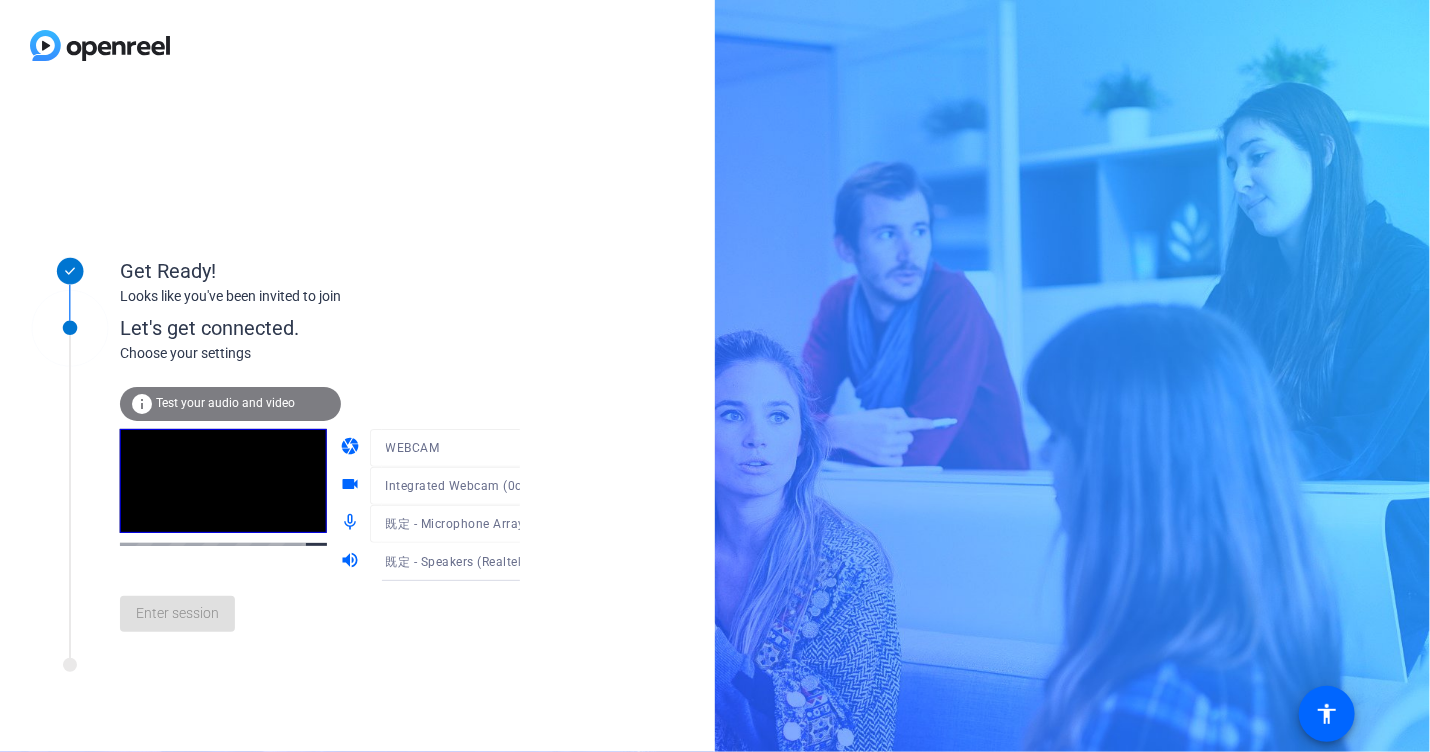click 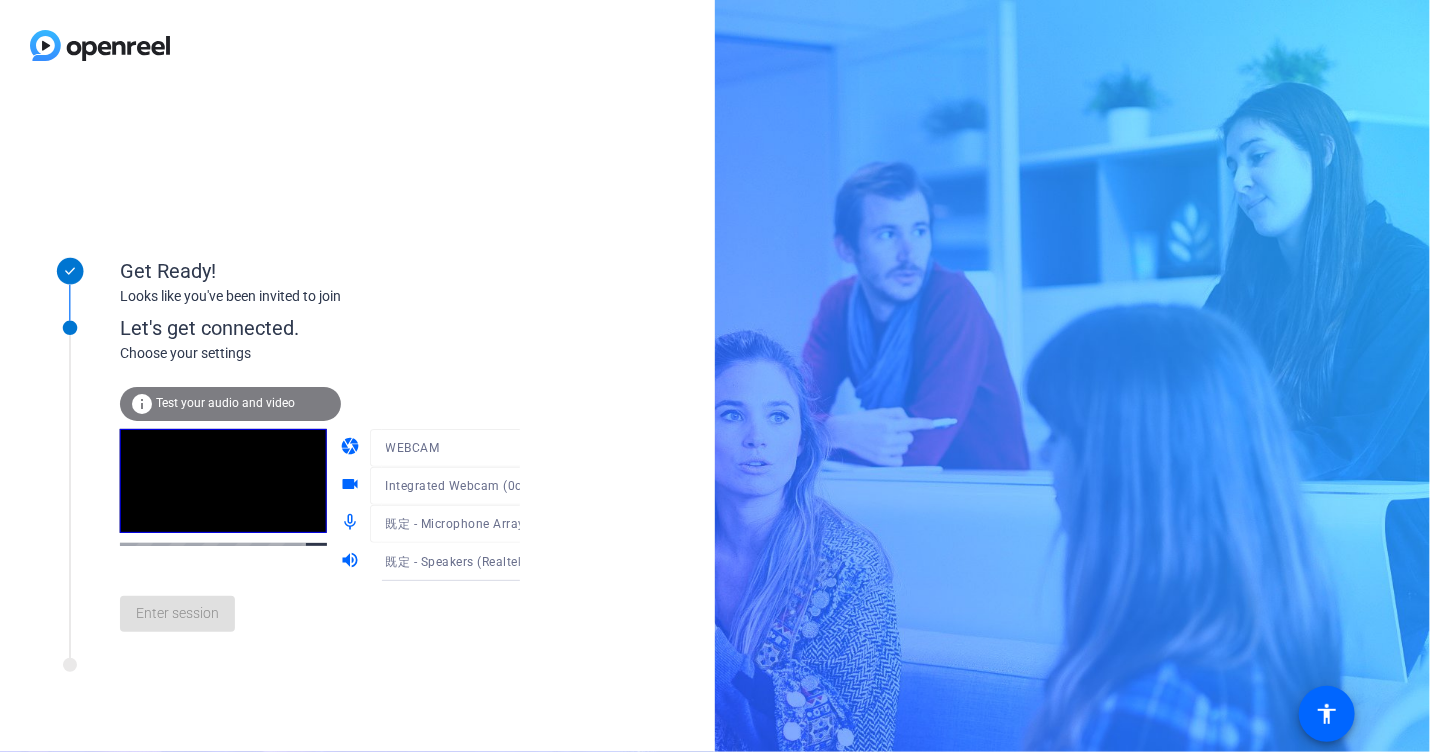 click 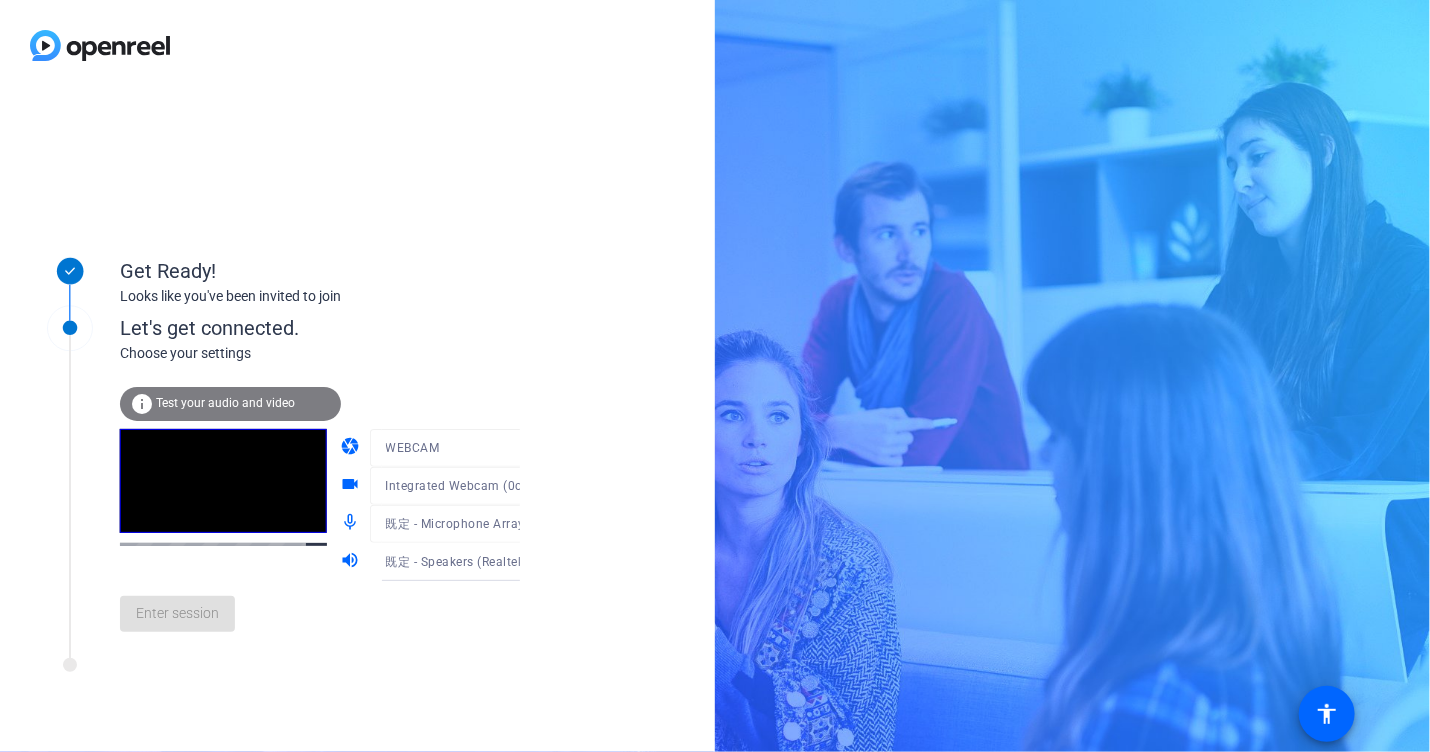 click 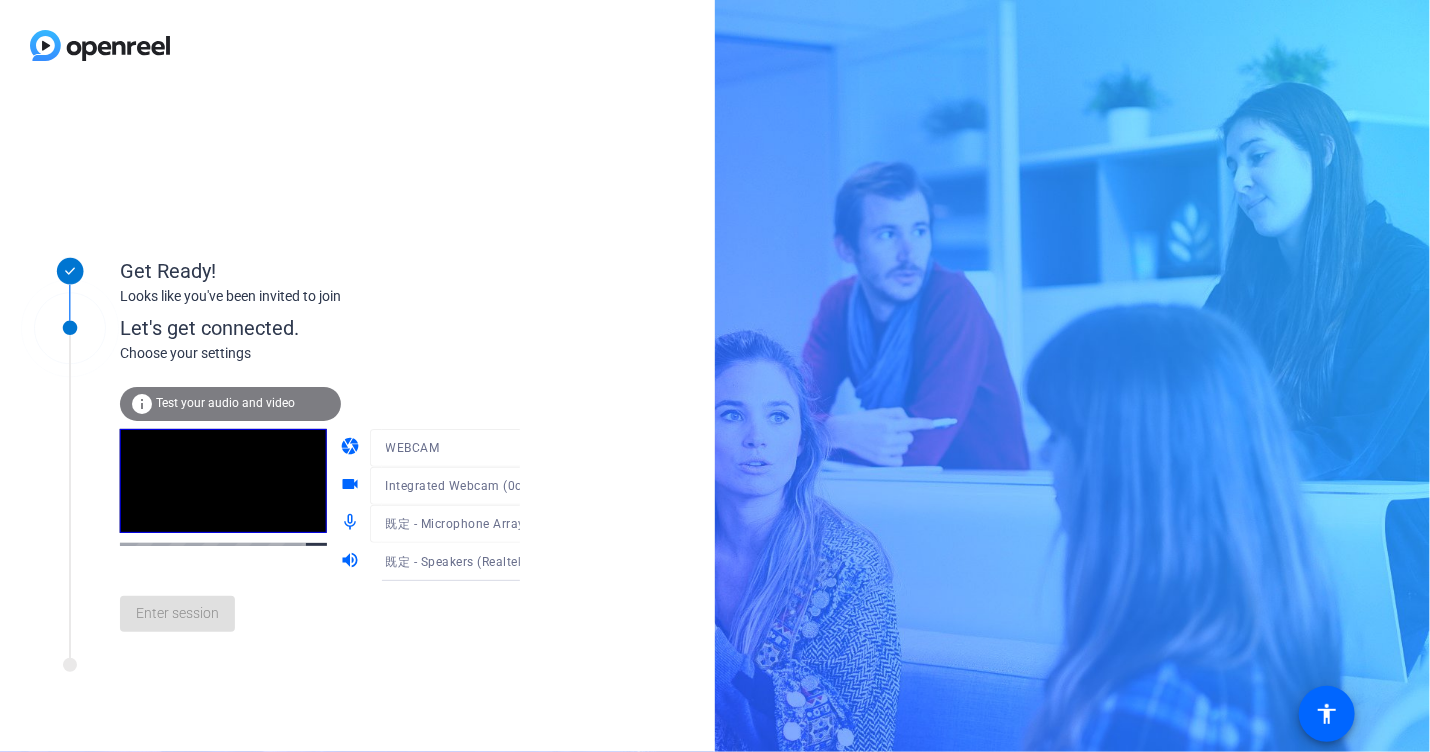 drag, startPoint x: 123, startPoint y: 537, endPoint x: 144, endPoint y: 536, distance: 21.023796 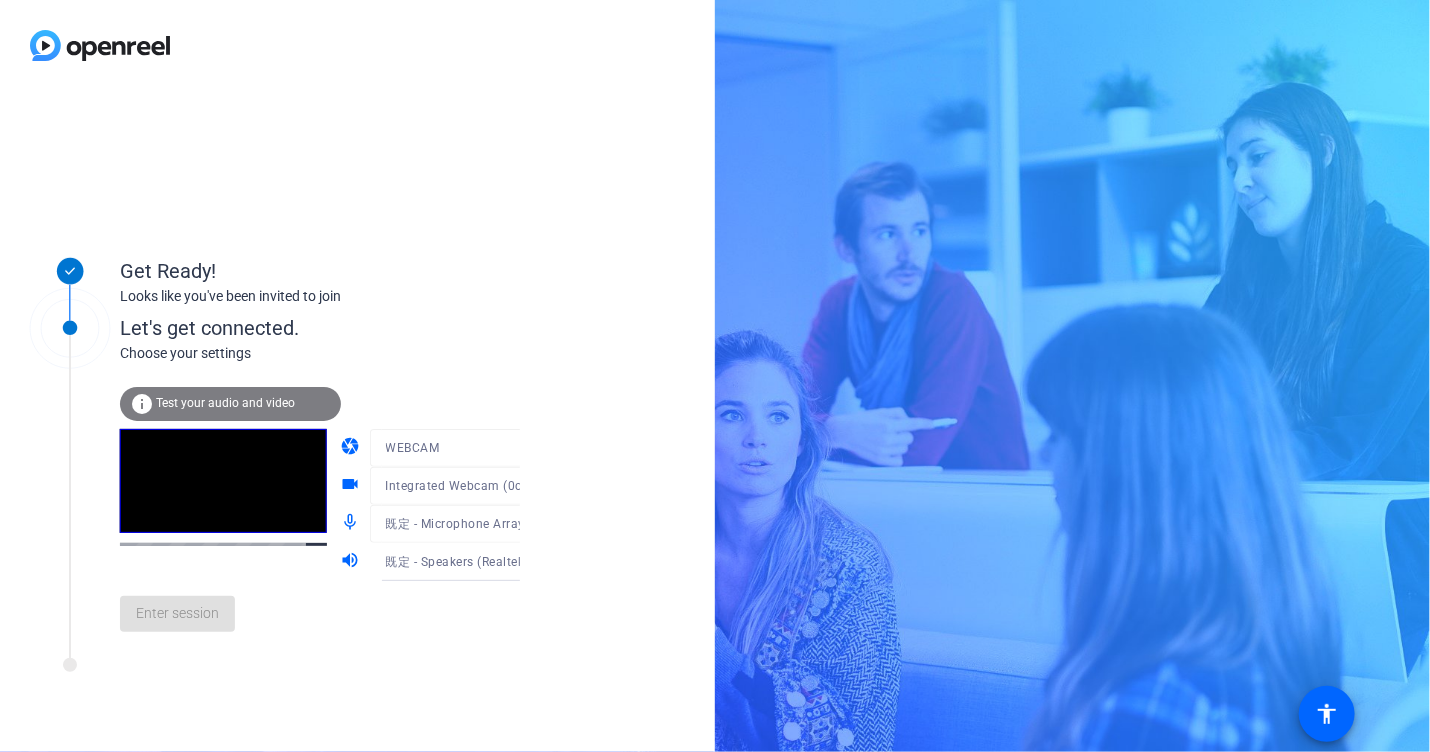 click 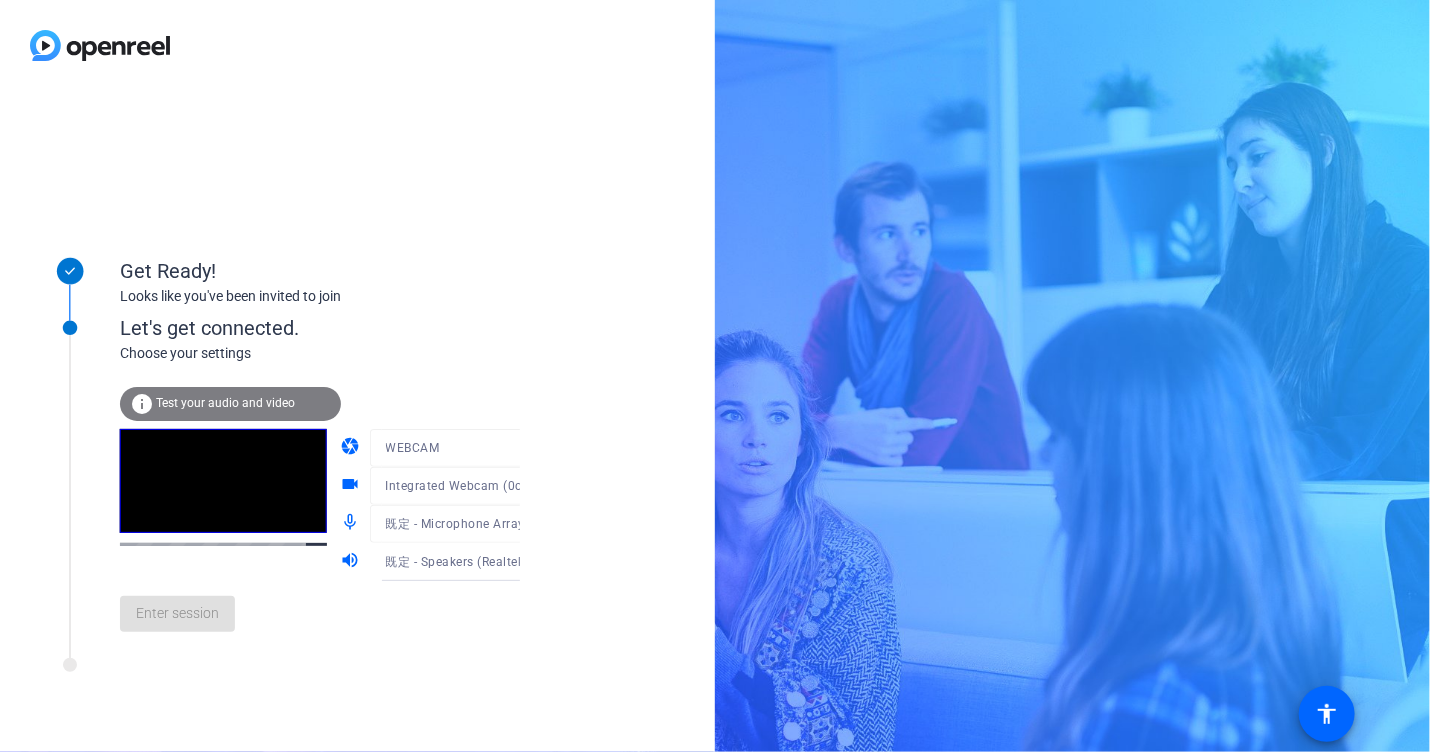 click 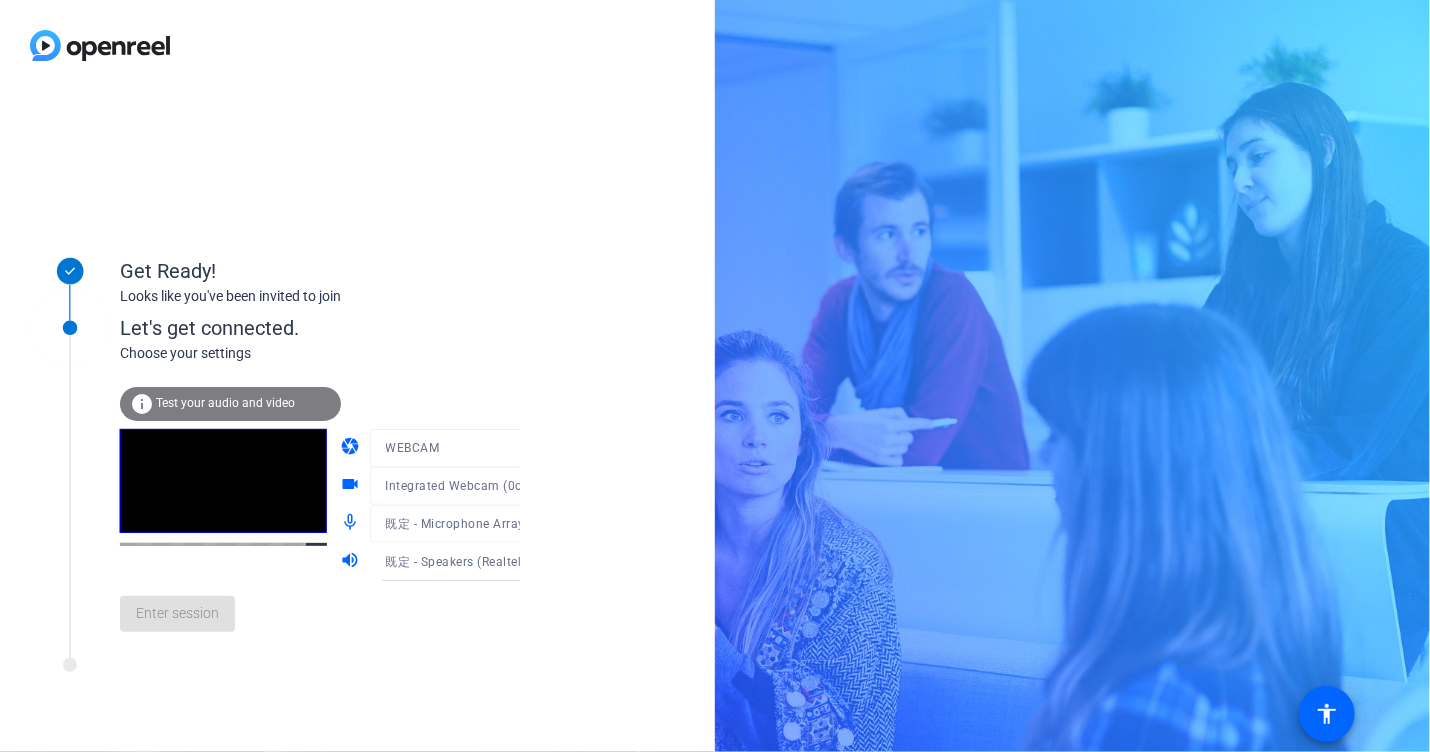 click on "Get Ready! Looks like you've been invited to join Let's get connected. Choose your settings info Test your audio and video camera WEBCAM videocam Integrated Webcam (0c45:6d50) mic_none 既定 - Microphone Array (Realtek(R) Audio) volume_up 既定 - Speakers (Realtek(R) Audio) Enter session" 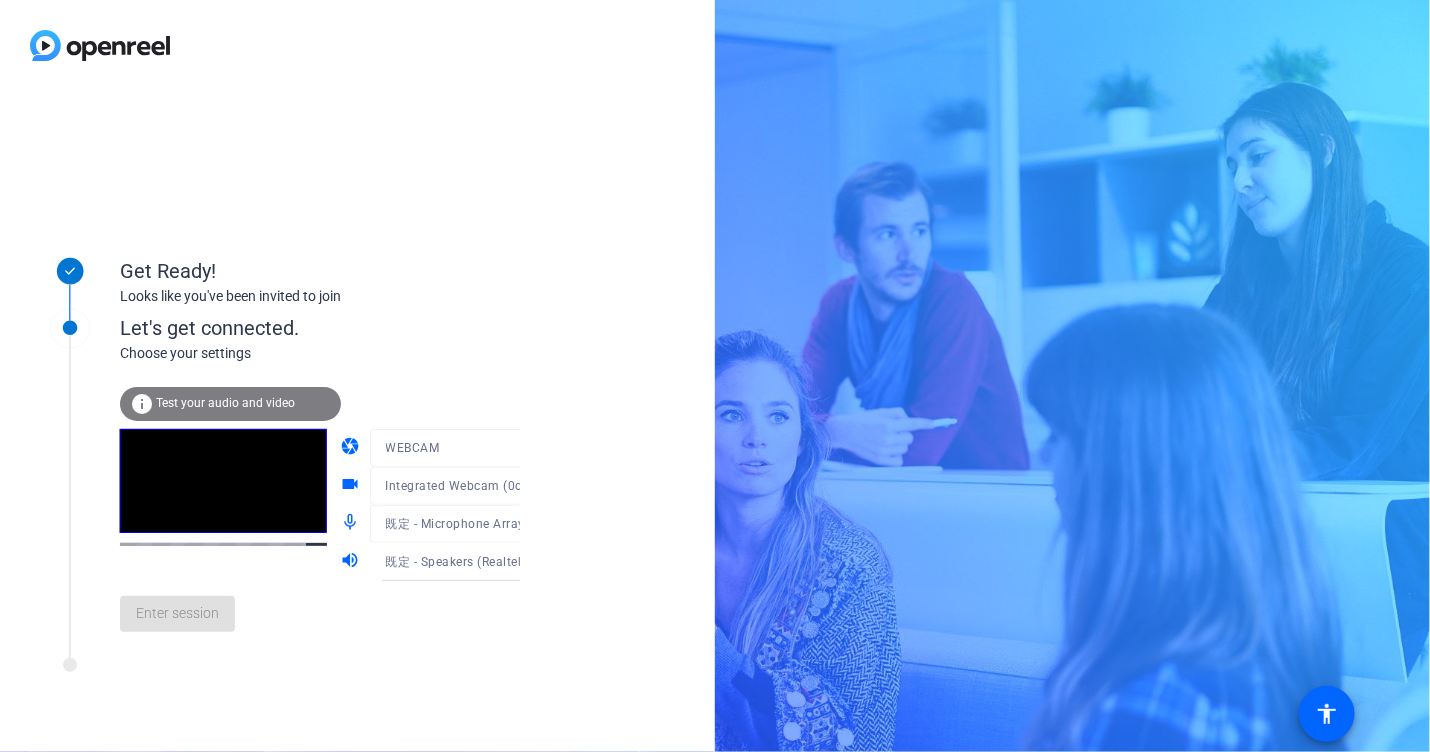 click on "Test your audio and video" 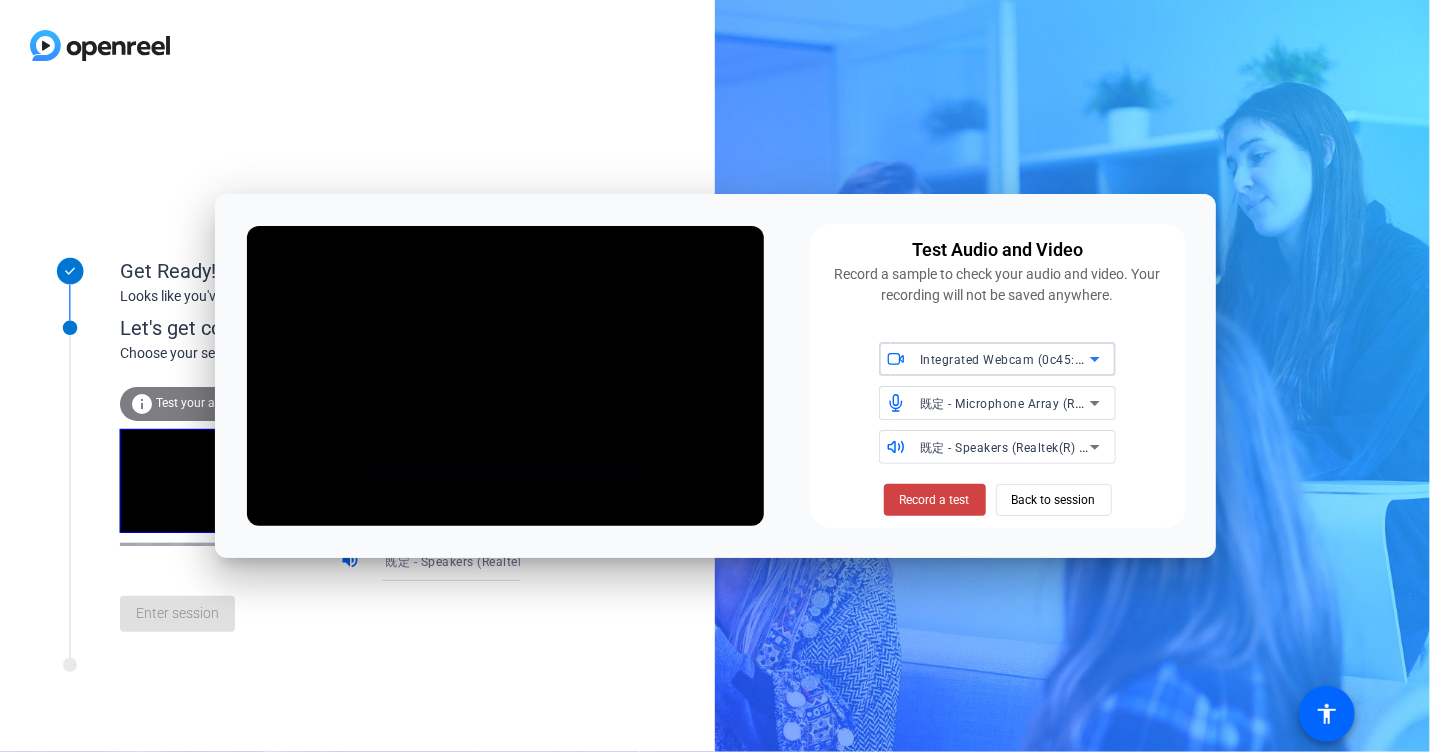 click on "Integrated Webcam (0c45:6d50)" at bounding box center (1005, 359) 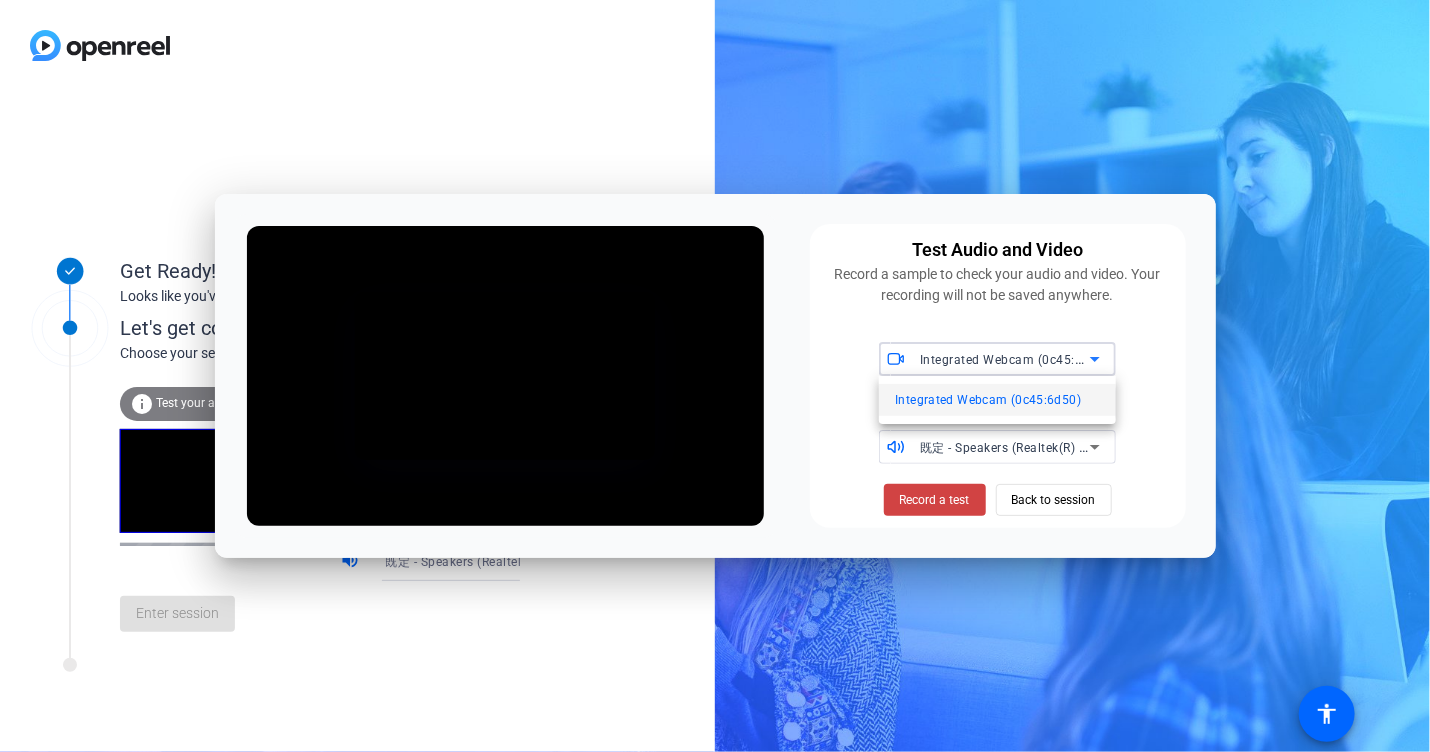 click at bounding box center [715, 376] 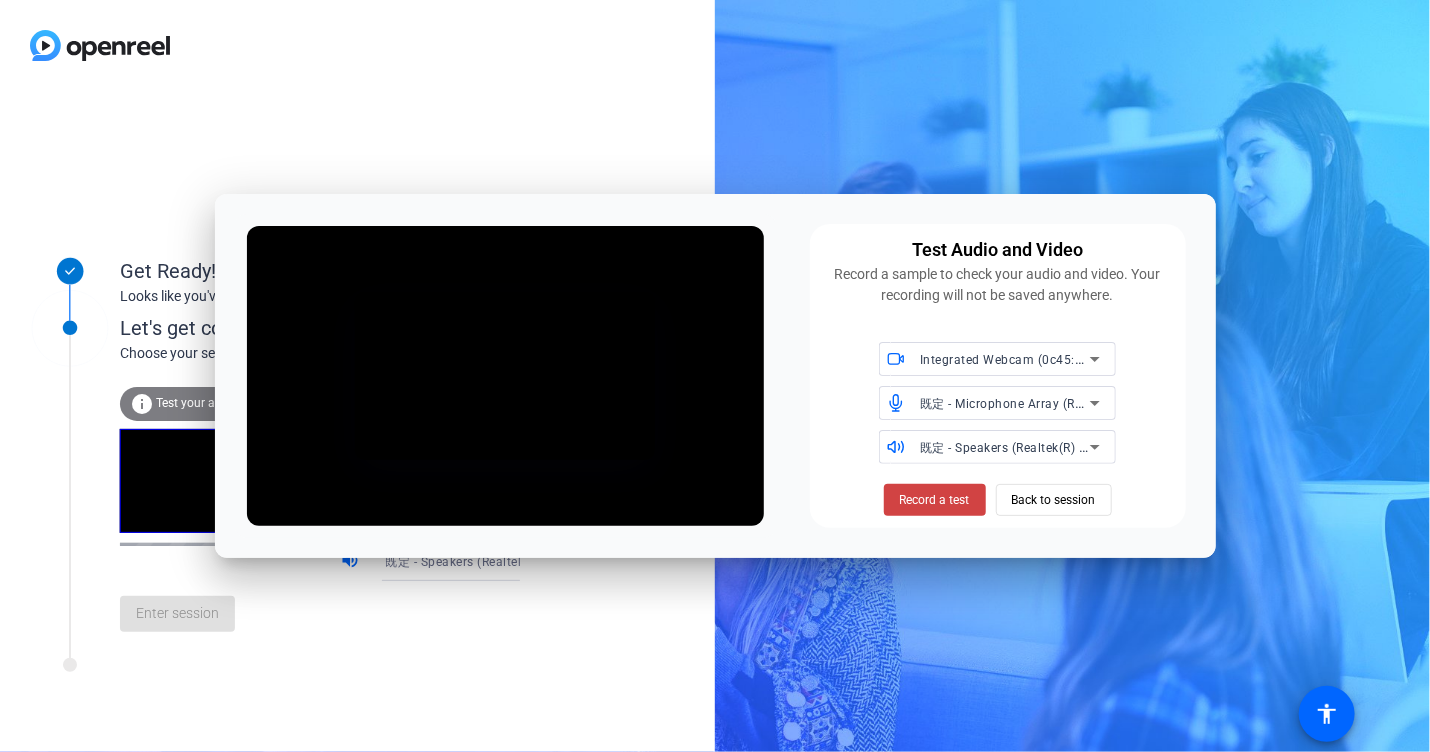 click on "既定 - Microphone Array (Realtek(R) Audio)" at bounding box center (1044, 403) 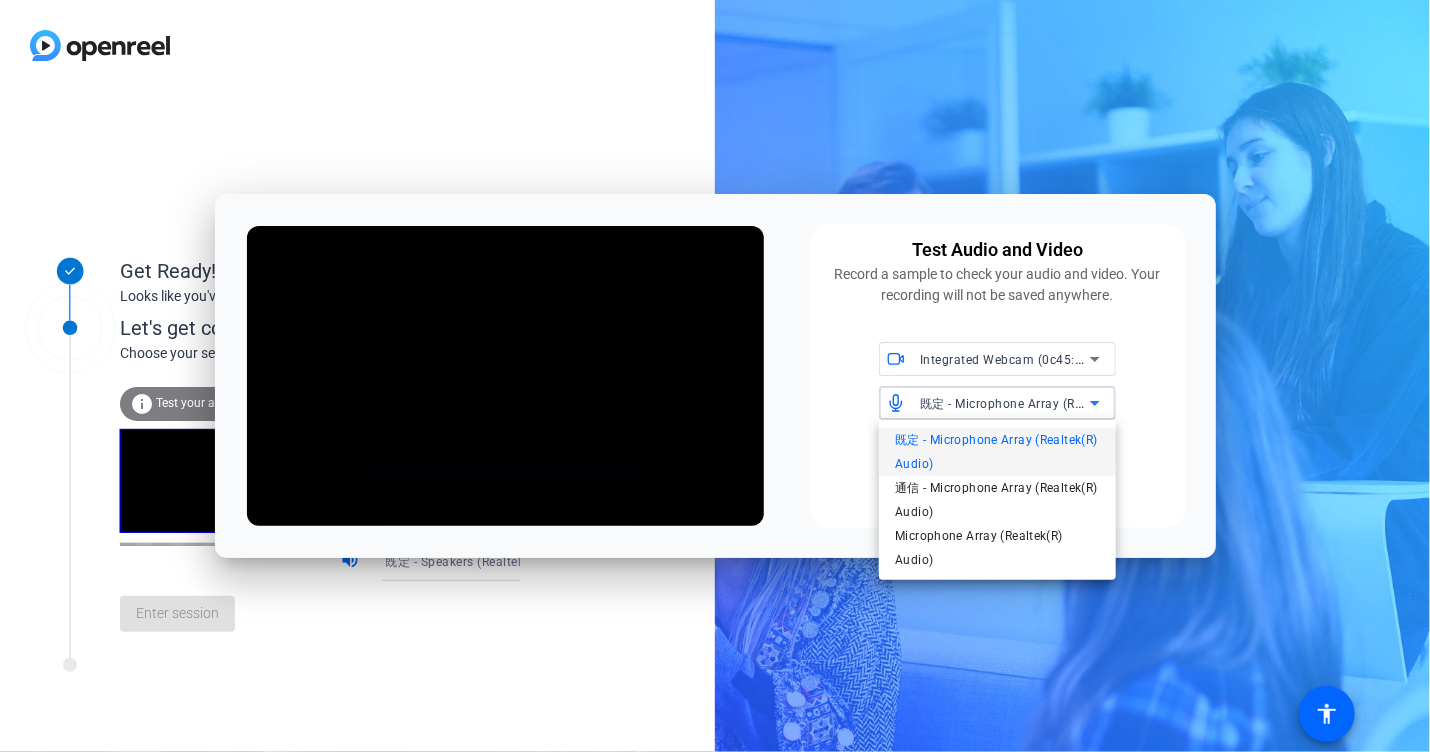 click at bounding box center [715, 376] 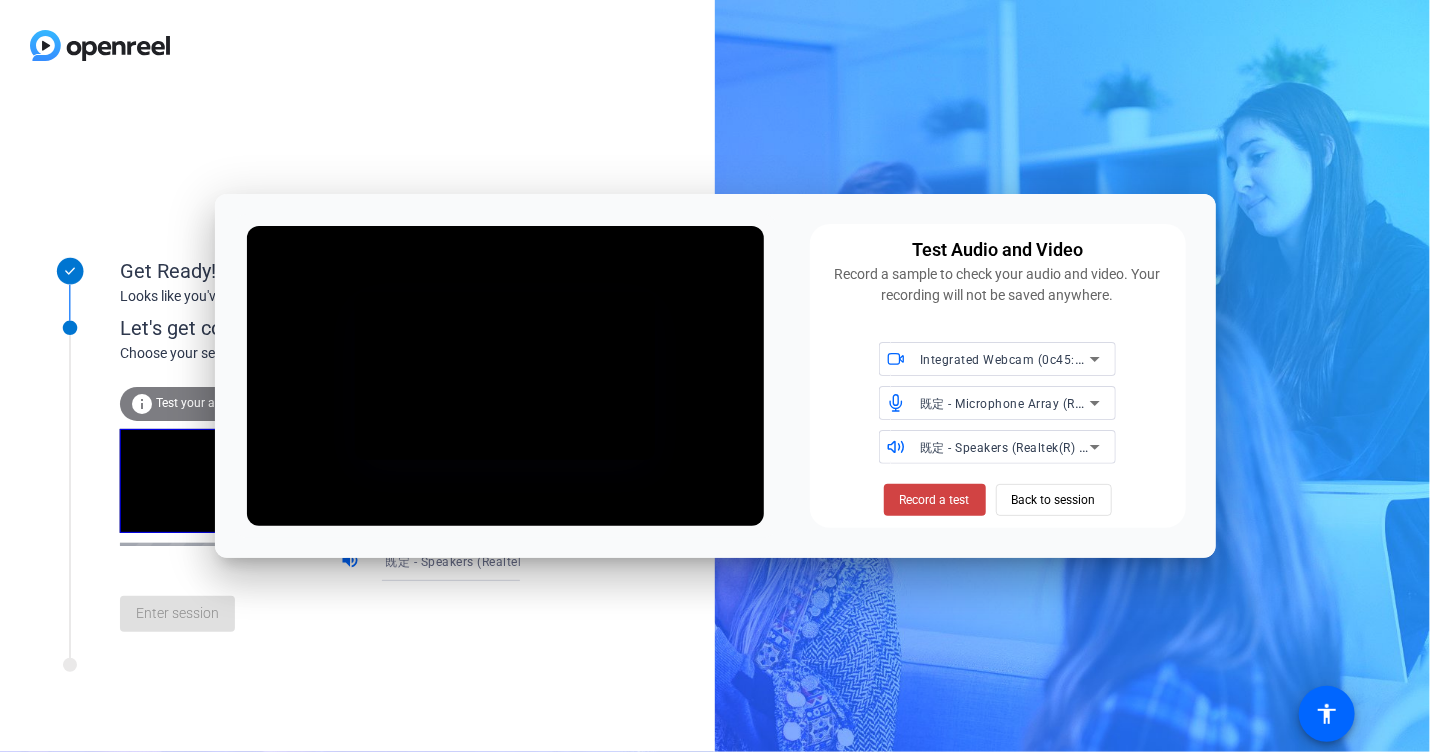 click on "既定 - Speakers (Realtek(R) Audio)" at bounding box center [1019, 447] 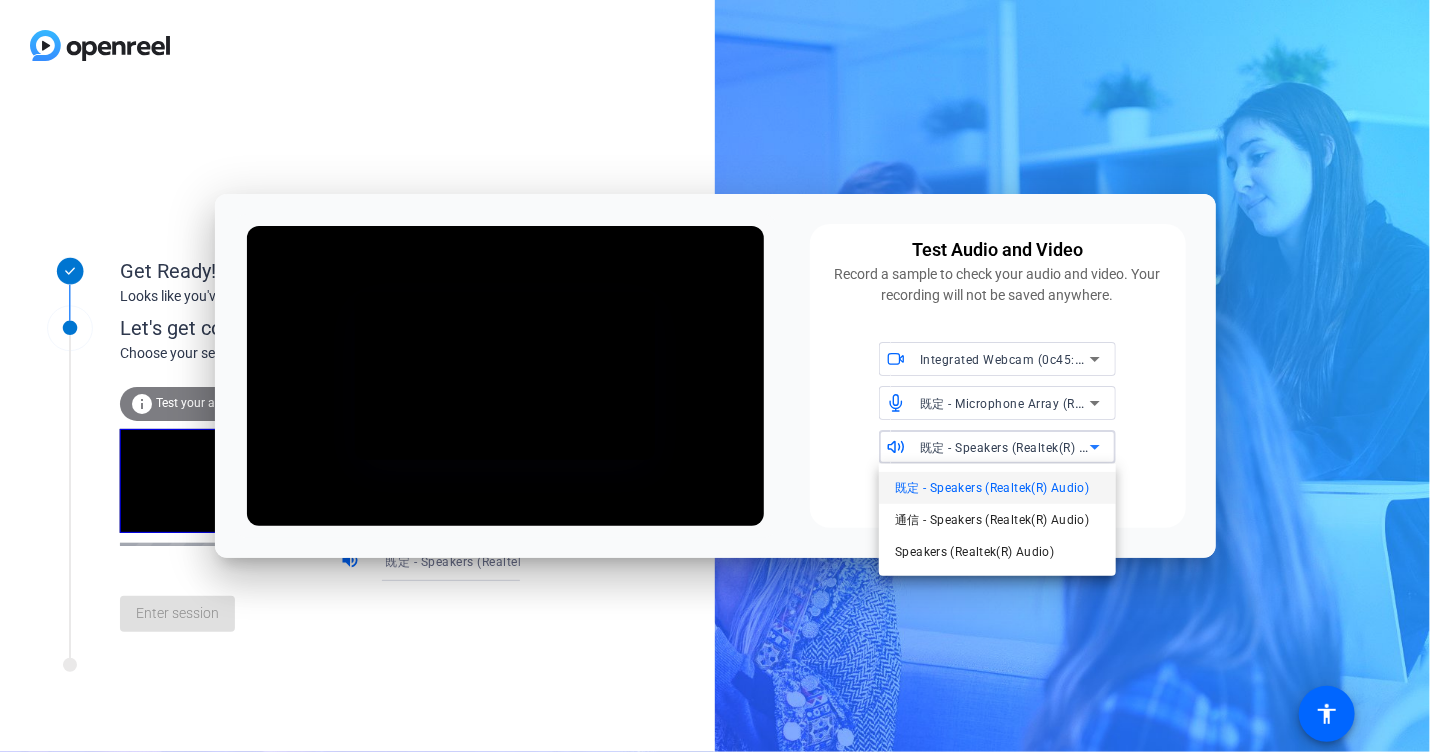 click at bounding box center (715, 376) 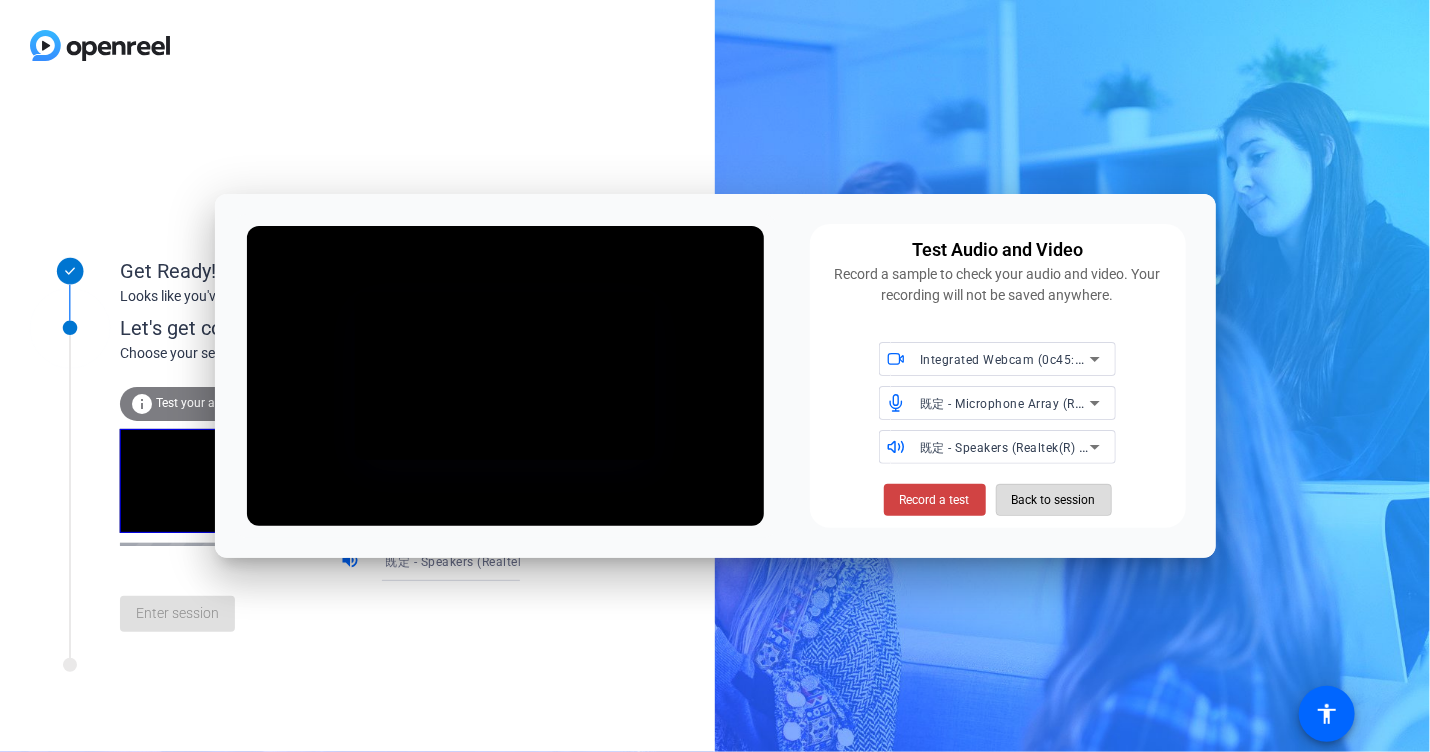 click on "Back to session" at bounding box center [1054, 500] 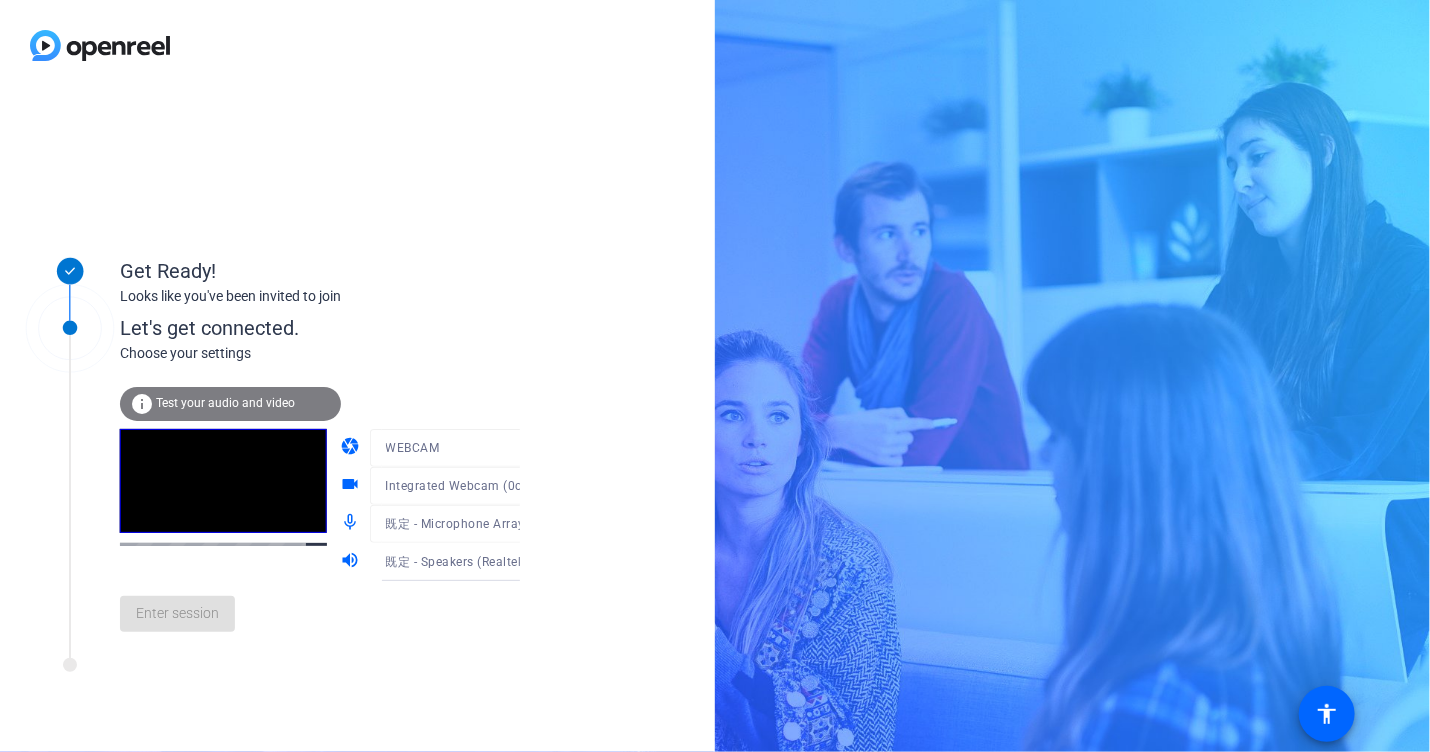 click on "WEBCAM" 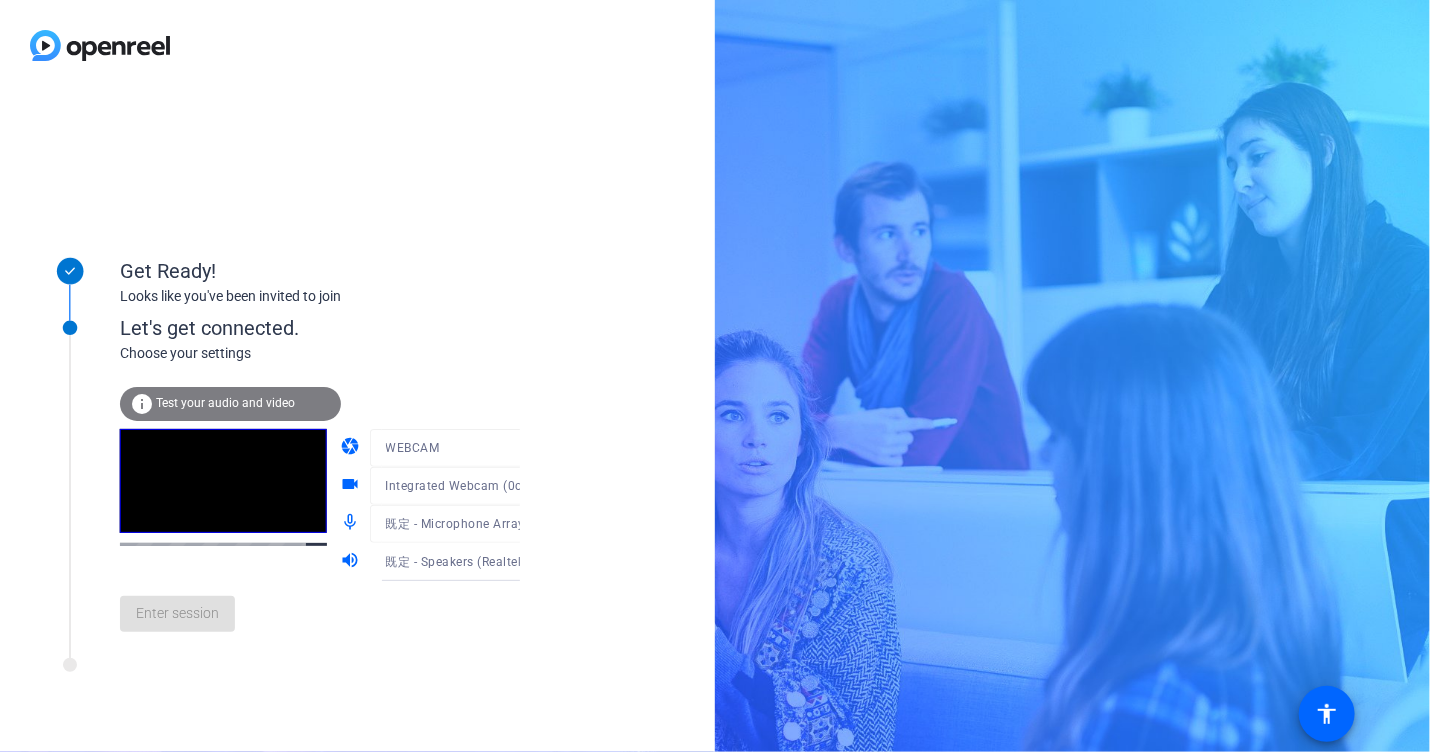 click on "WEBCAM" 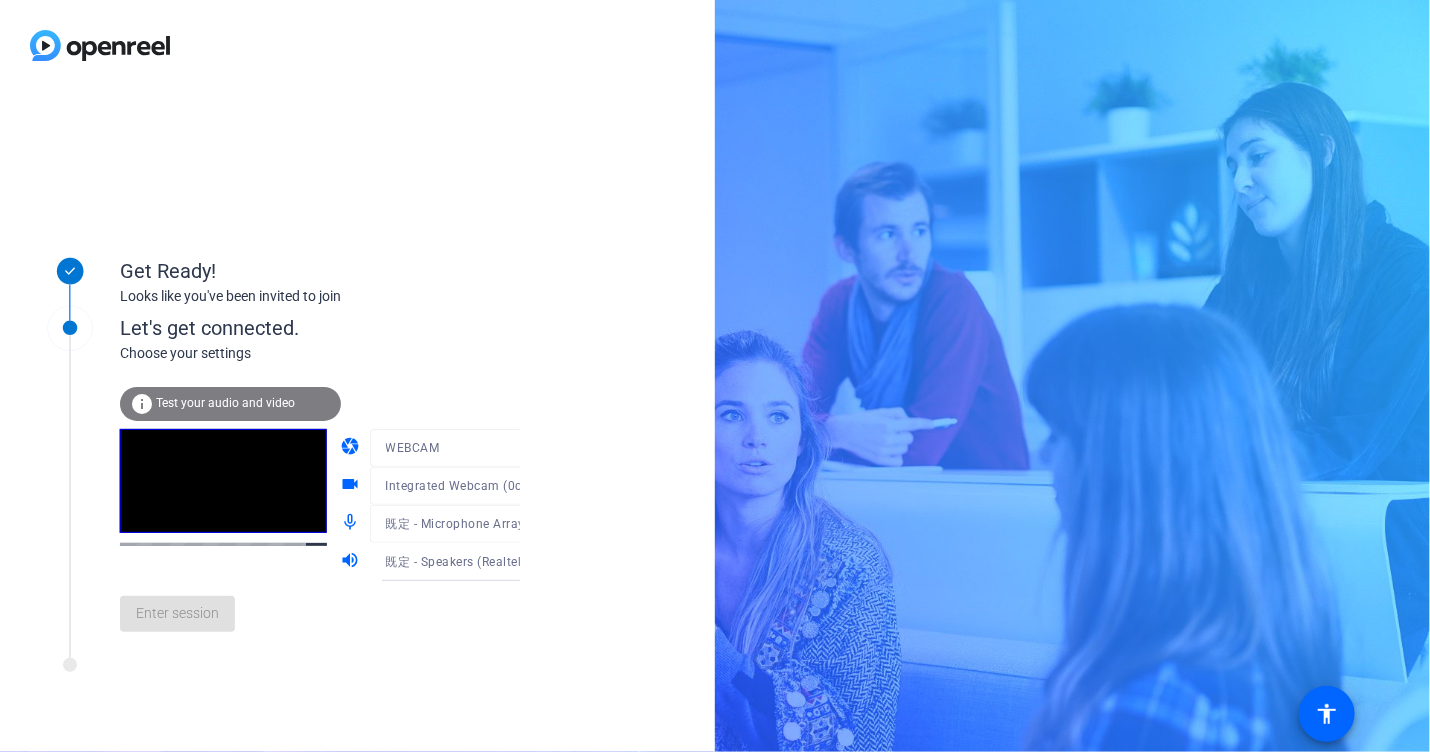 click 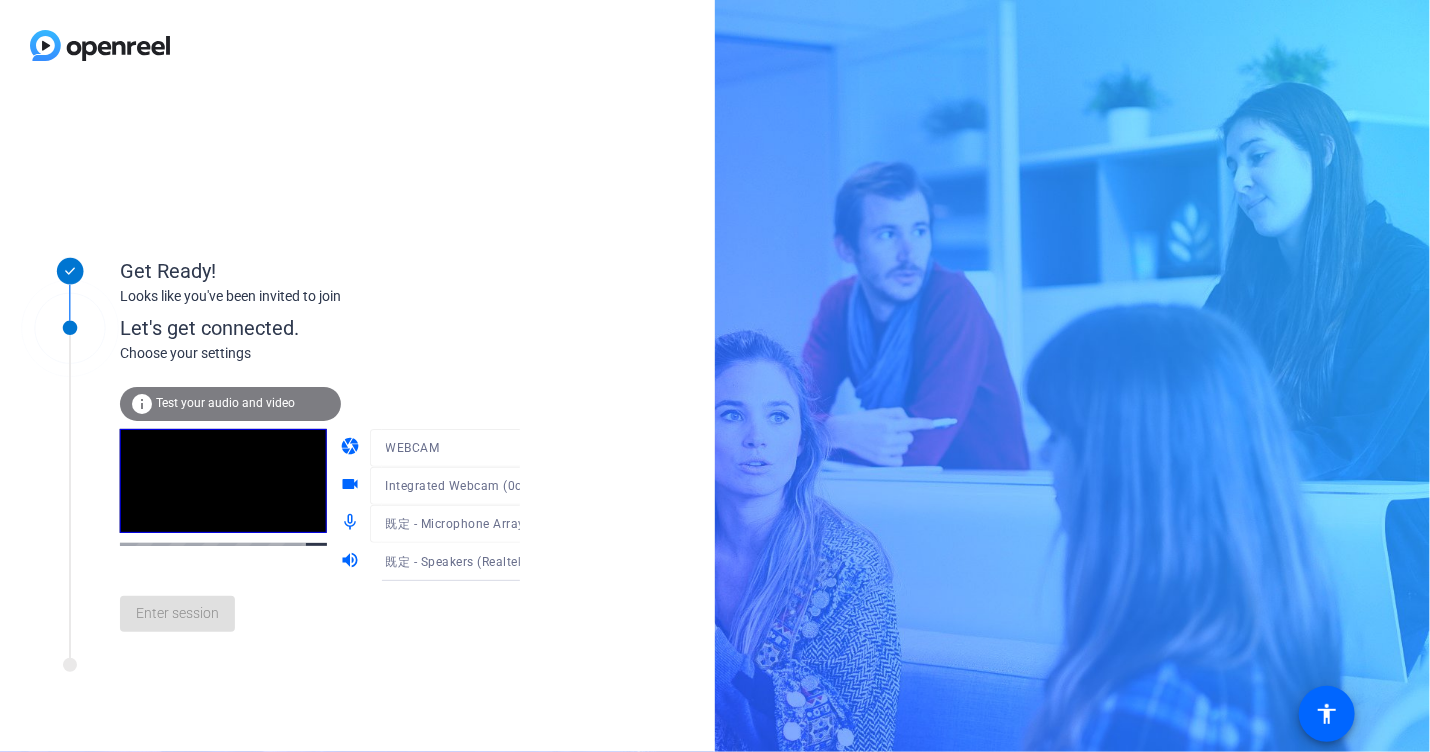 click 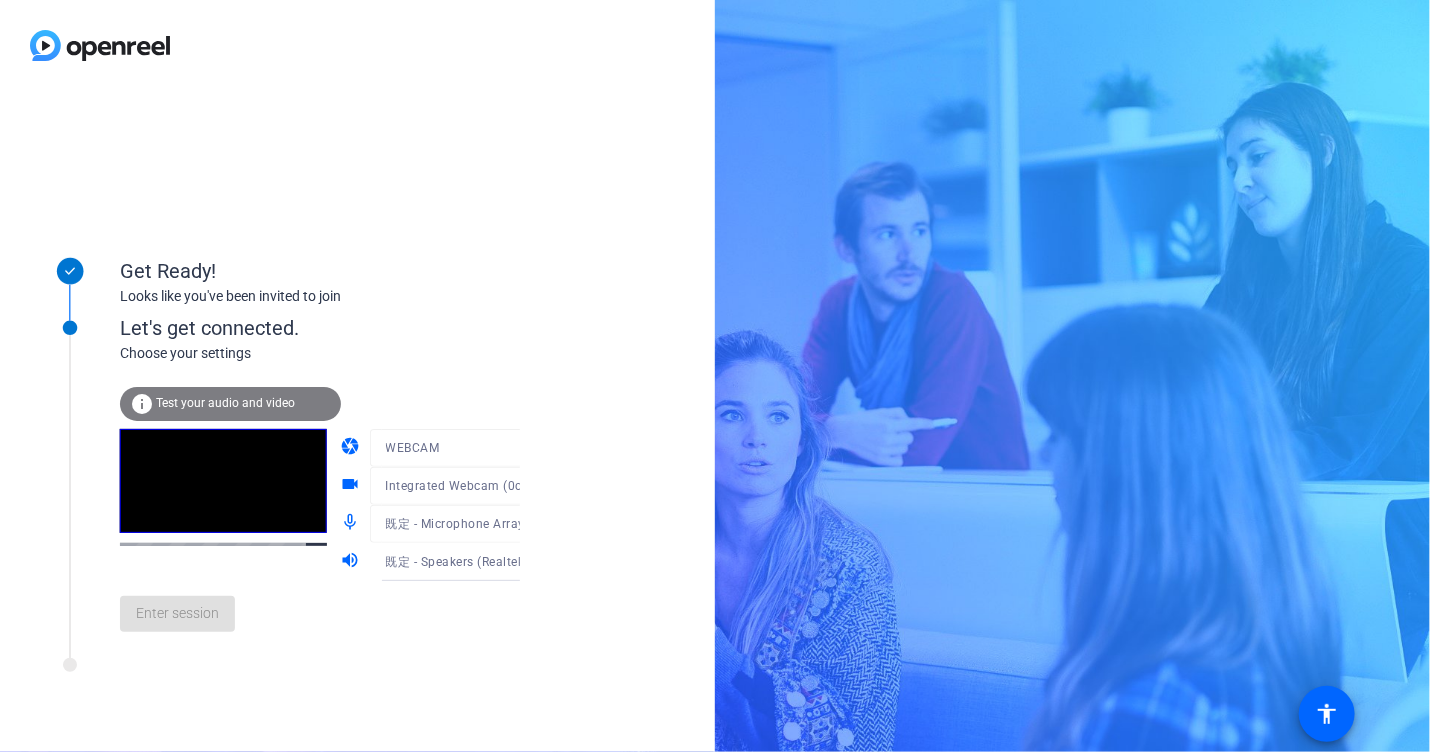 click on "info Test your audio and video" 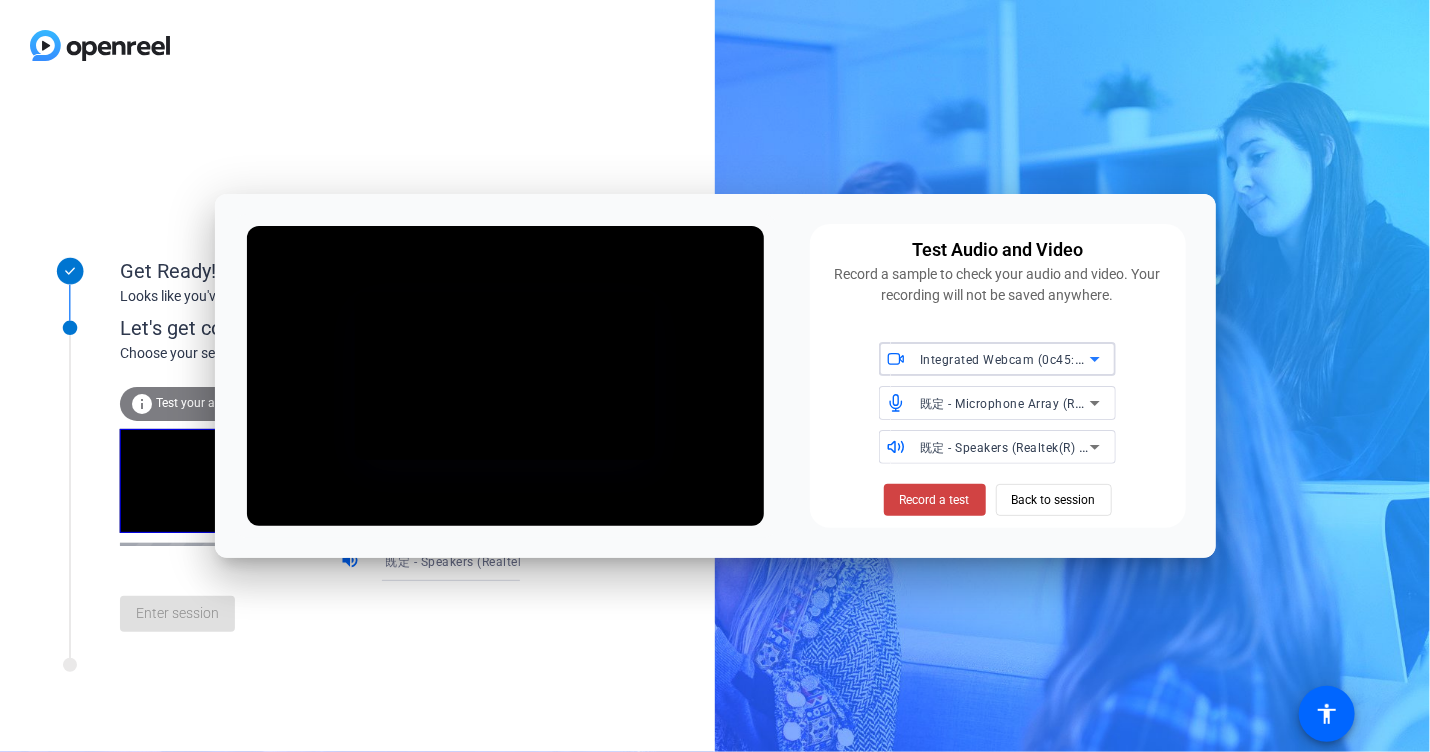 click on "Integrated Webcam (0c45:6d50)" at bounding box center (1015, 359) 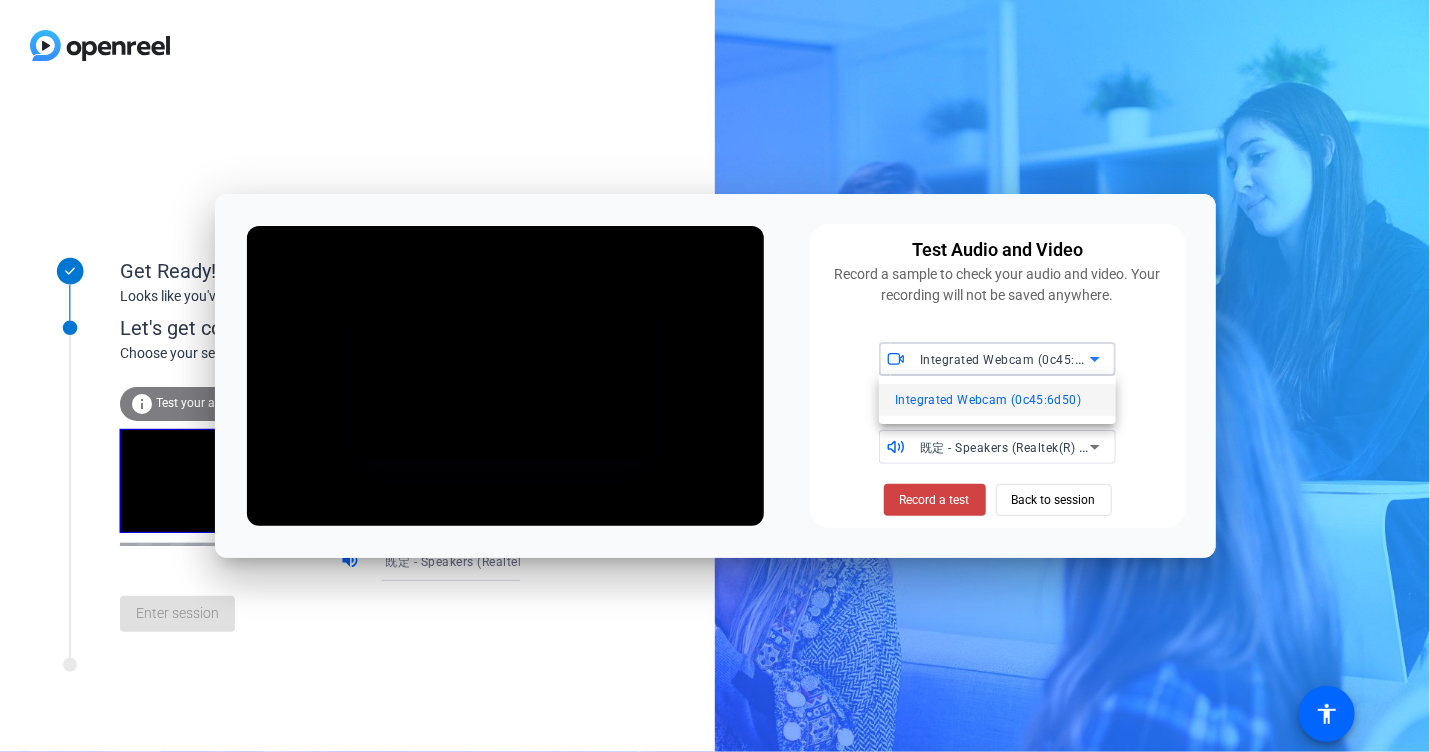 click at bounding box center [715, 376] 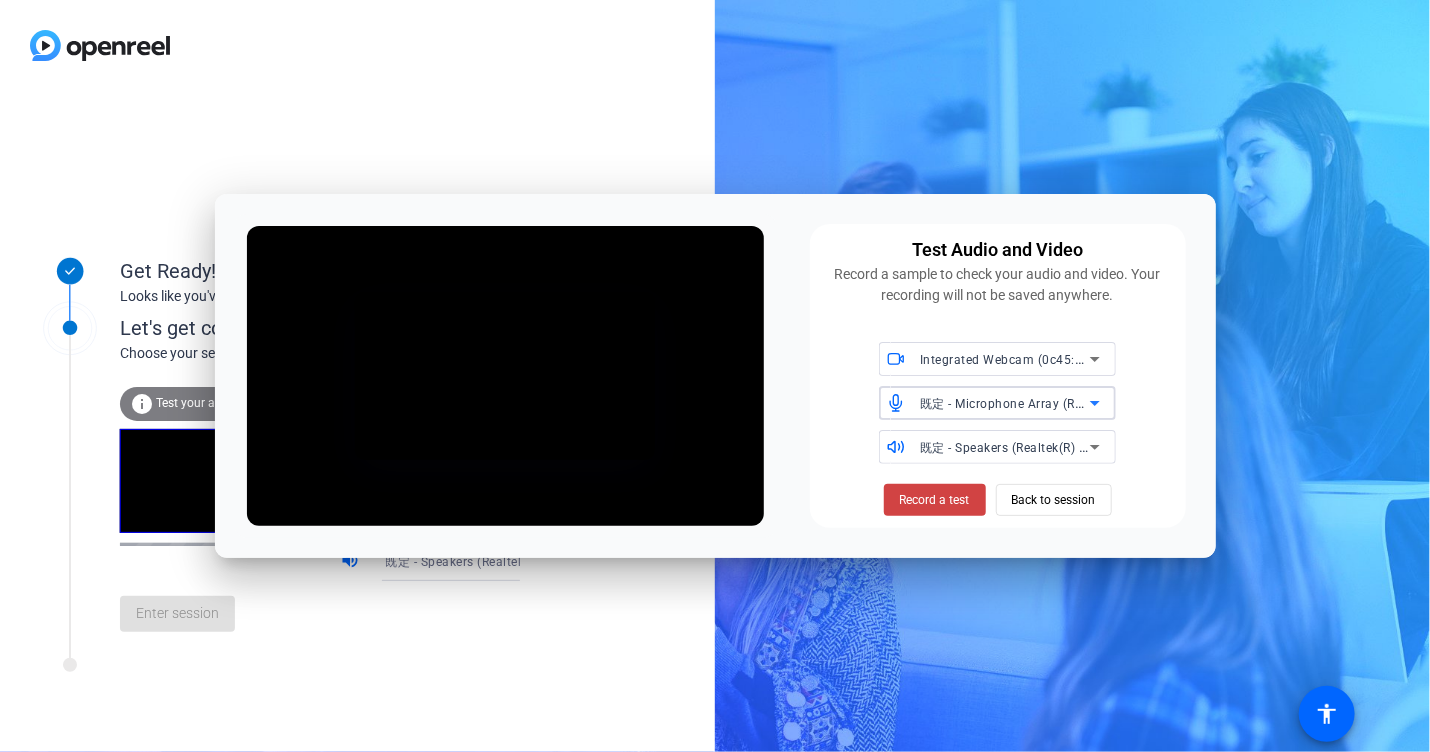 click on "既定 - Microphone Array (Realtek(R) Audio)" at bounding box center (1044, 403) 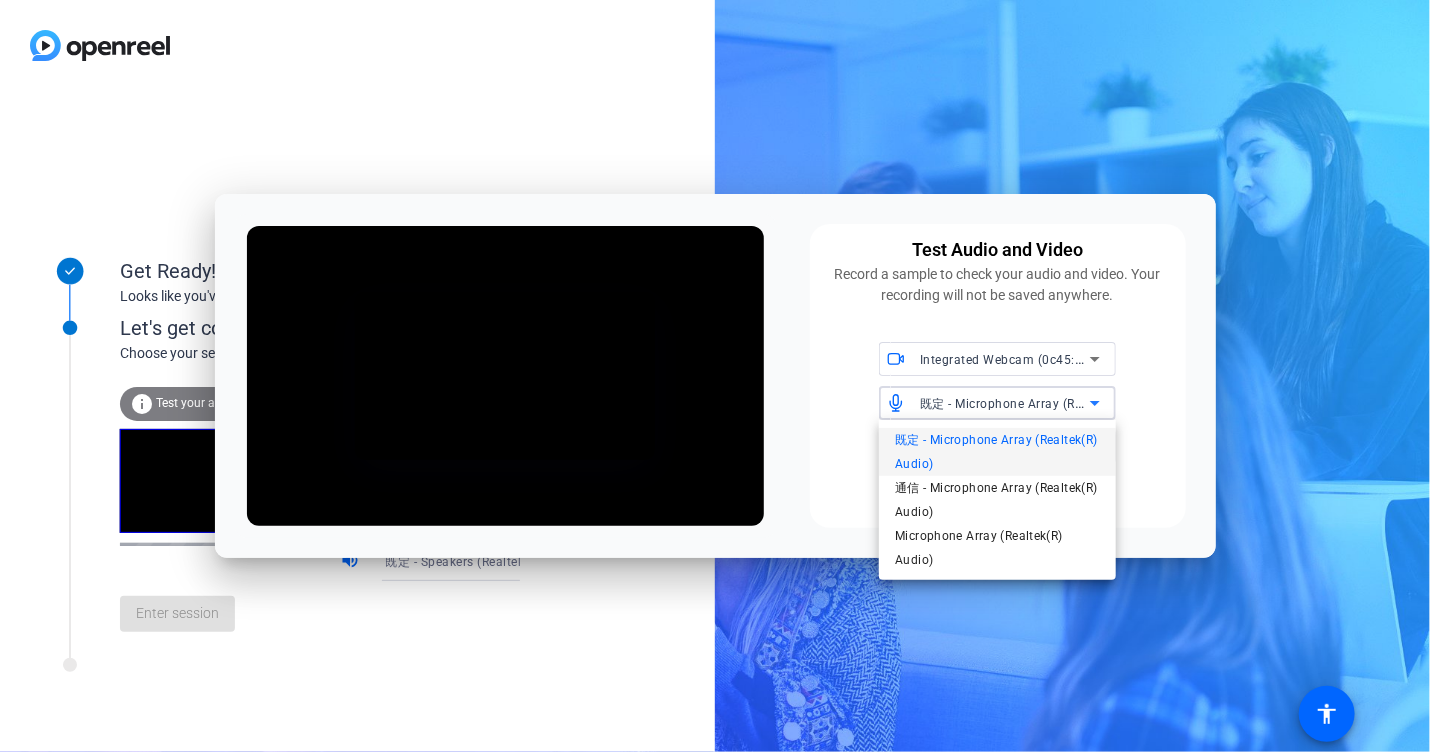 click at bounding box center (715, 376) 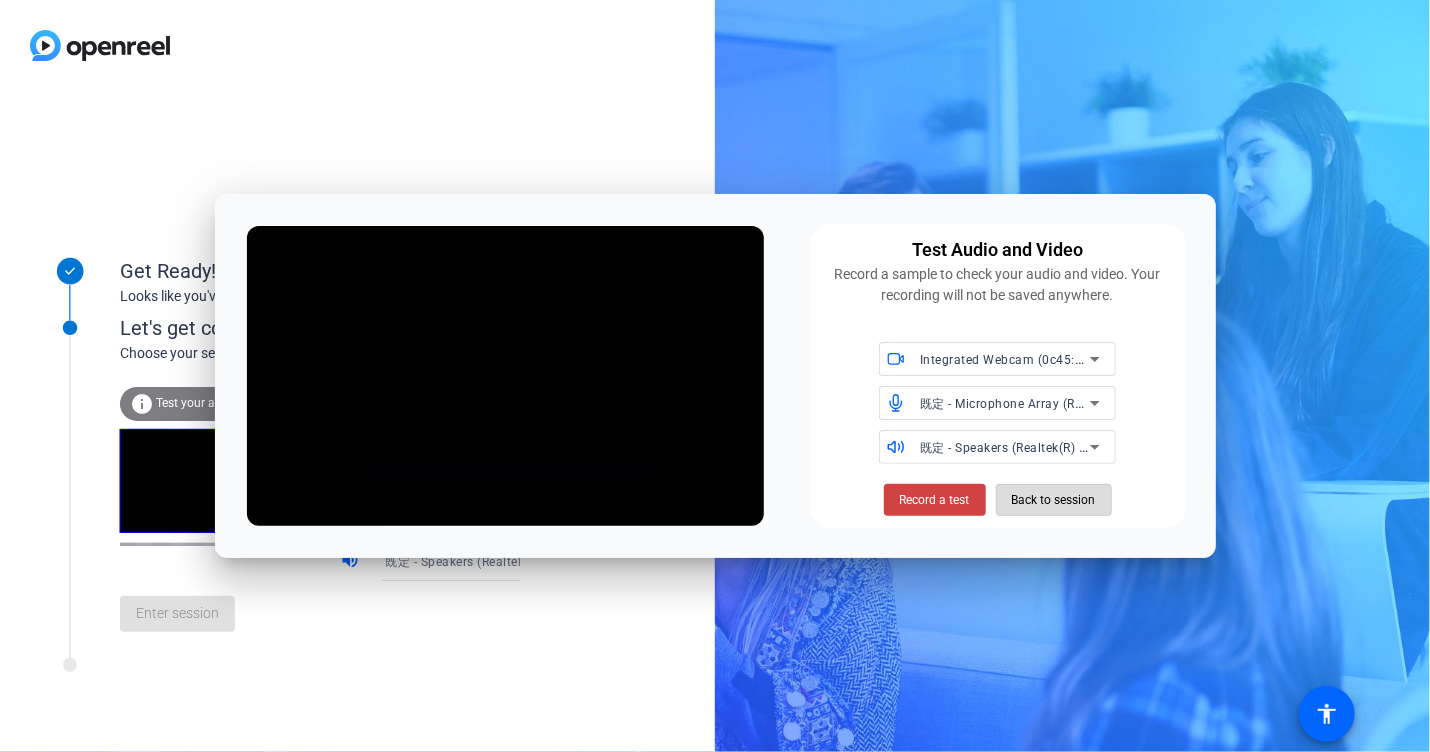click on "Back to session" at bounding box center [1054, 500] 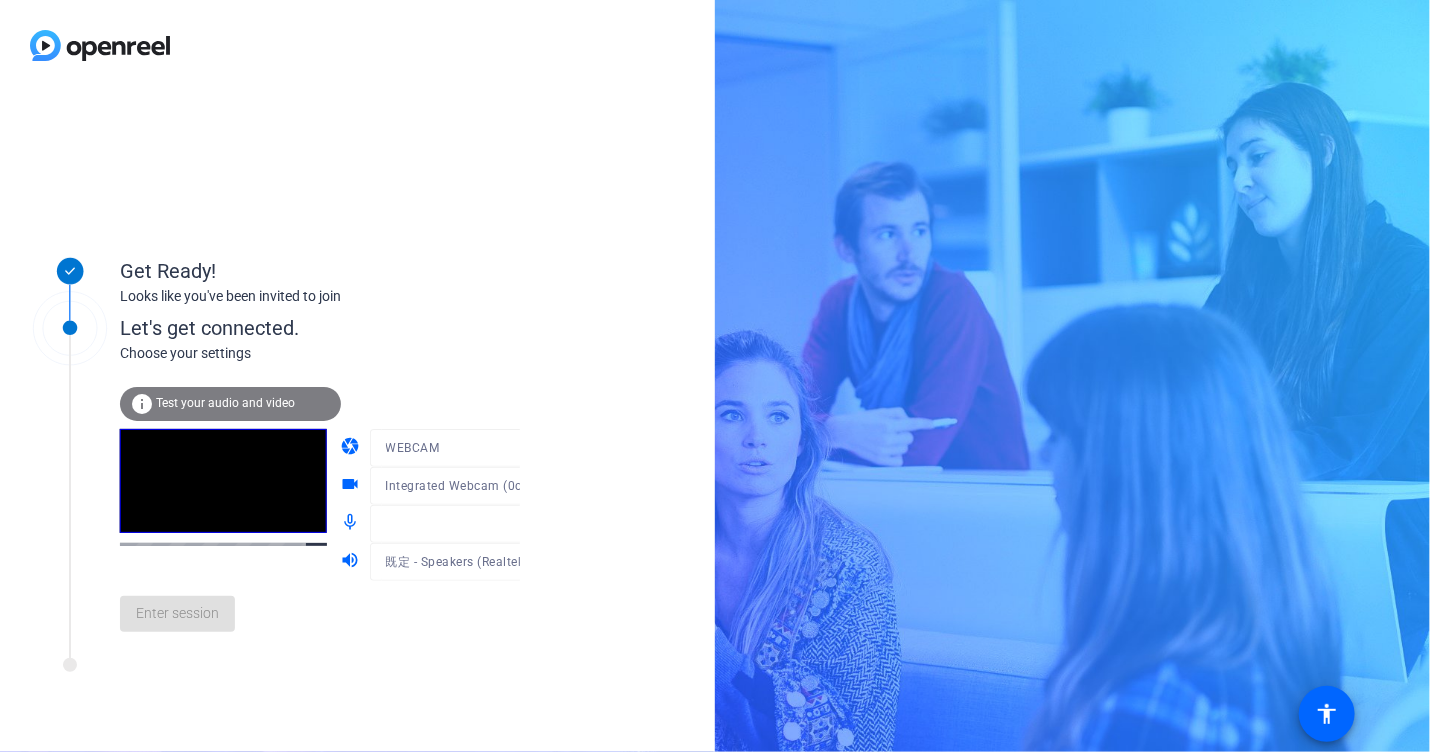 click on "Enter session" 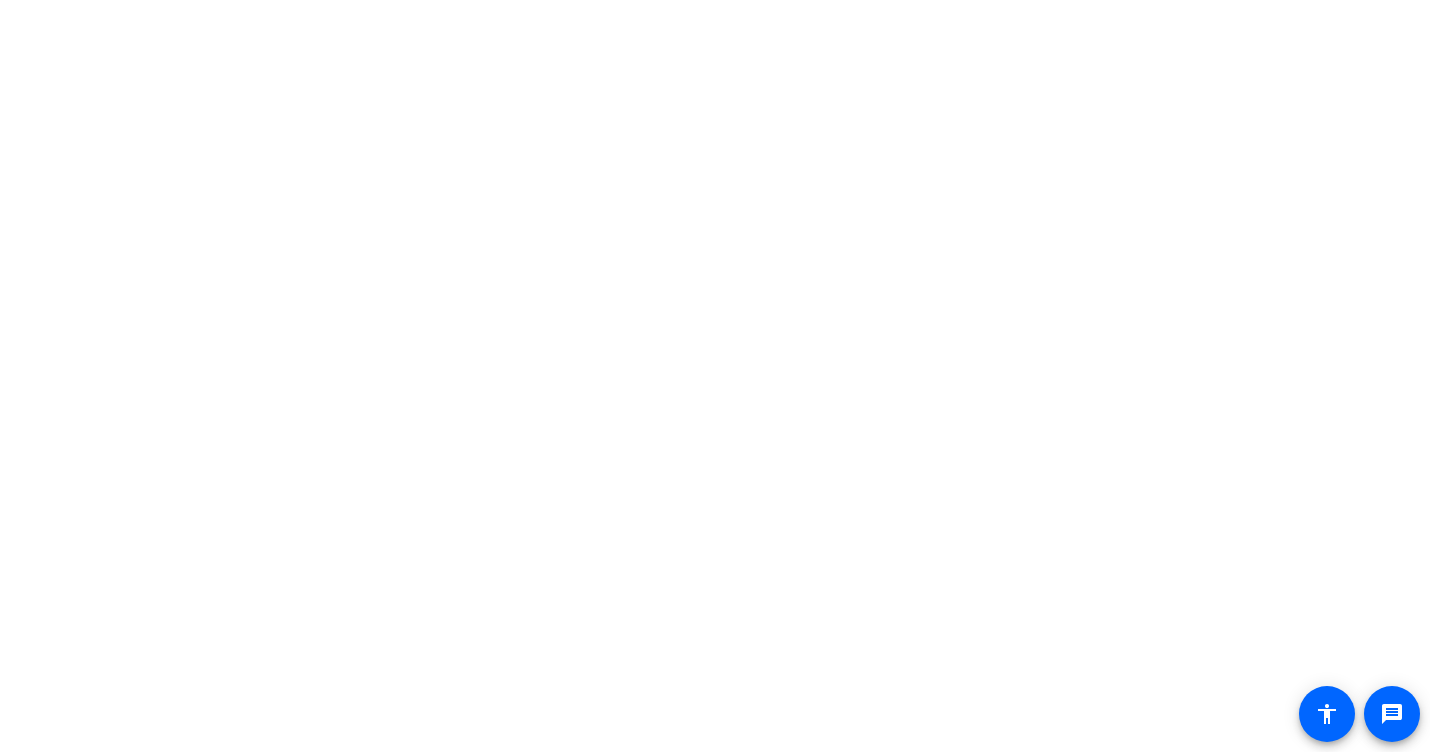 scroll, scrollTop: 0, scrollLeft: 0, axis: both 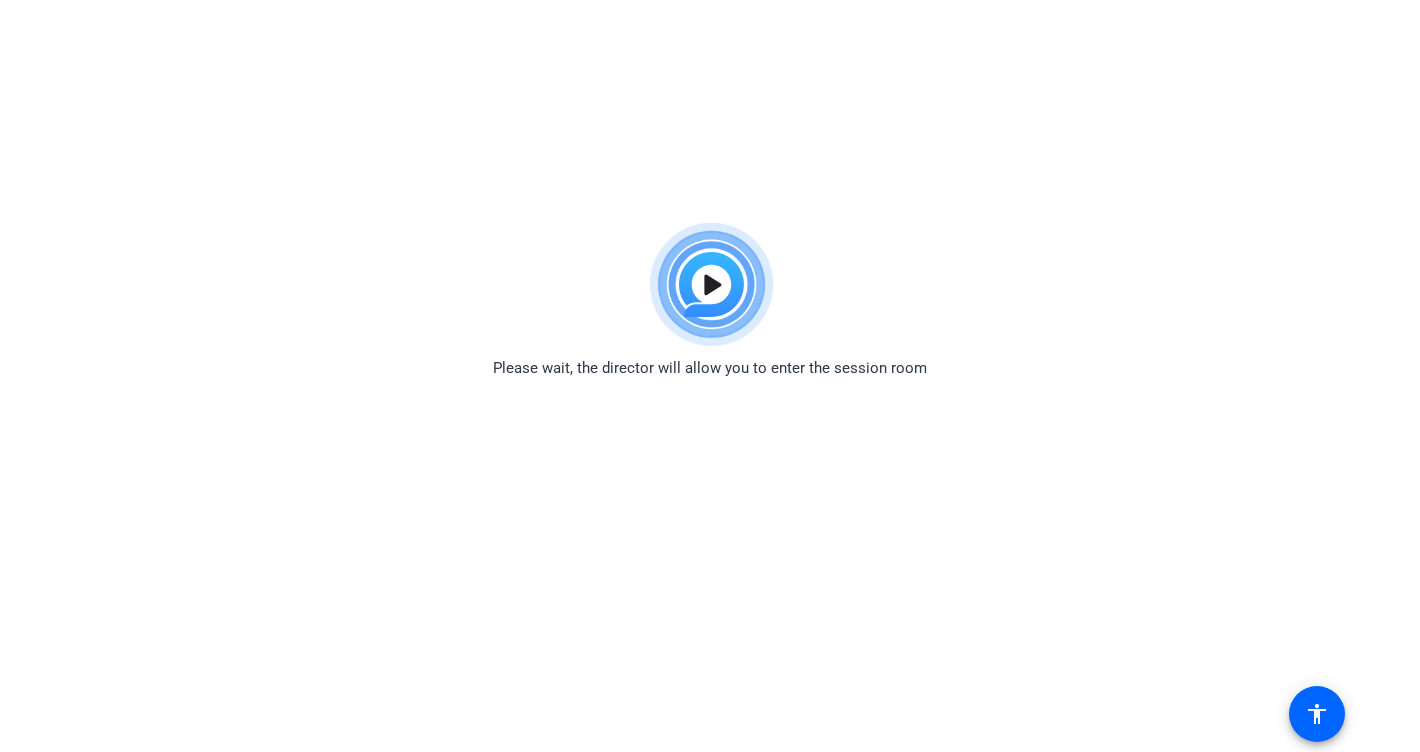 click on "Accessibility Screen-Reader Guide, Feedback, and Issue Reporting | New window
Please wait, the director will  allow you to enter the session room message accessibility" at bounding box center (710, 376) 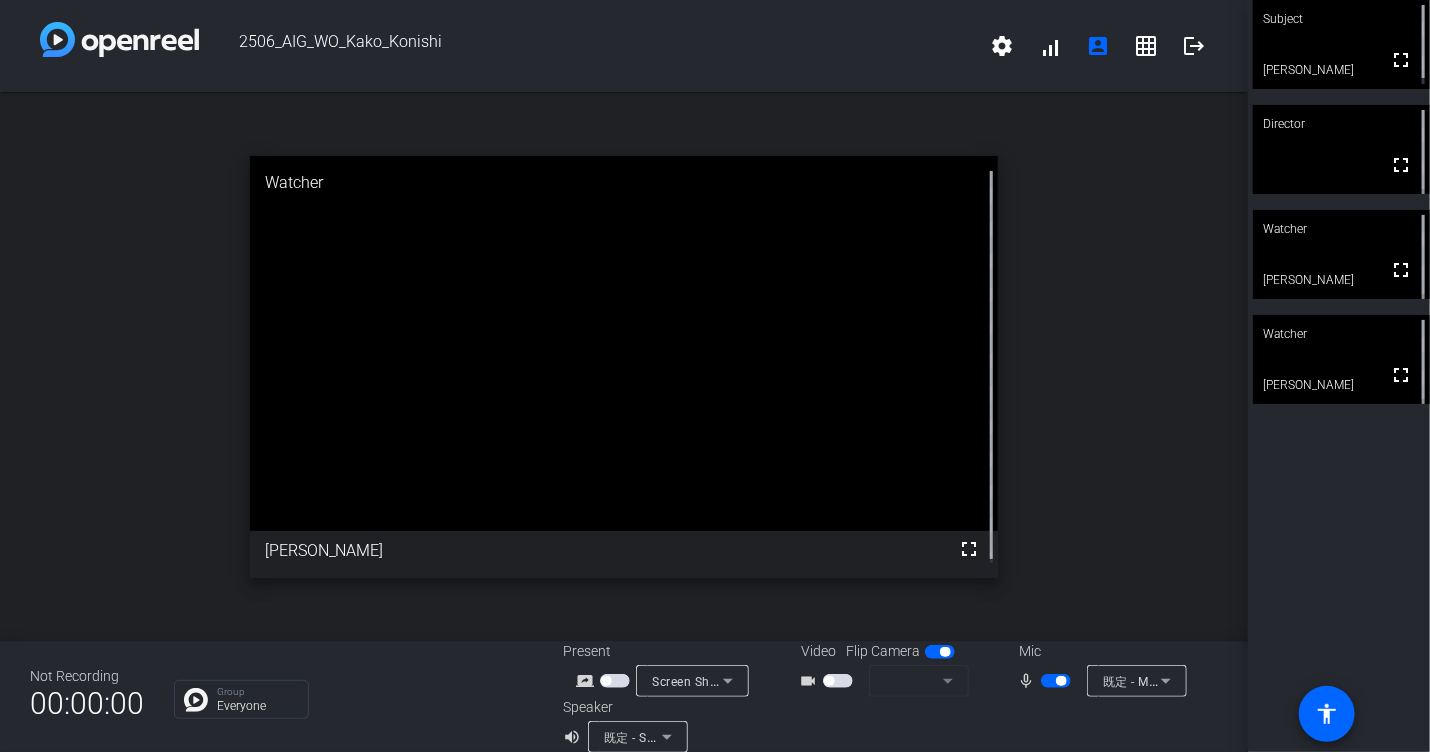 click at bounding box center (838, 681) 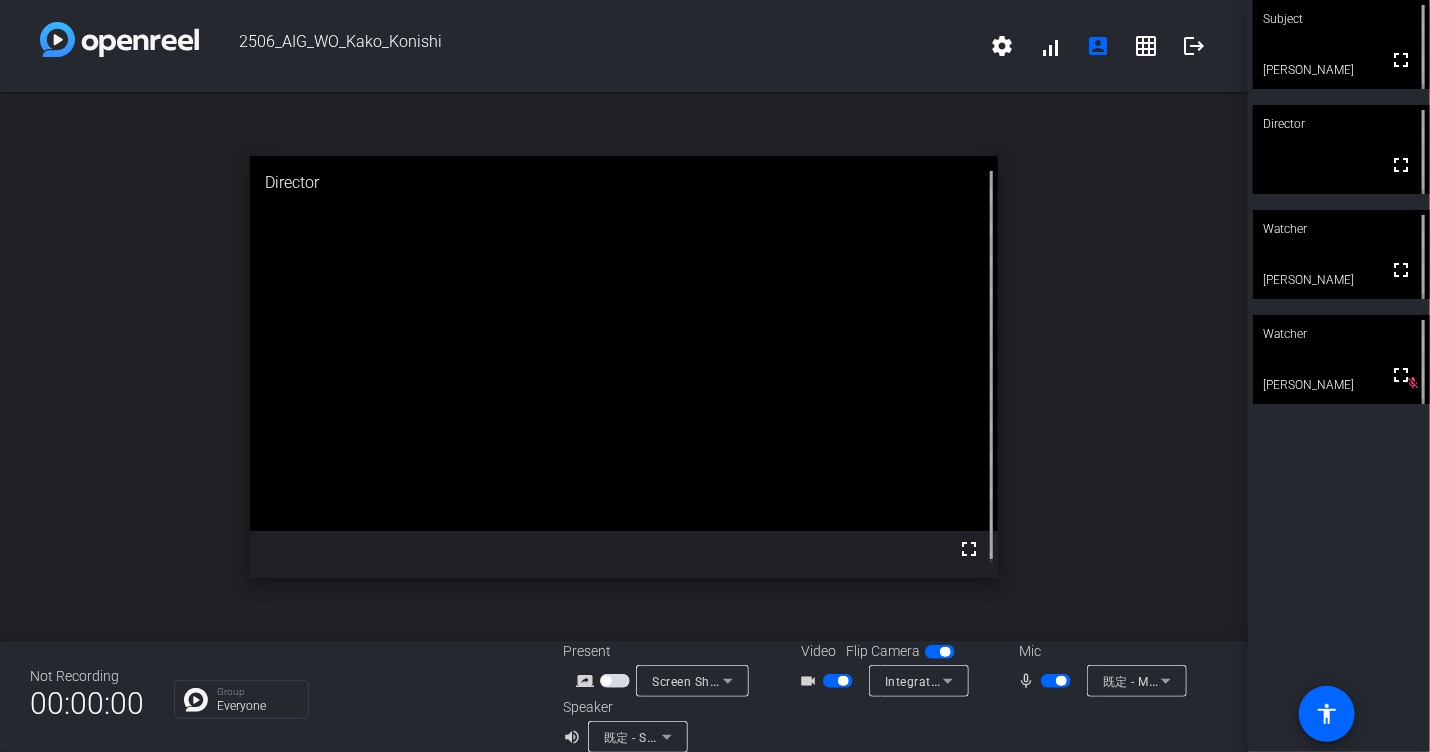 type 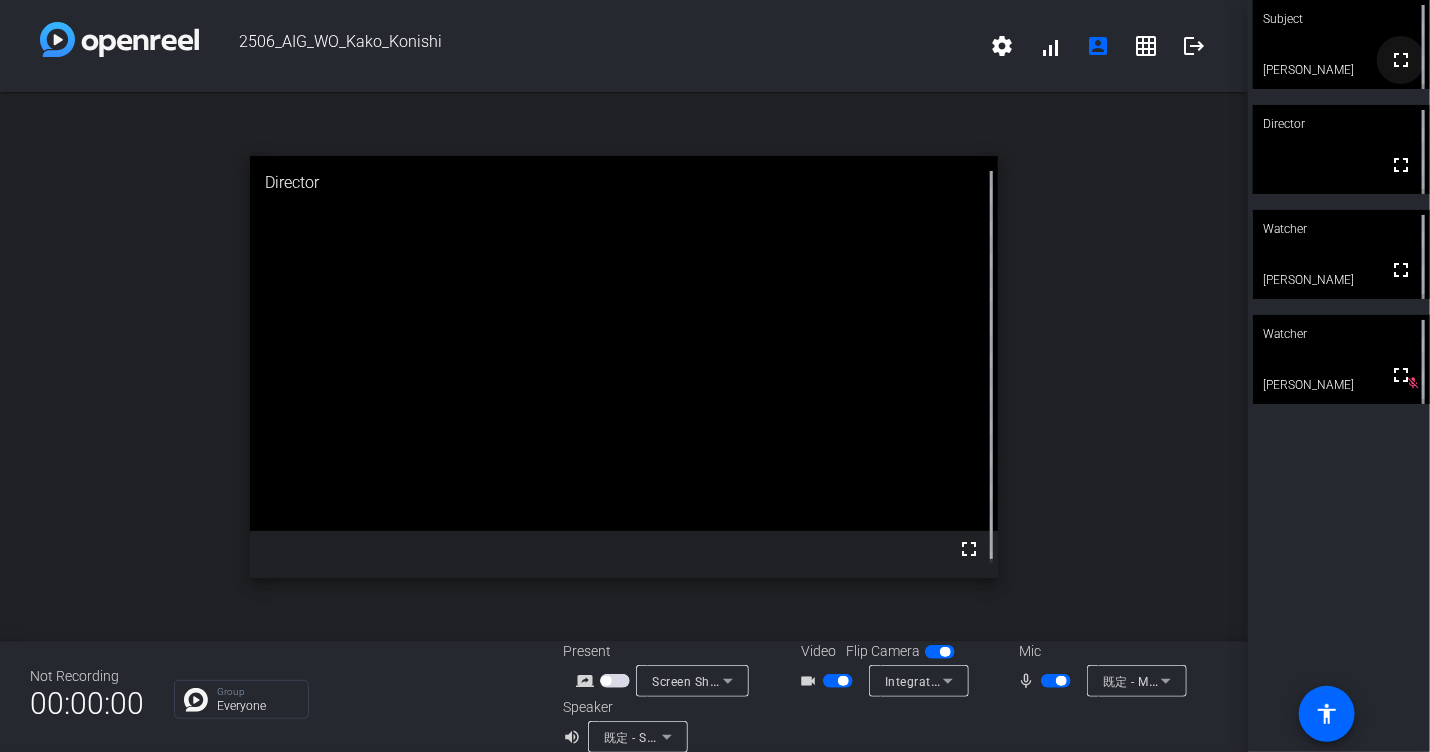 click on "fullscreen" at bounding box center [1401, 60] 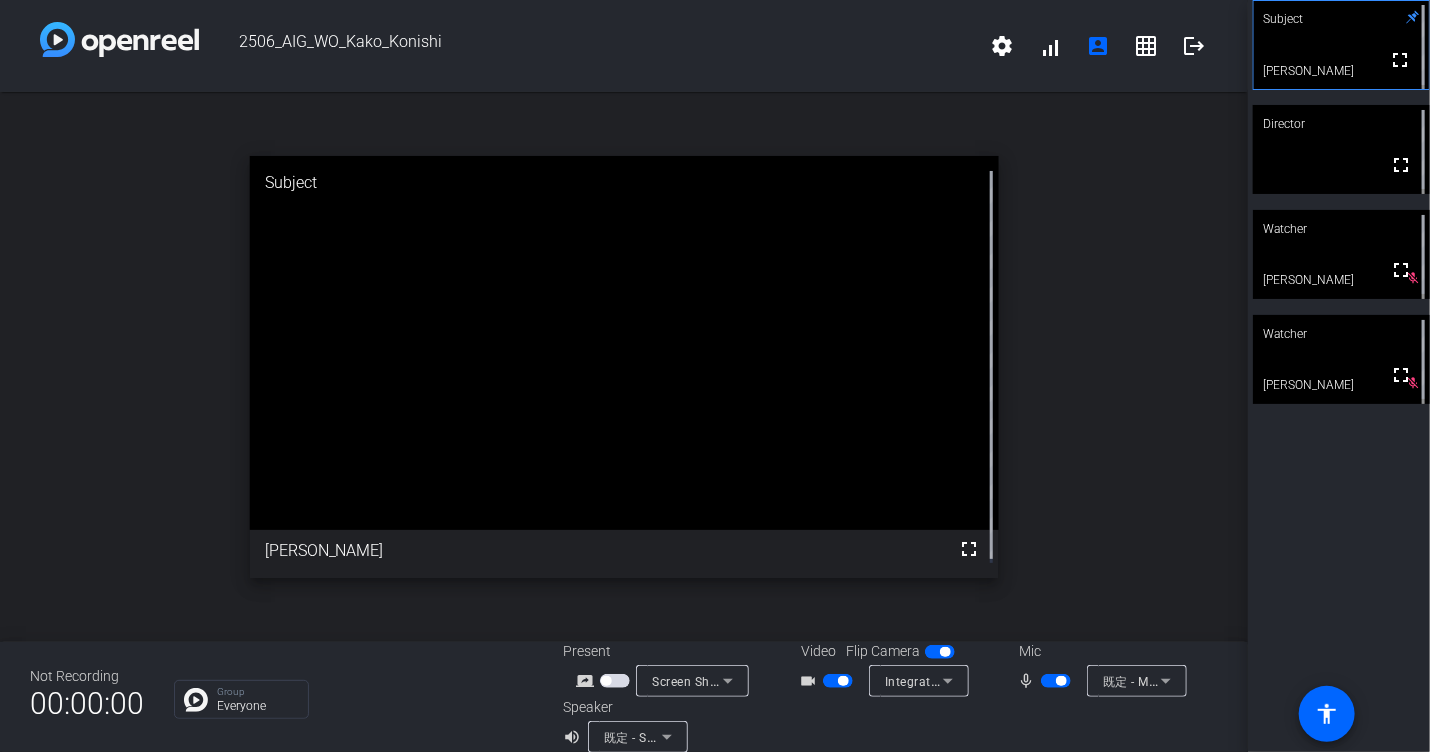 scroll, scrollTop: 23, scrollLeft: 0, axis: vertical 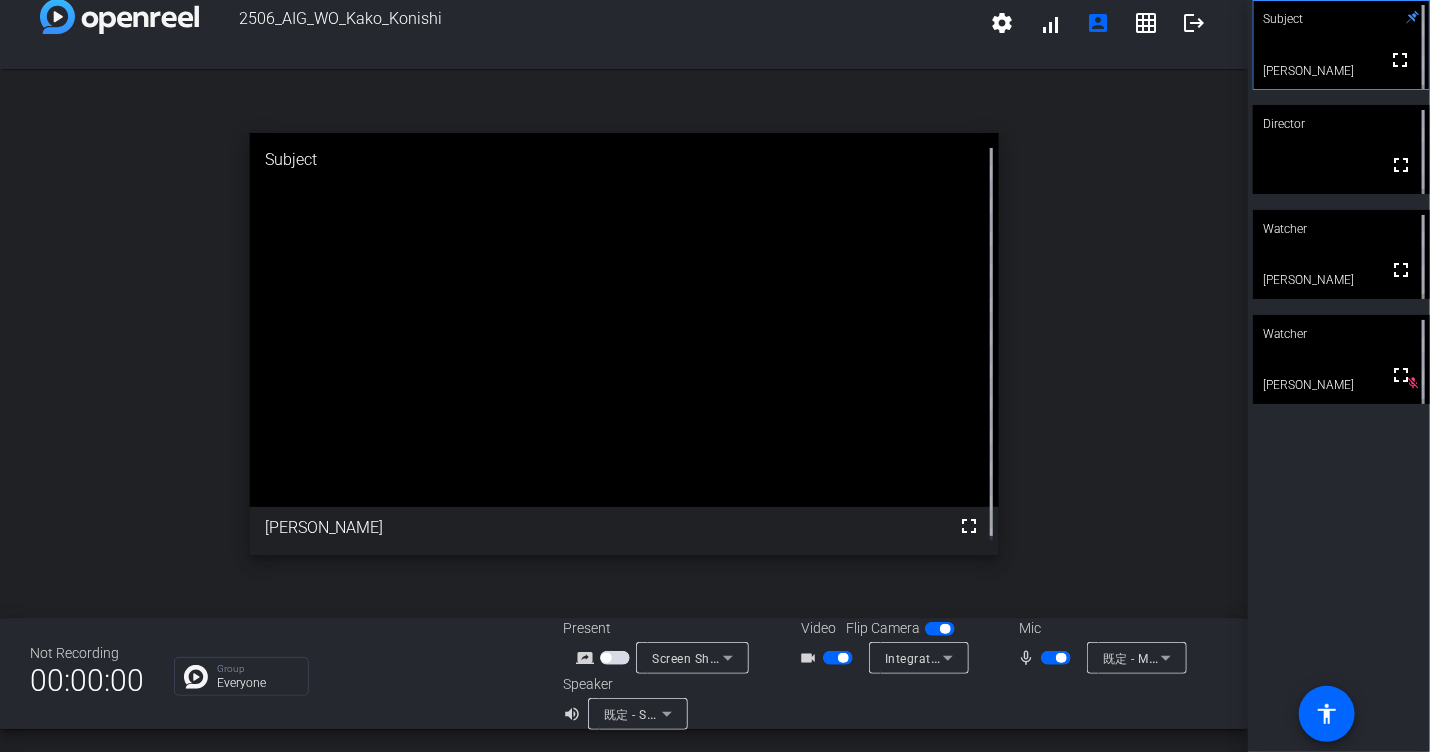 click on "grid_on" 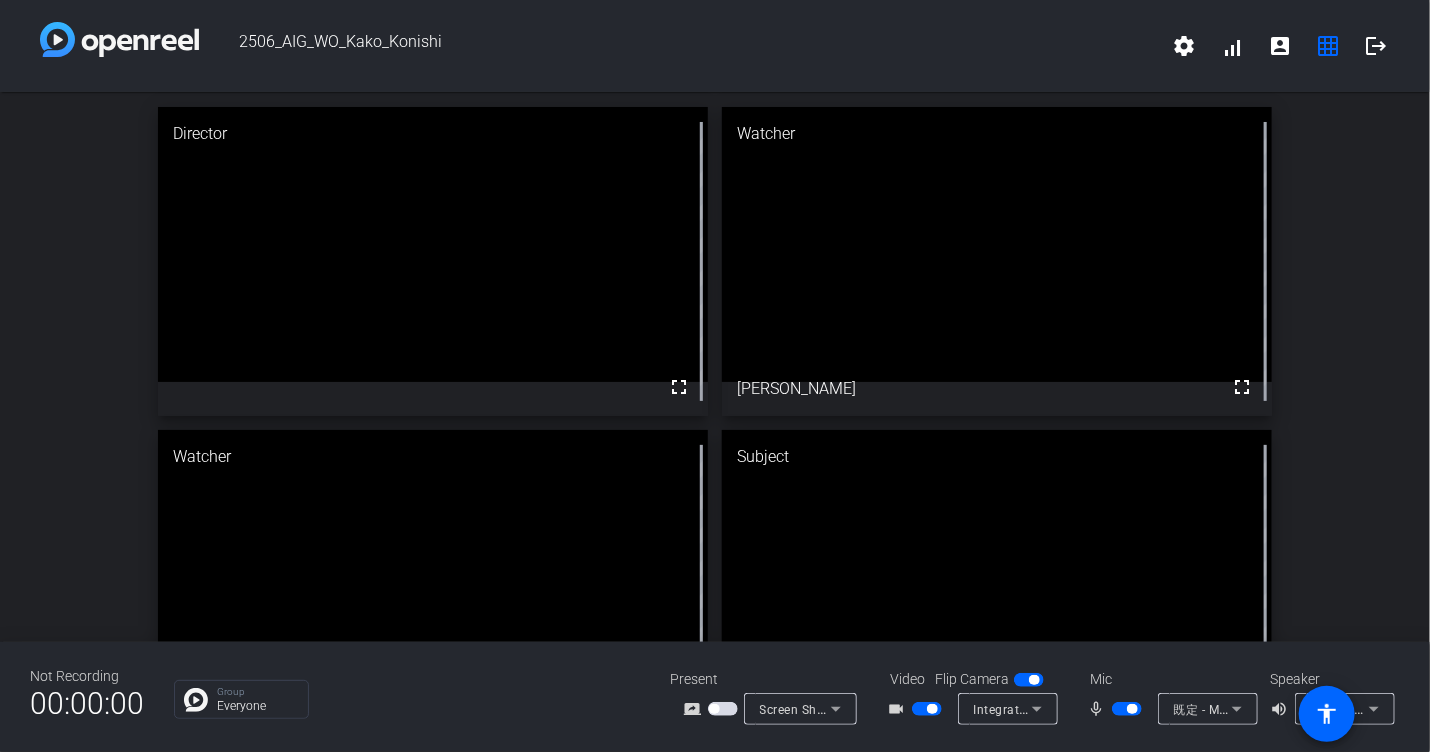 scroll, scrollTop: 0, scrollLeft: 0, axis: both 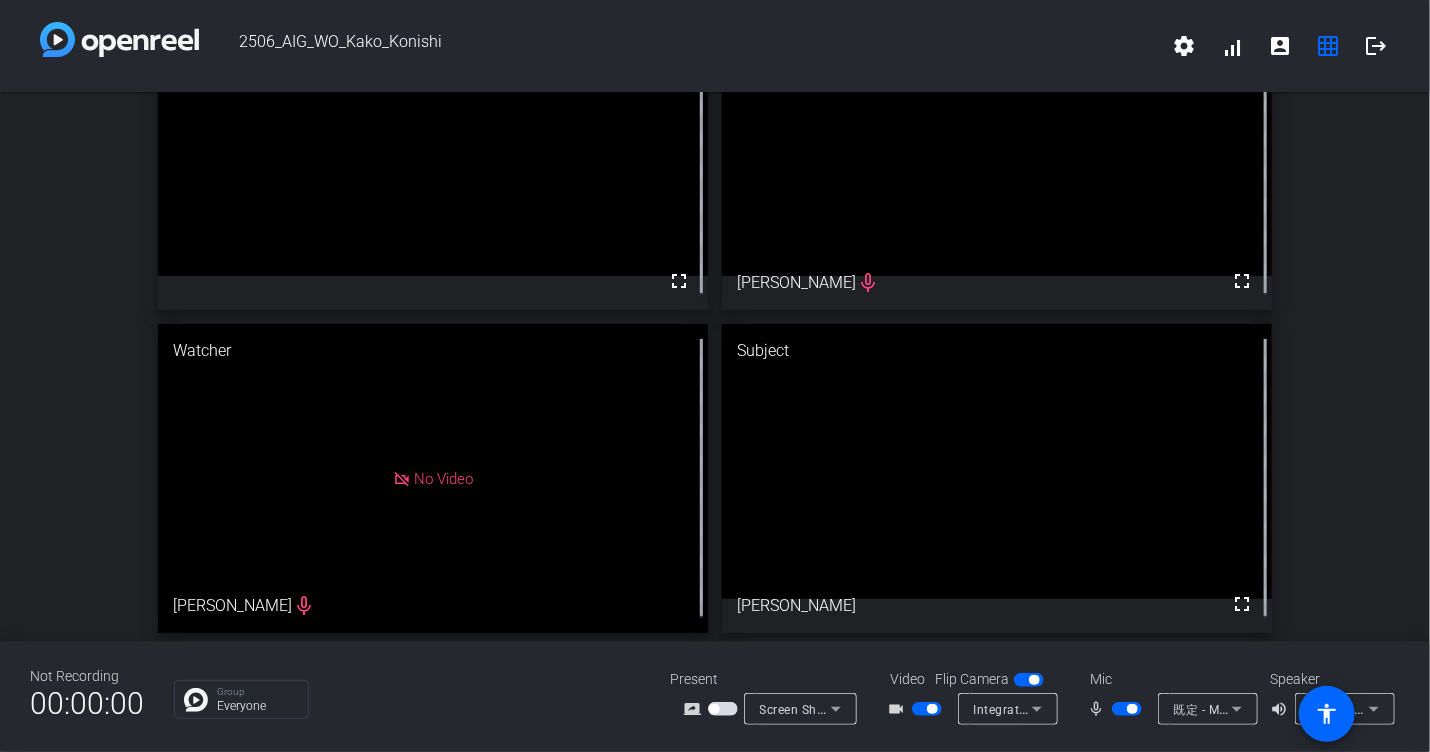 type 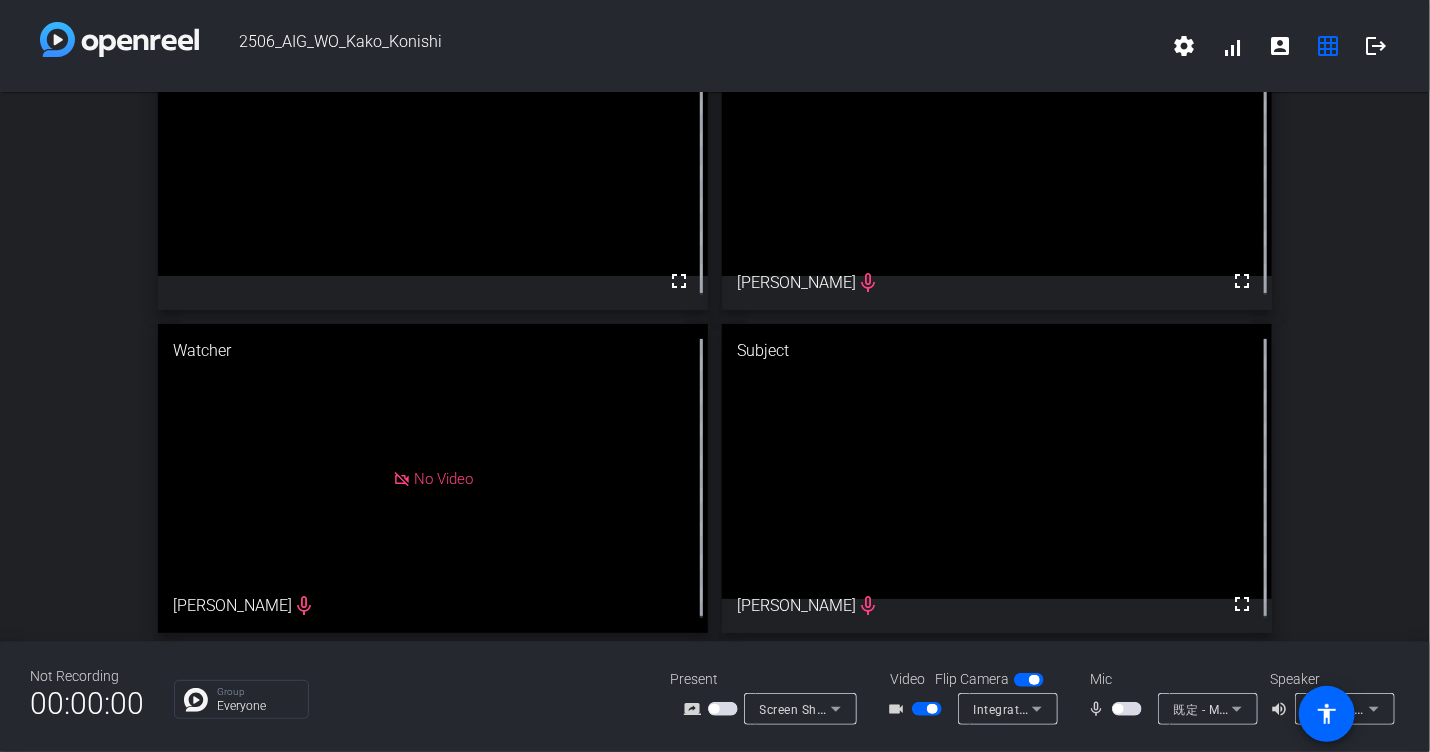 click at bounding box center [1127, 709] 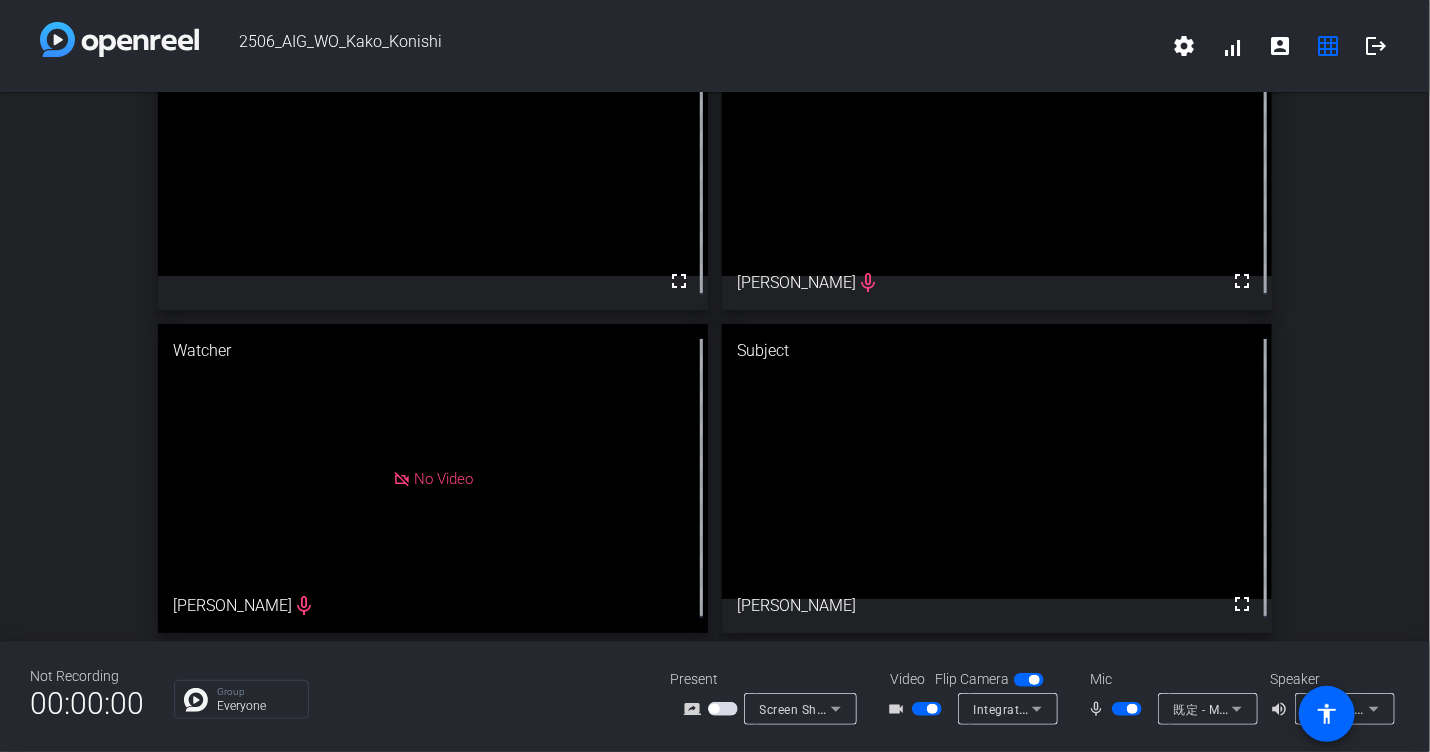 click at bounding box center [1127, 709] 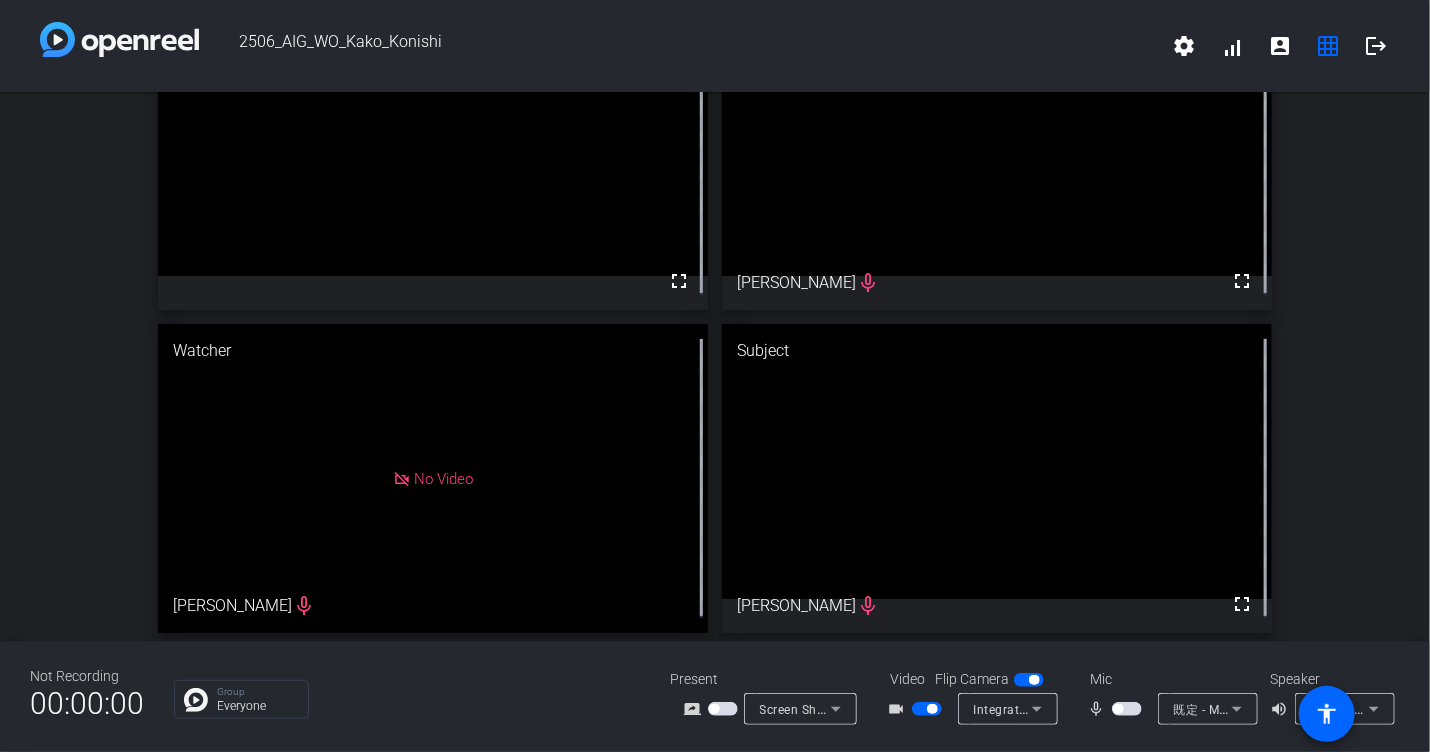 click at bounding box center [932, 709] 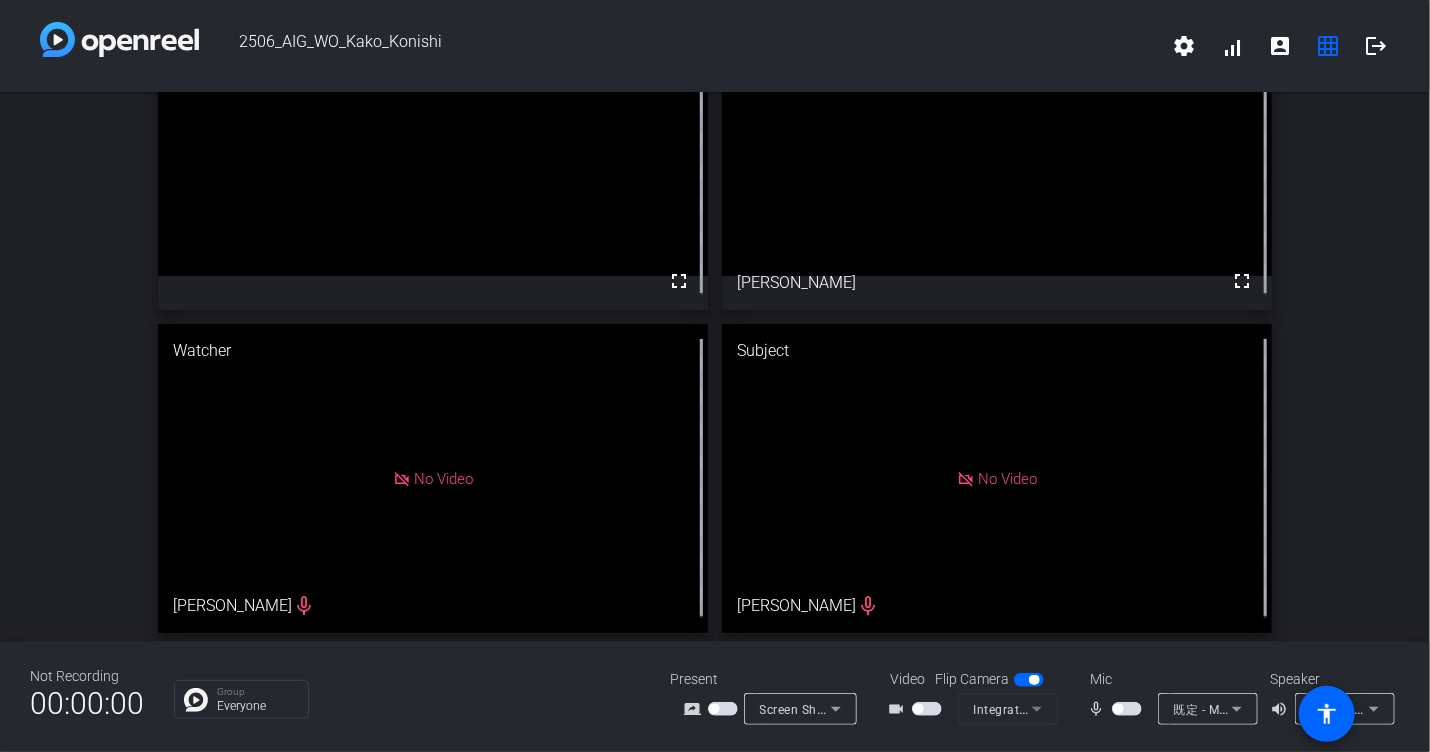 click at bounding box center [927, 709] 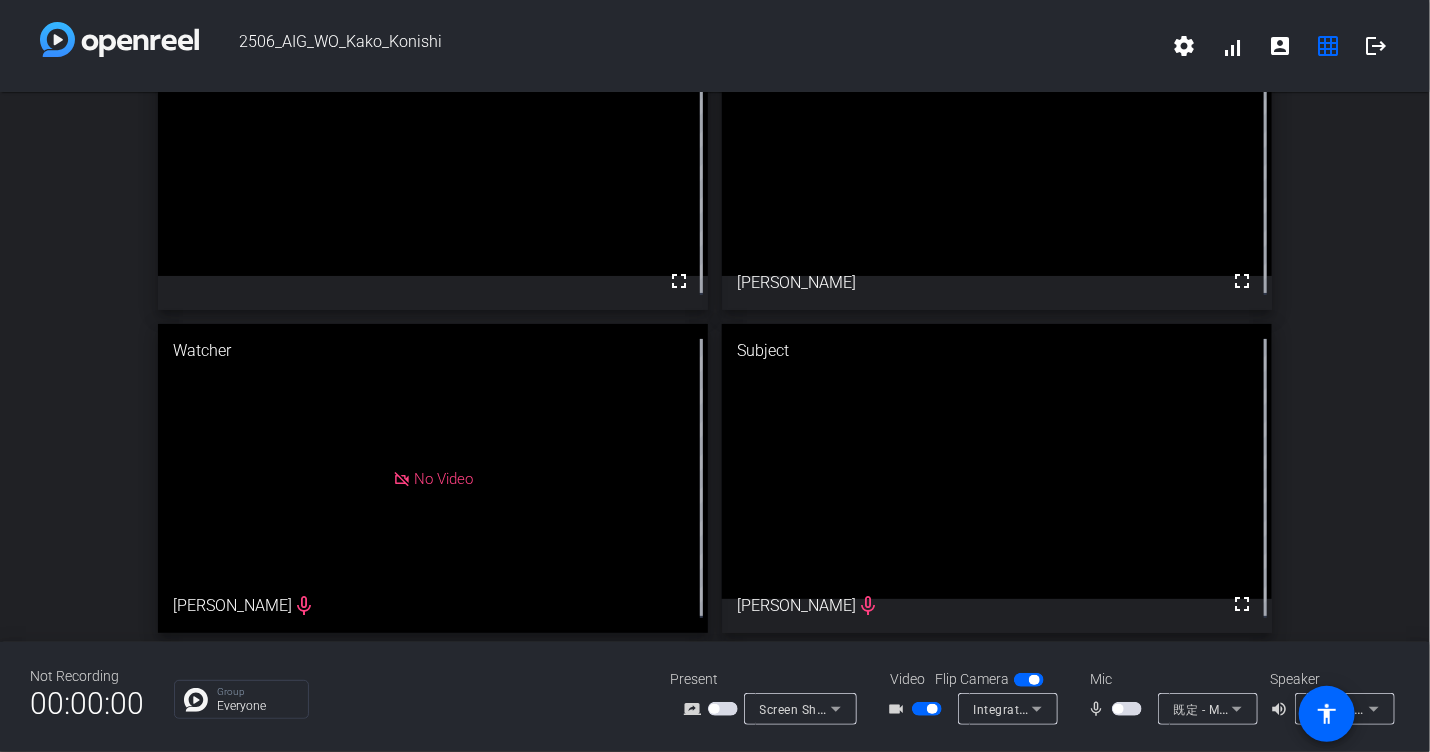click at bounding box center (1129, 708) 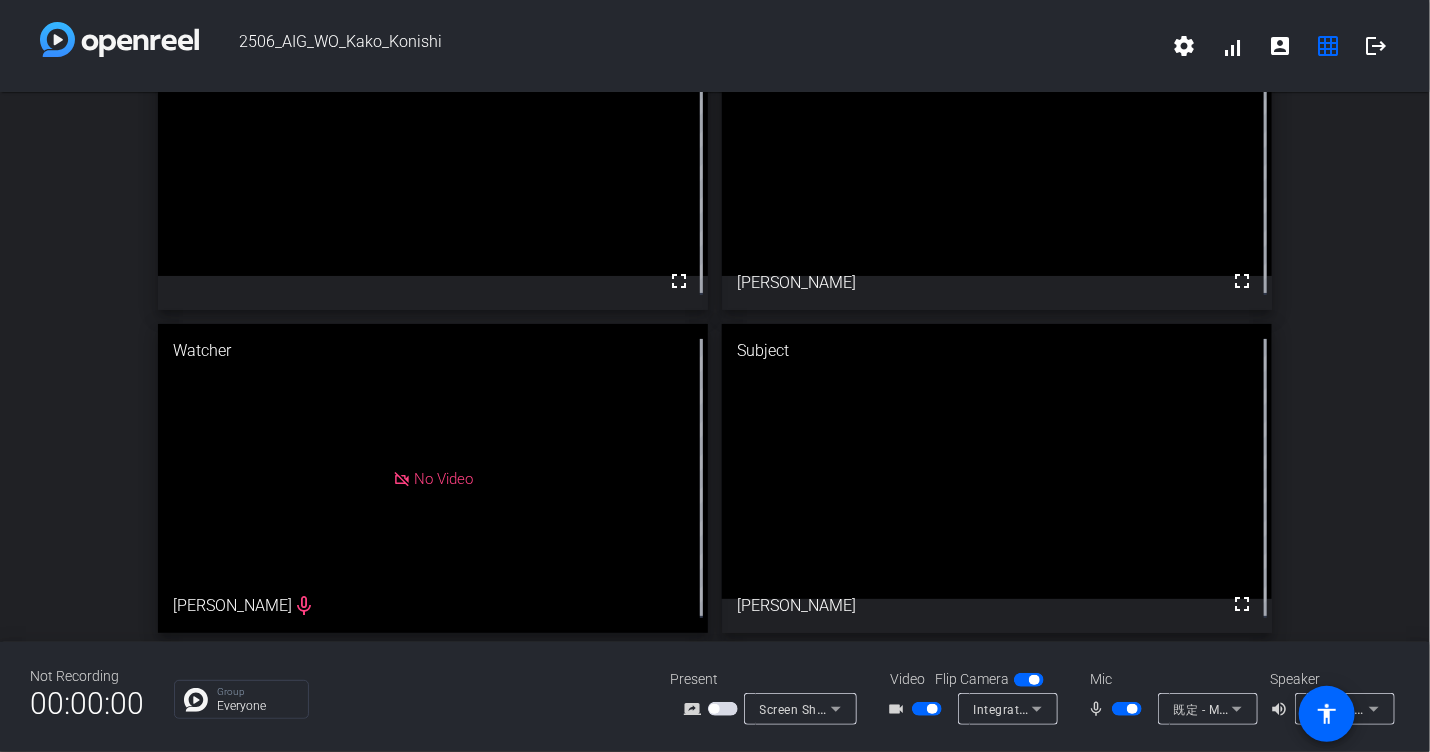 click at bounding box center (1127, 709) 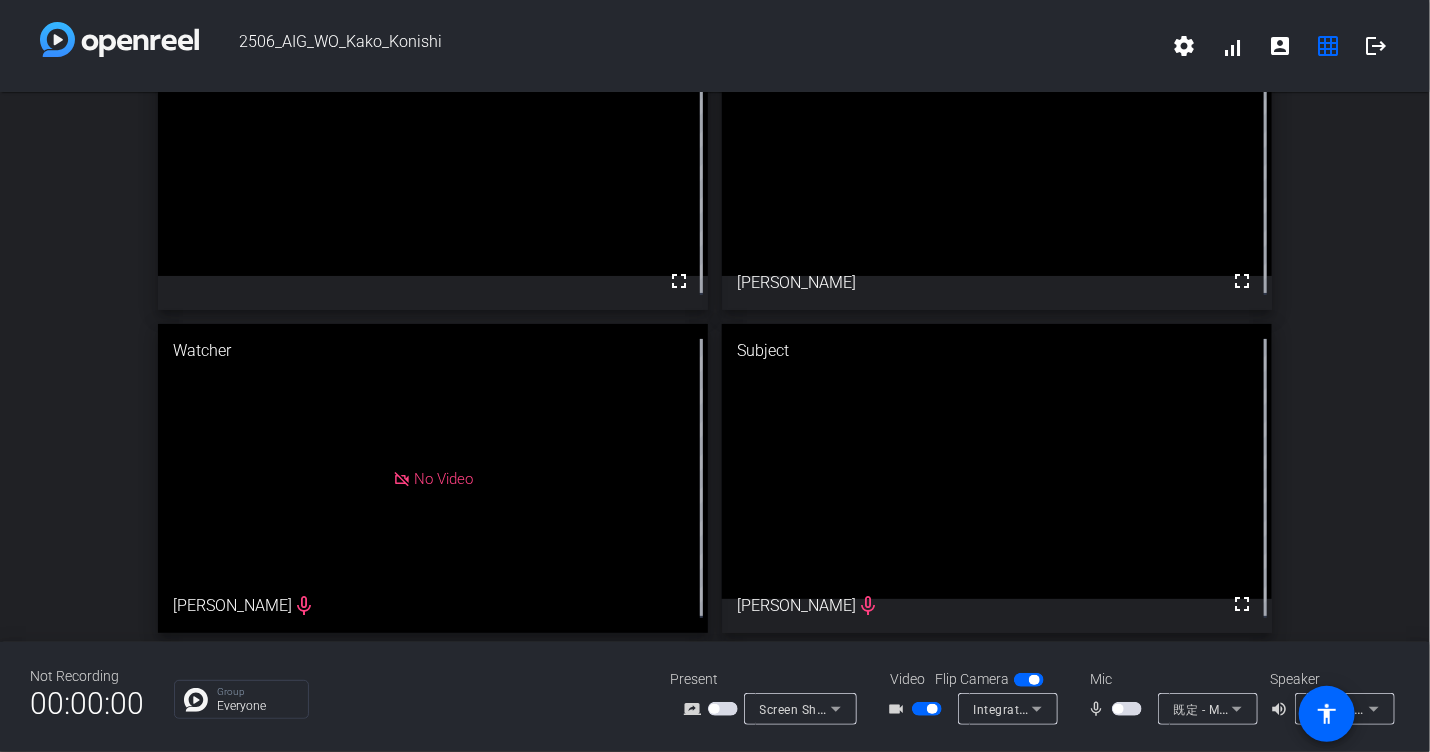 click at bounding box center [932, 709] 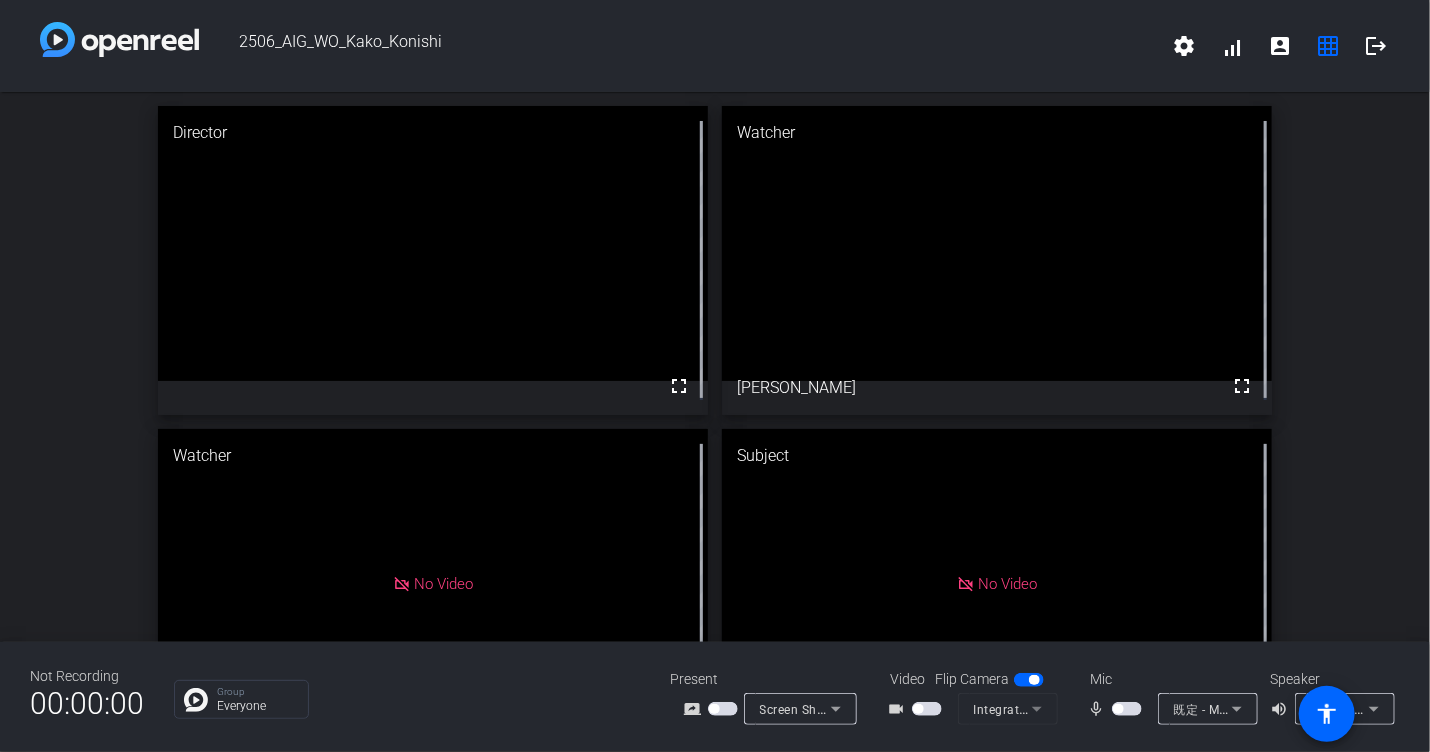 scroll, scrollTop: 0, scrollLeft: 0, axis: both 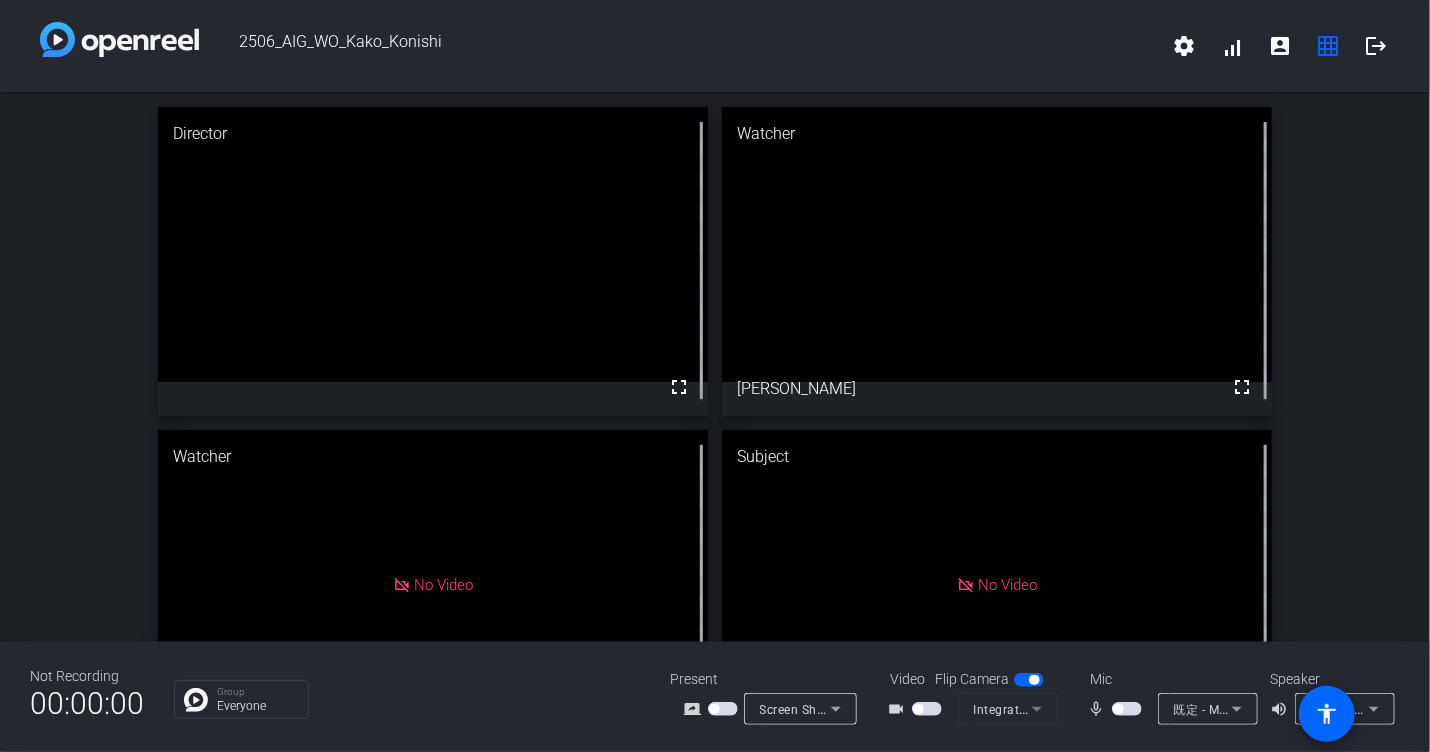 click at bounding box center [918, 709] 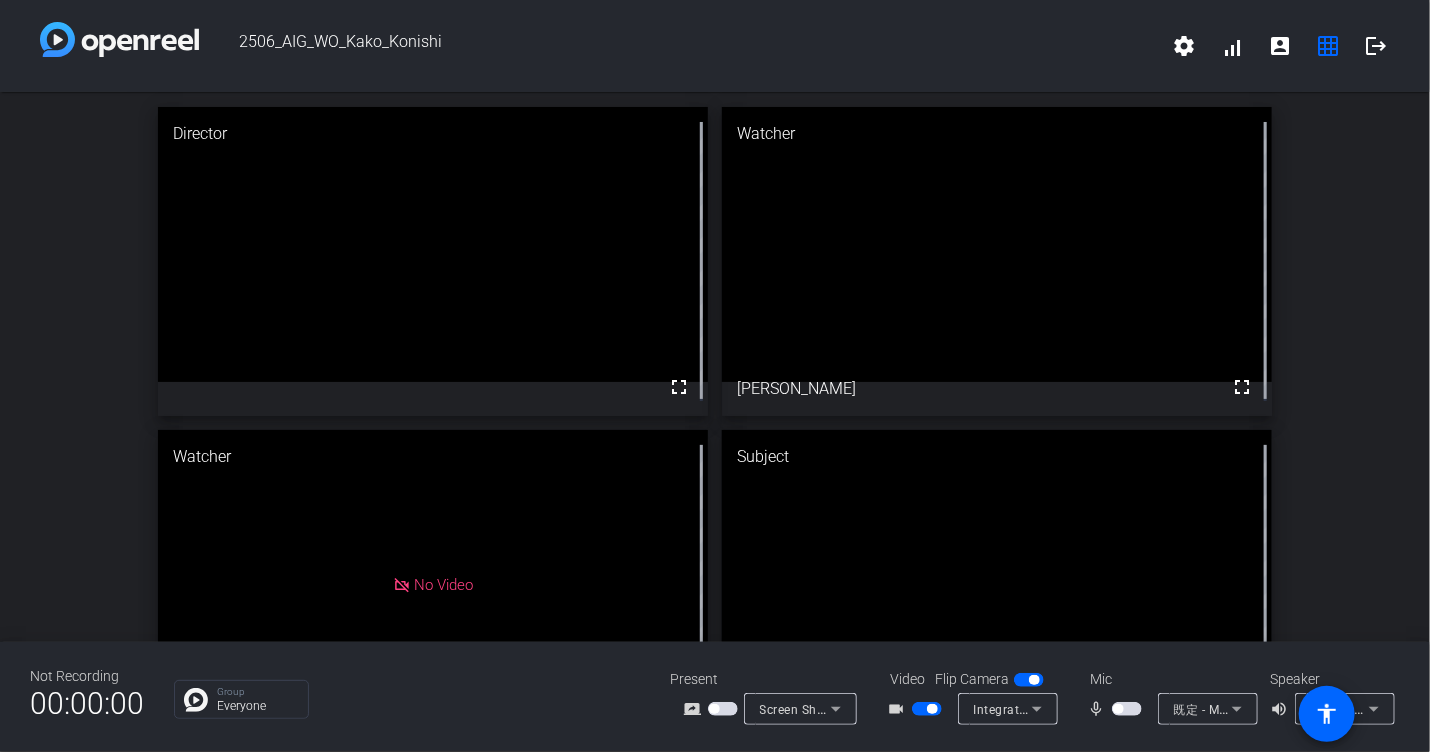 click at bounding box center (1127, 709) 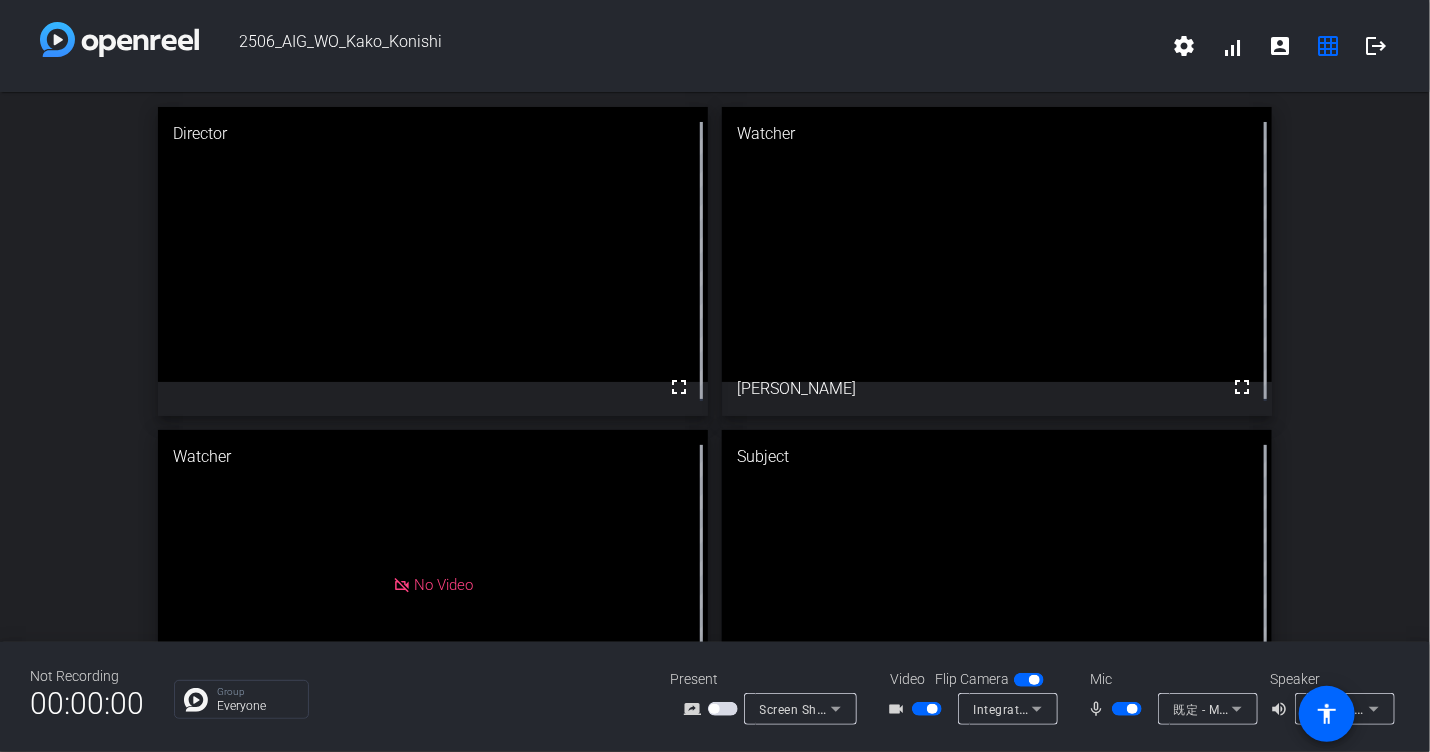 type 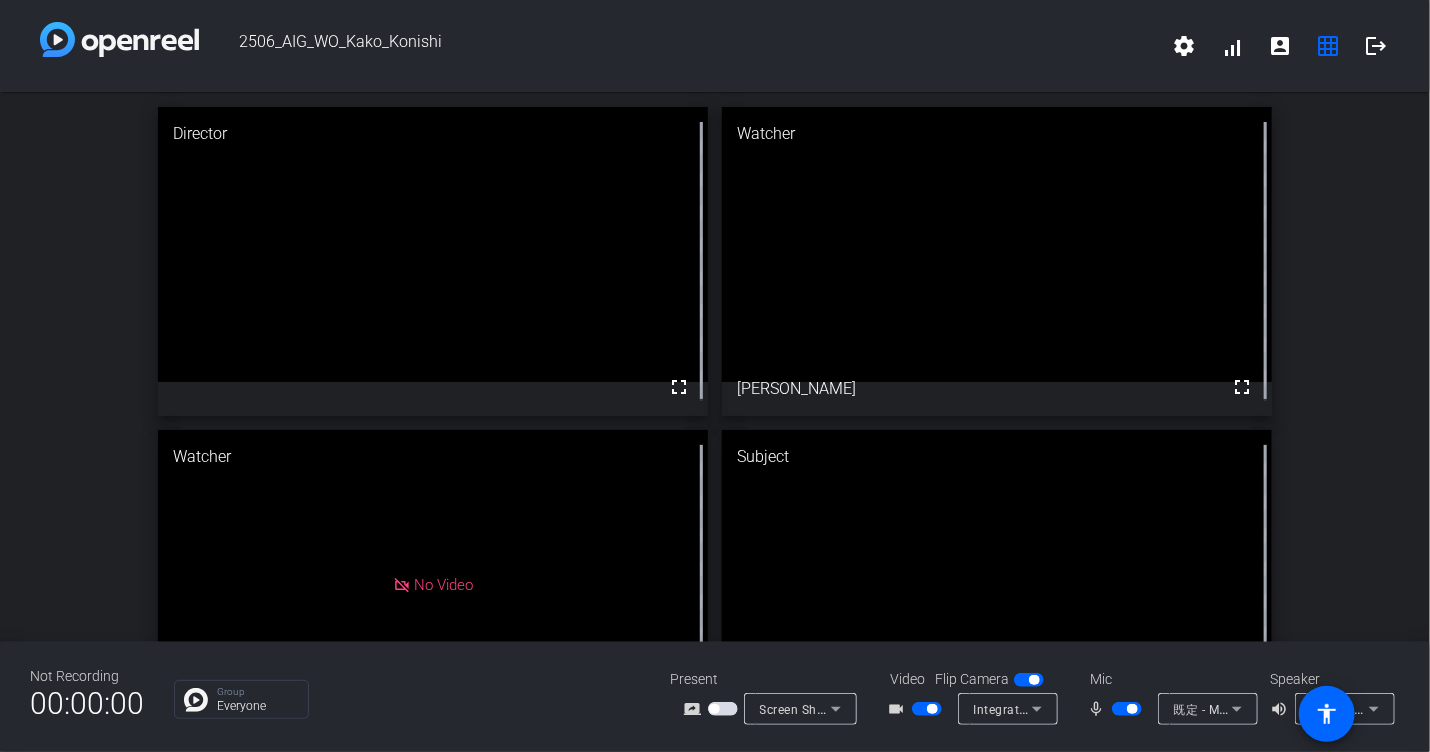 click on "Director  fullscreen     Watcher  fullscreen  Alison   Watcher   No Video  Hannah  mic_none  Subject  fullscreen" at bounding box center (715, 423) 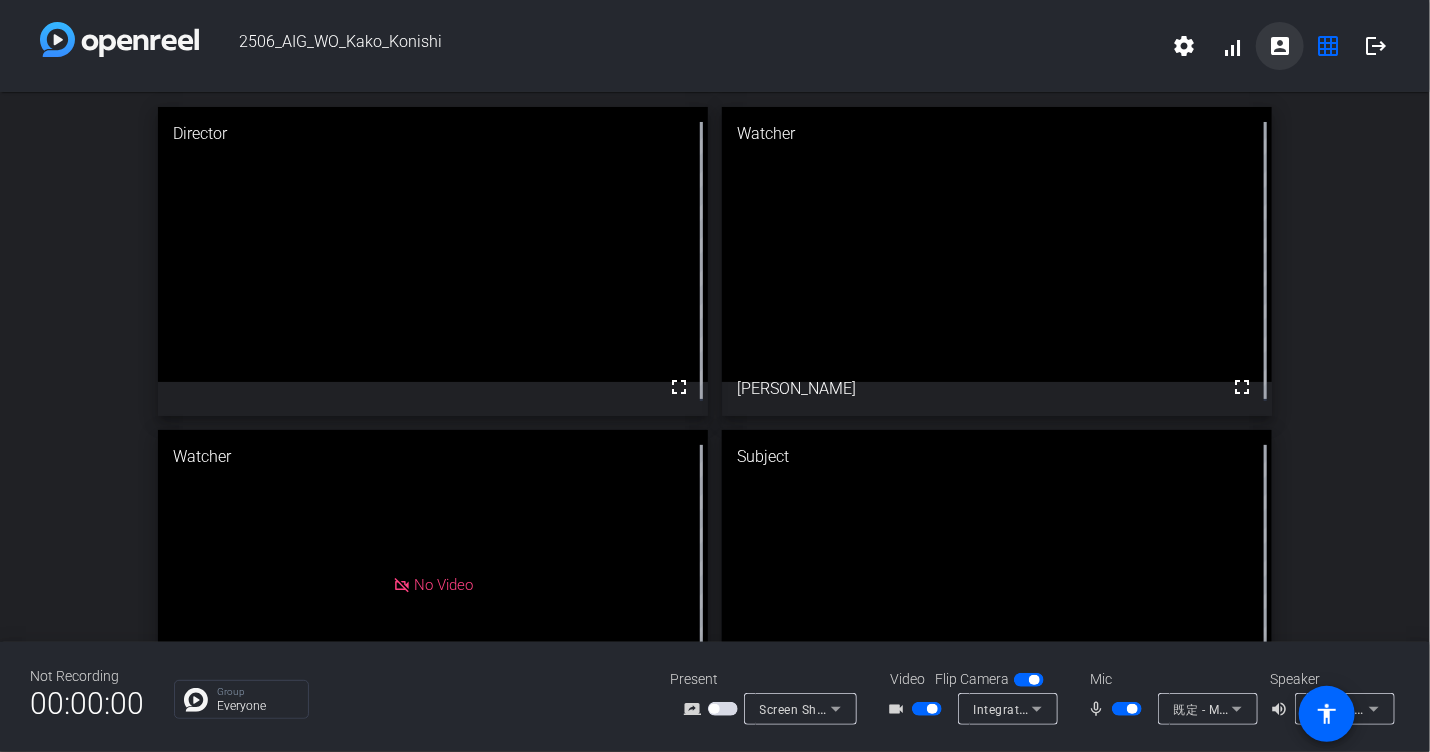 click on "account_box" 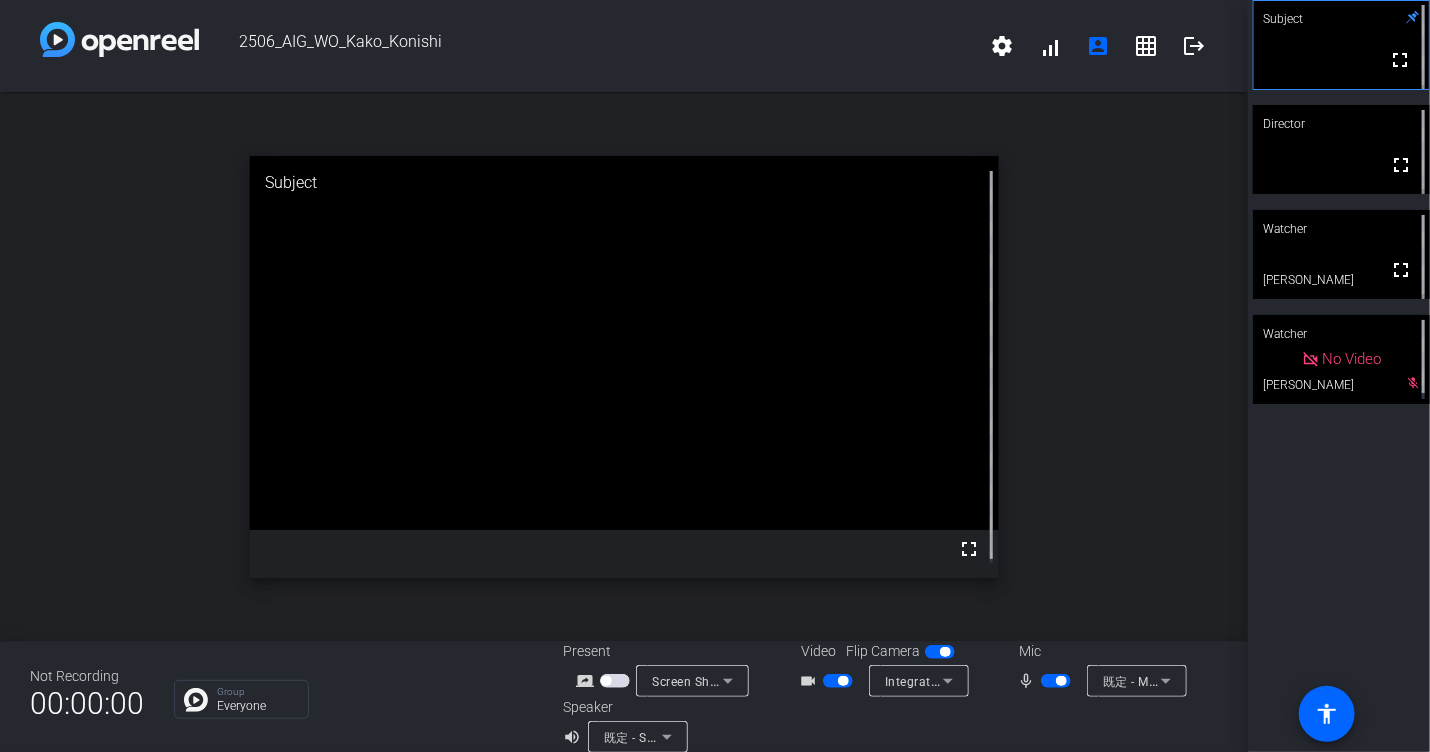 click at bounding box center (838, 681) 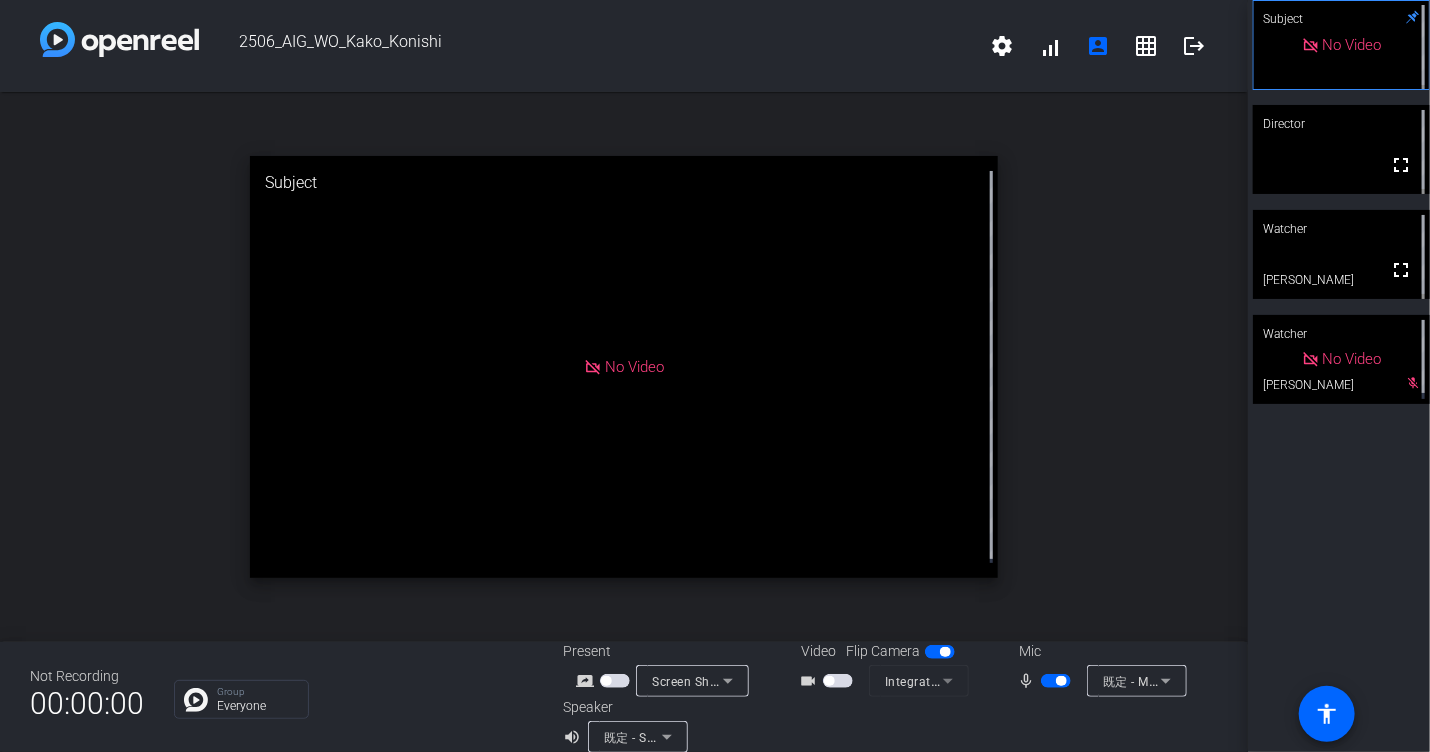 click at bounding box center [1056, 681] 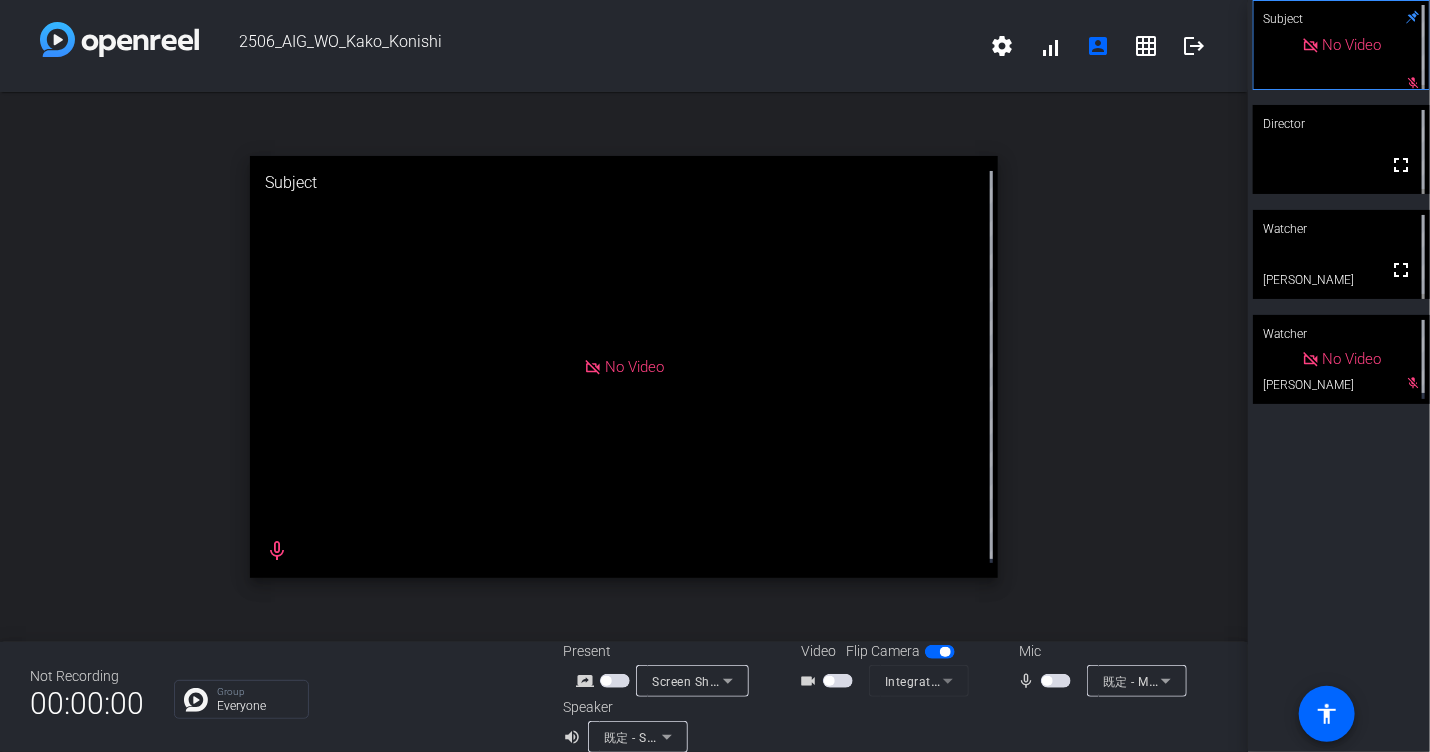 click at bounding box center [838, 681] 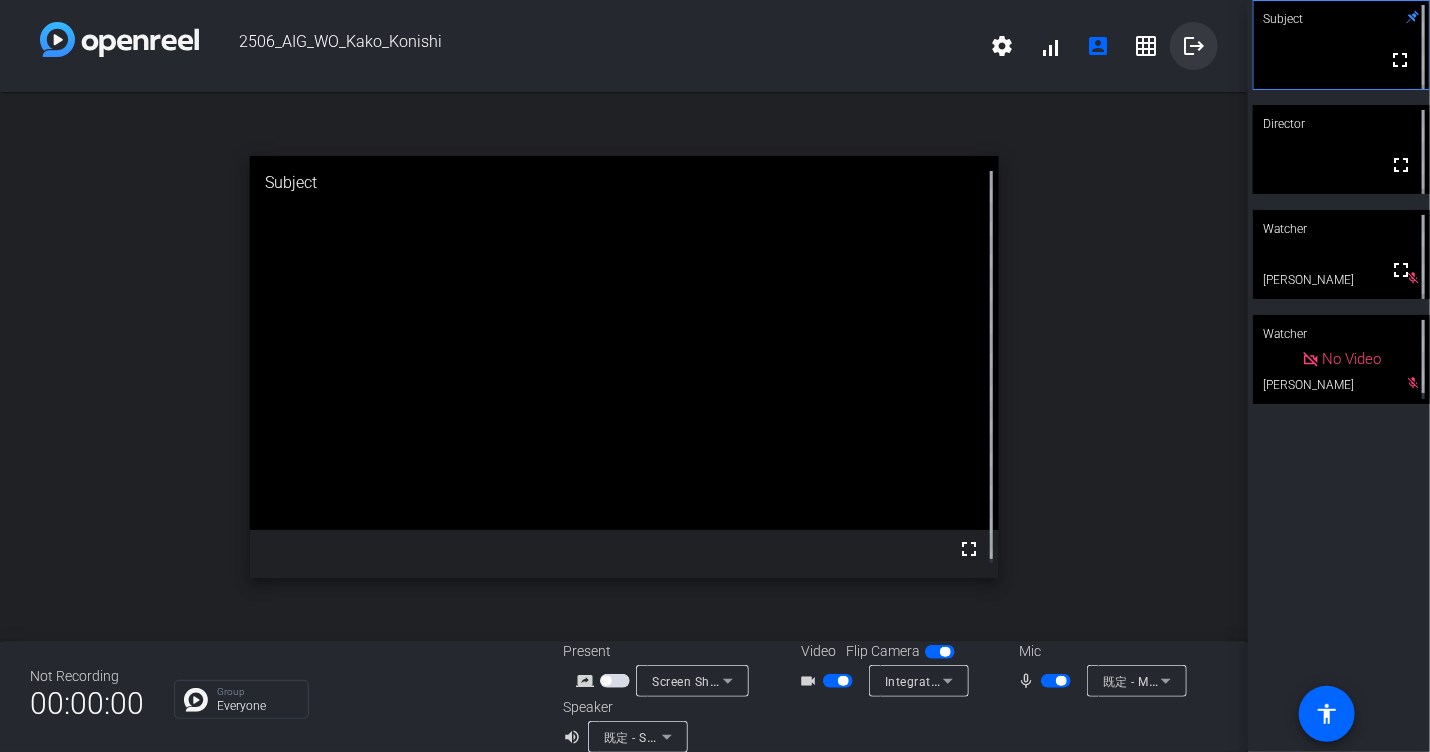 click on "logout" 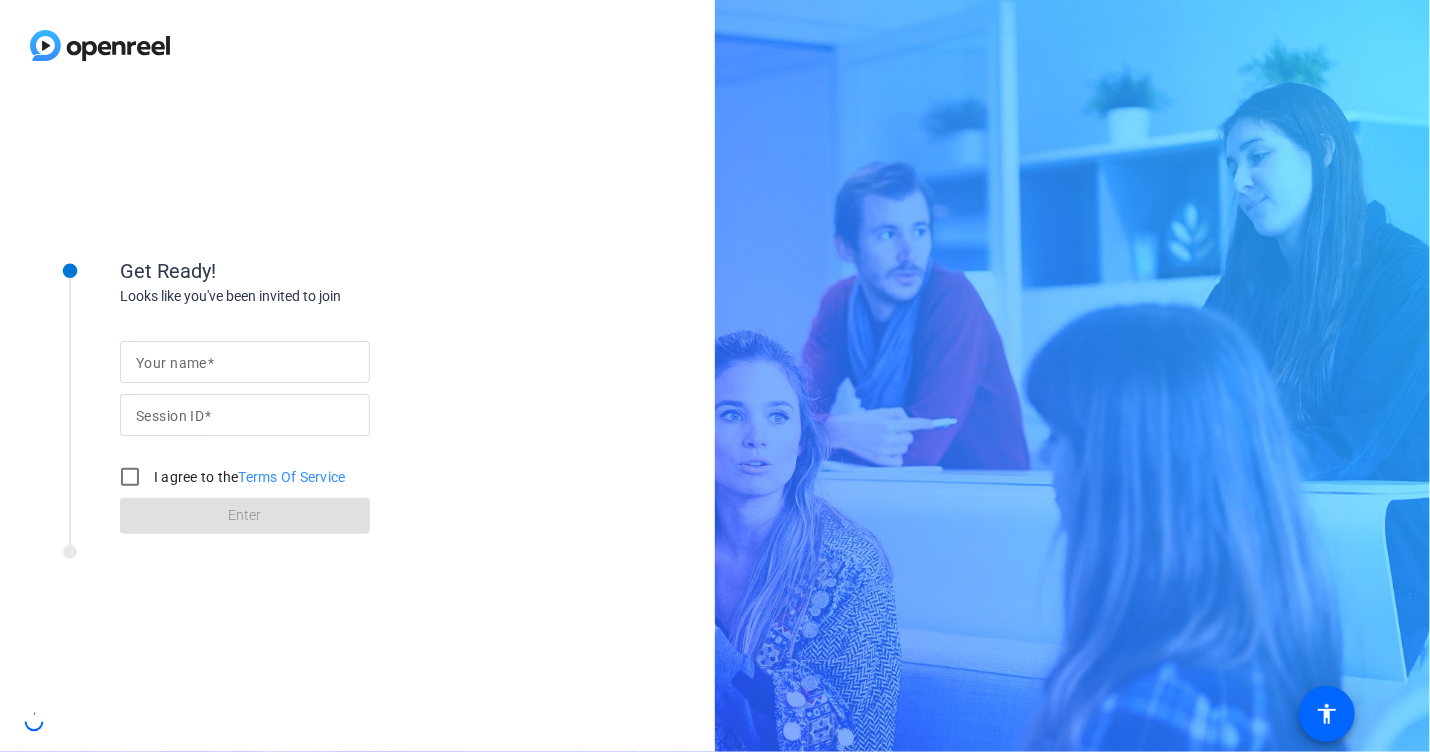 click on "Your name" at bounding box center (245, 362) 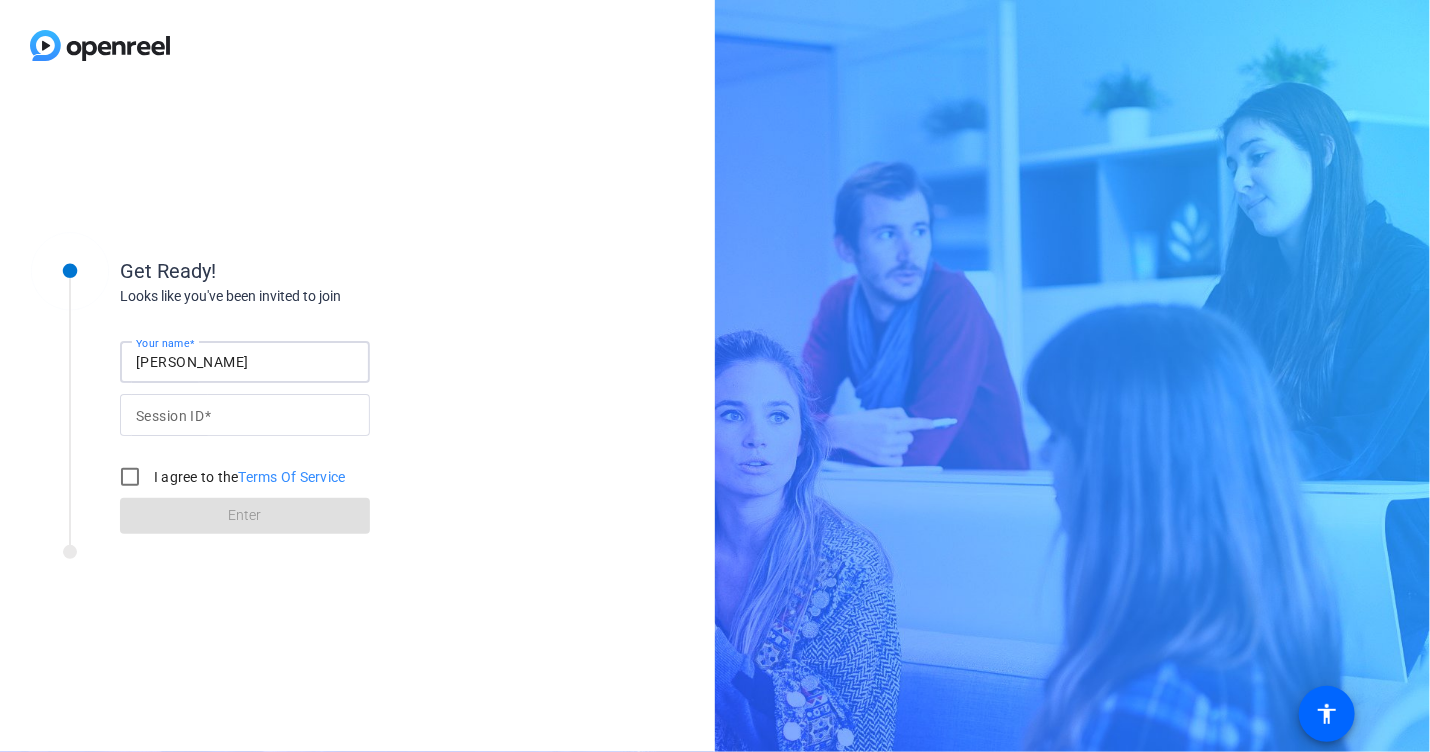 type on "小西伽子" 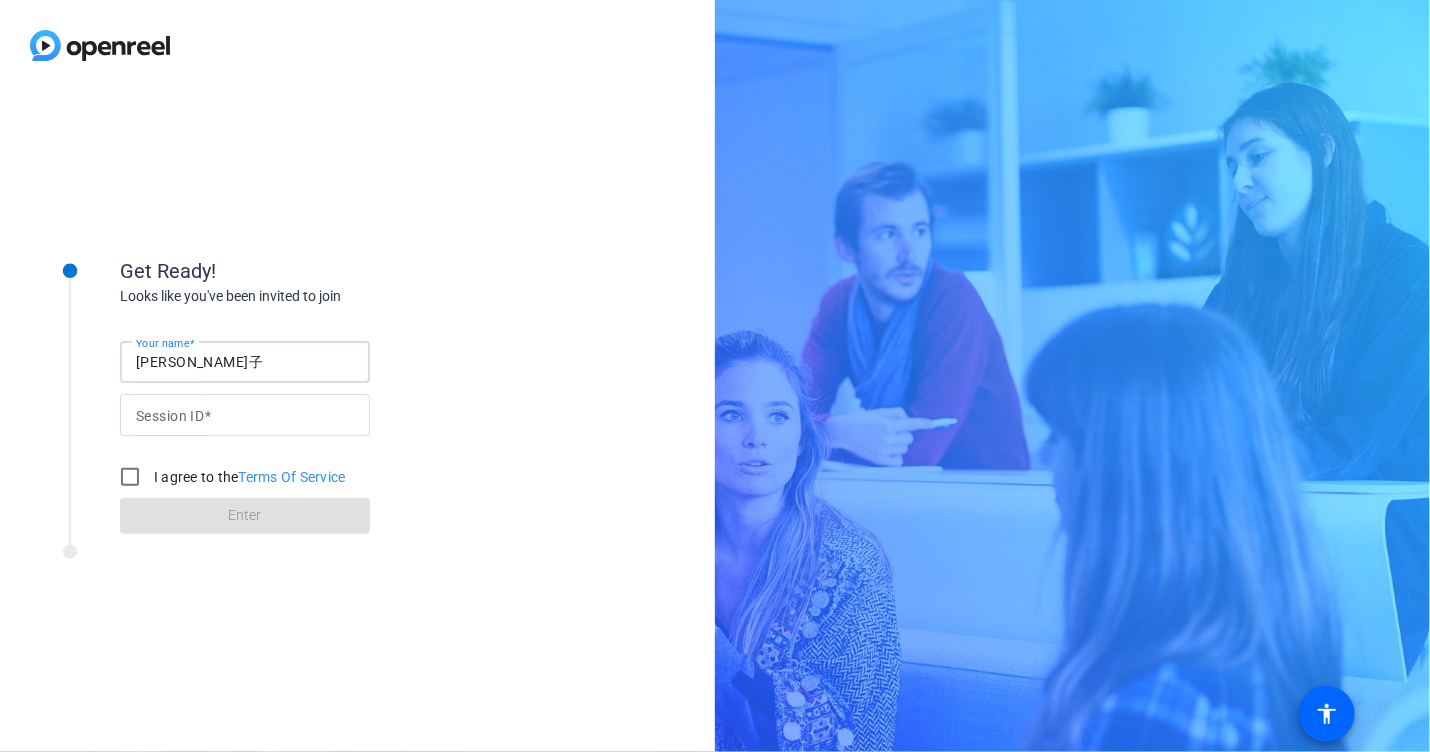 click on "Session ID" at bounding box center [245, 415] 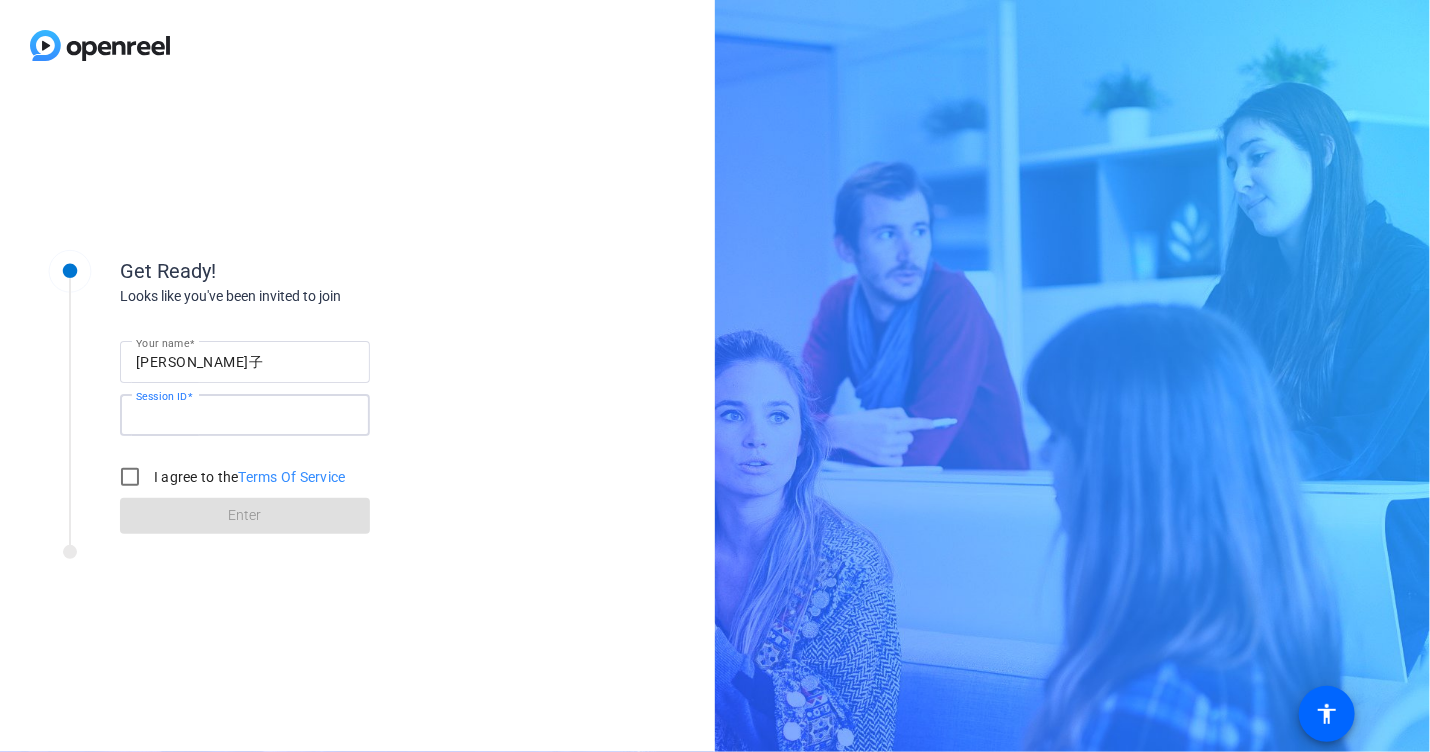 paste on "DT4y" 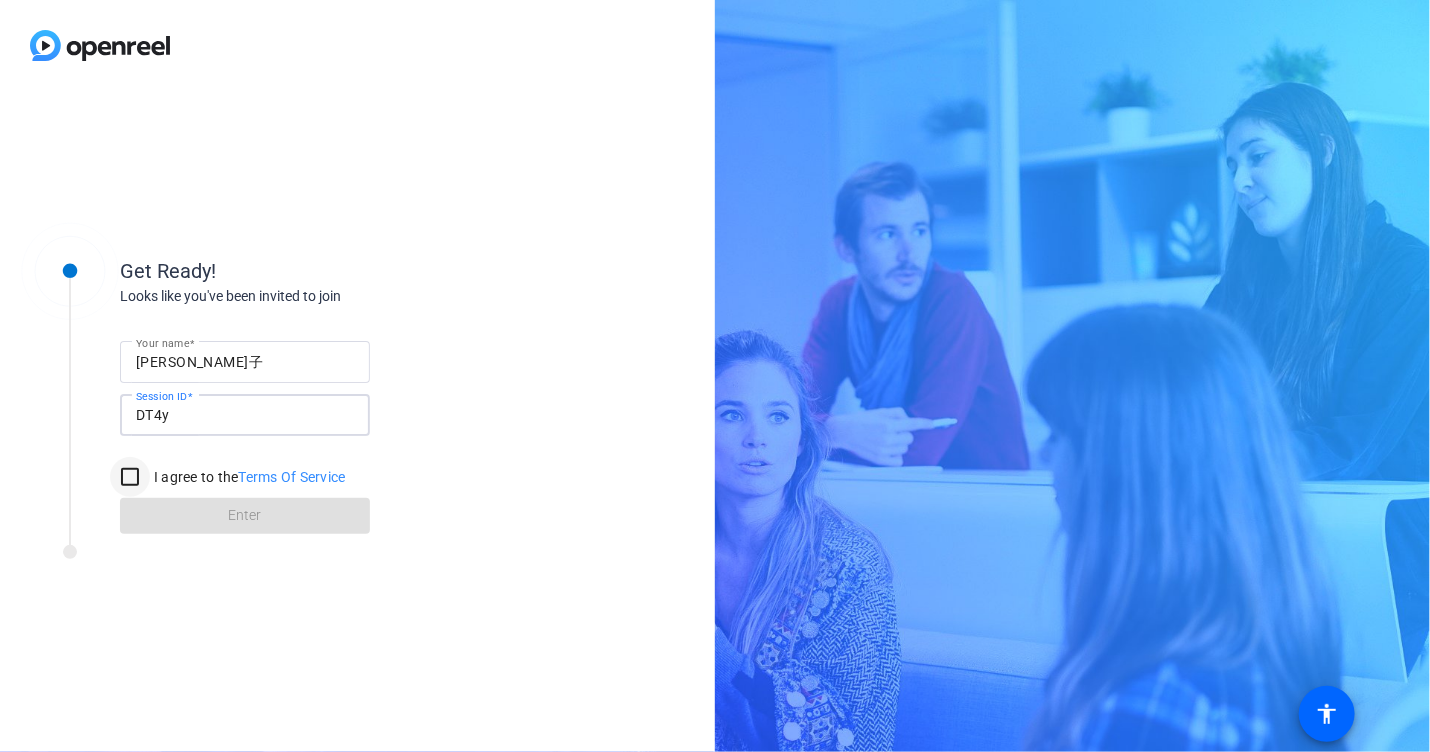 type on "DT4y" 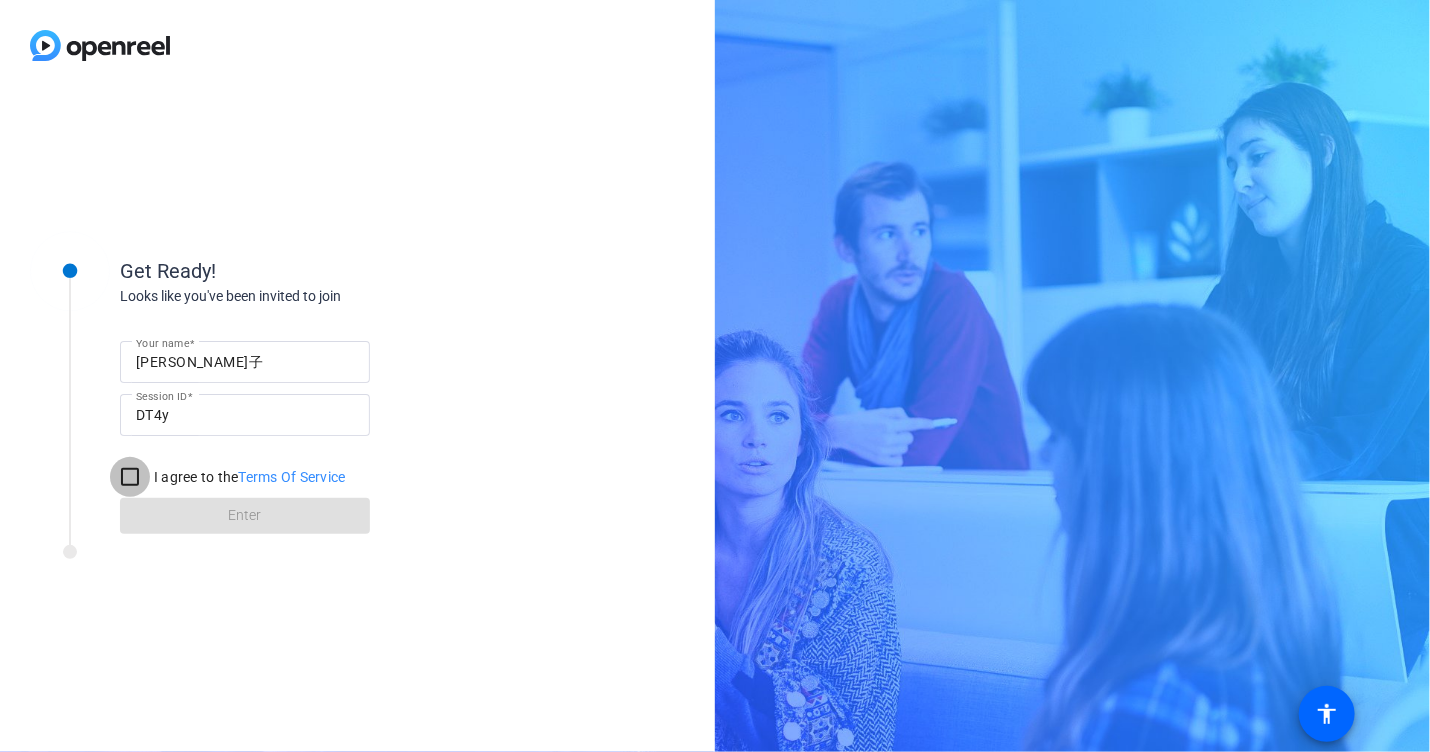 click on "I agree to the  Terms Of Service" at bounding box center (130, 477) 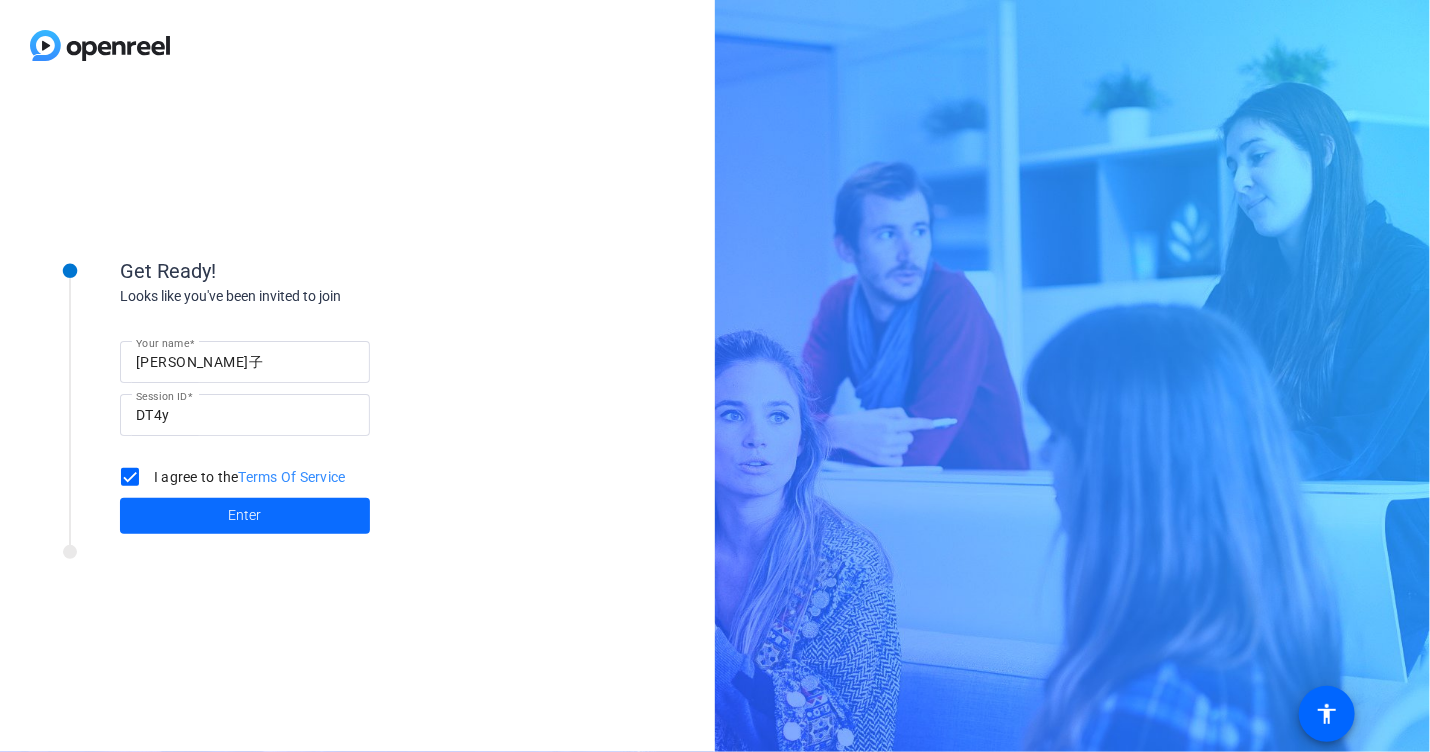 click 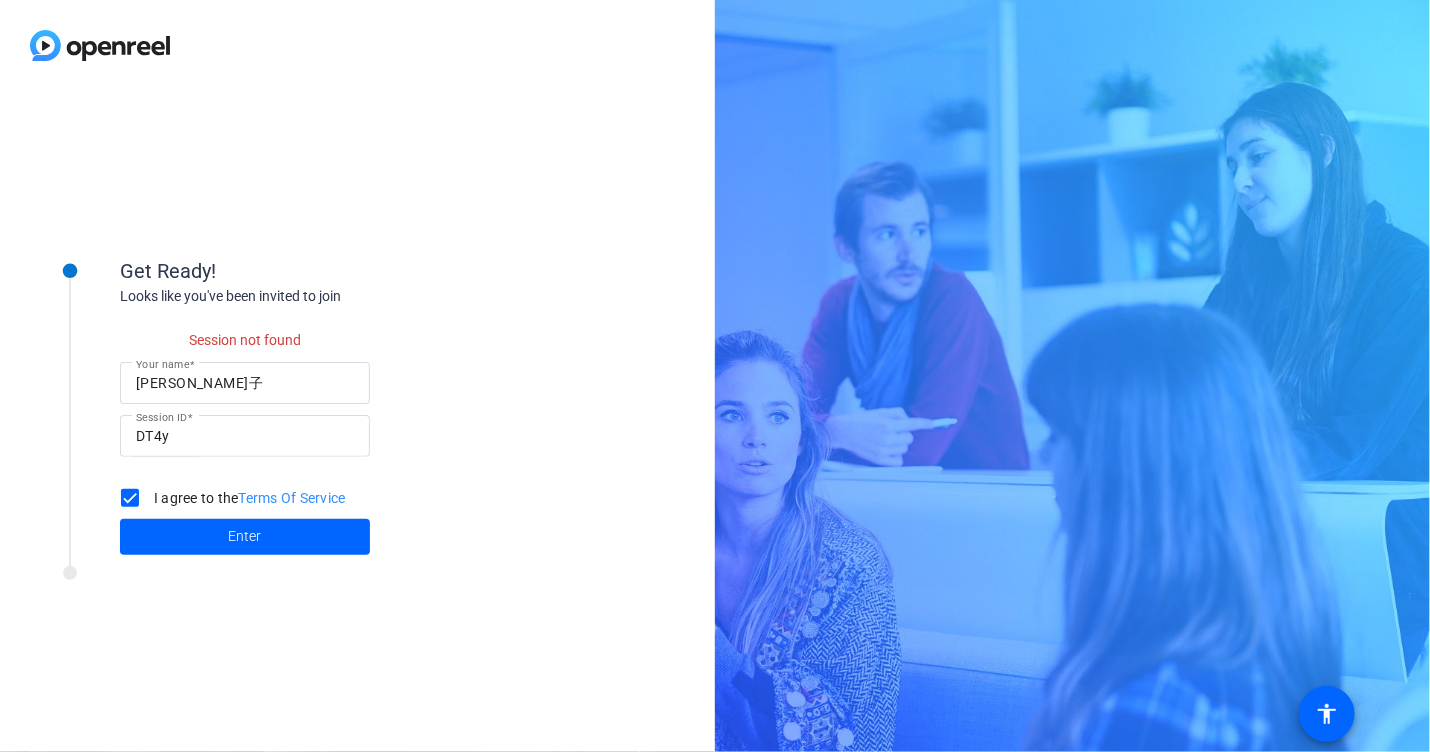 click on "小西伽子" at bounding box center [245, 383] 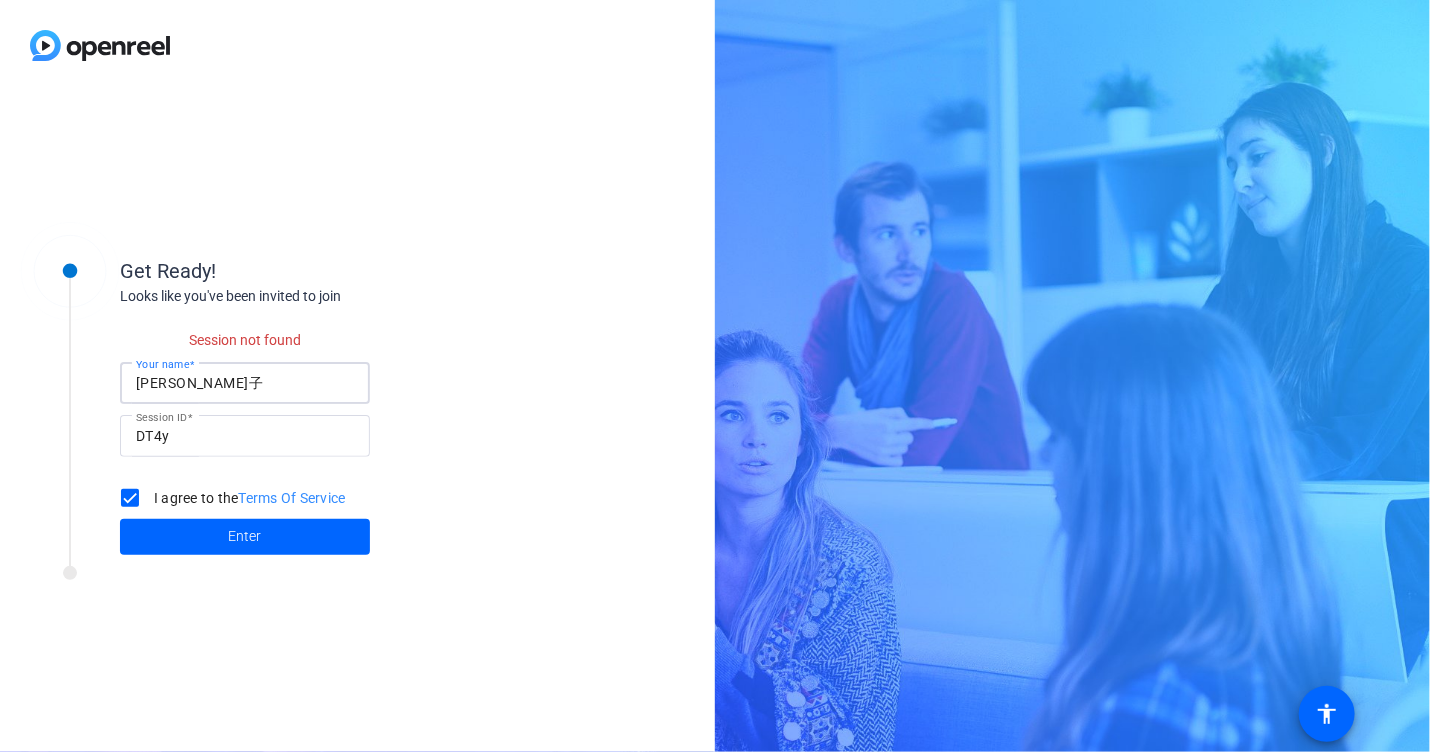 click on "Enter" 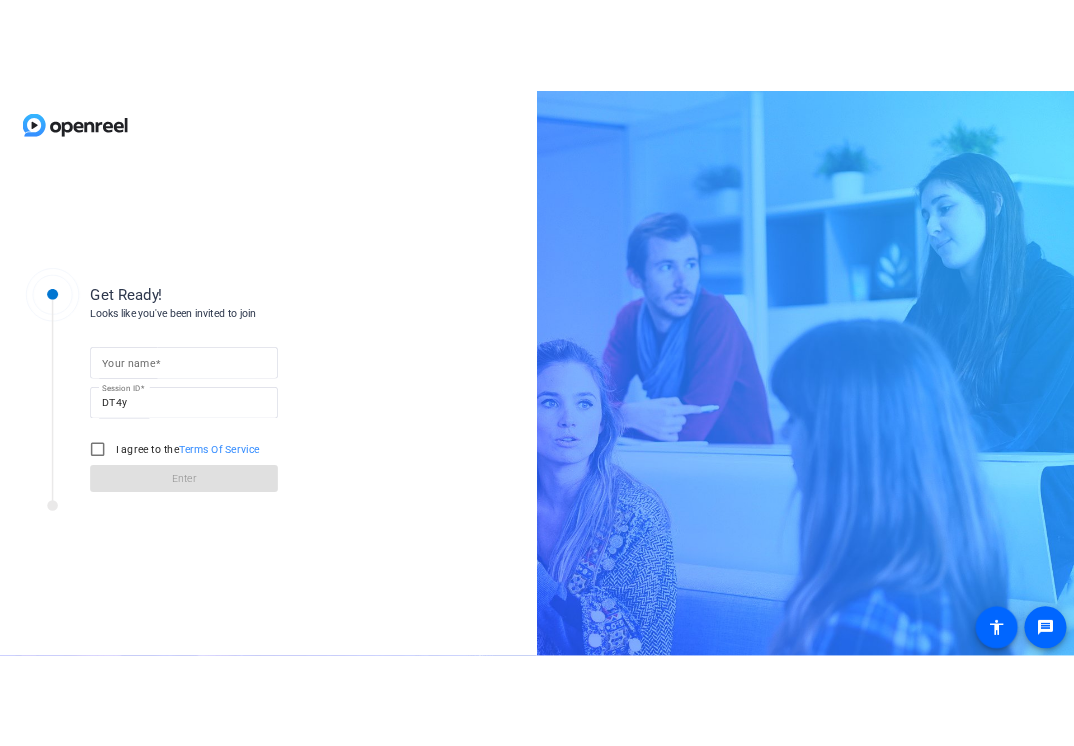 scroll, scrollTop: 0, scrollLeft: 0, axis: both 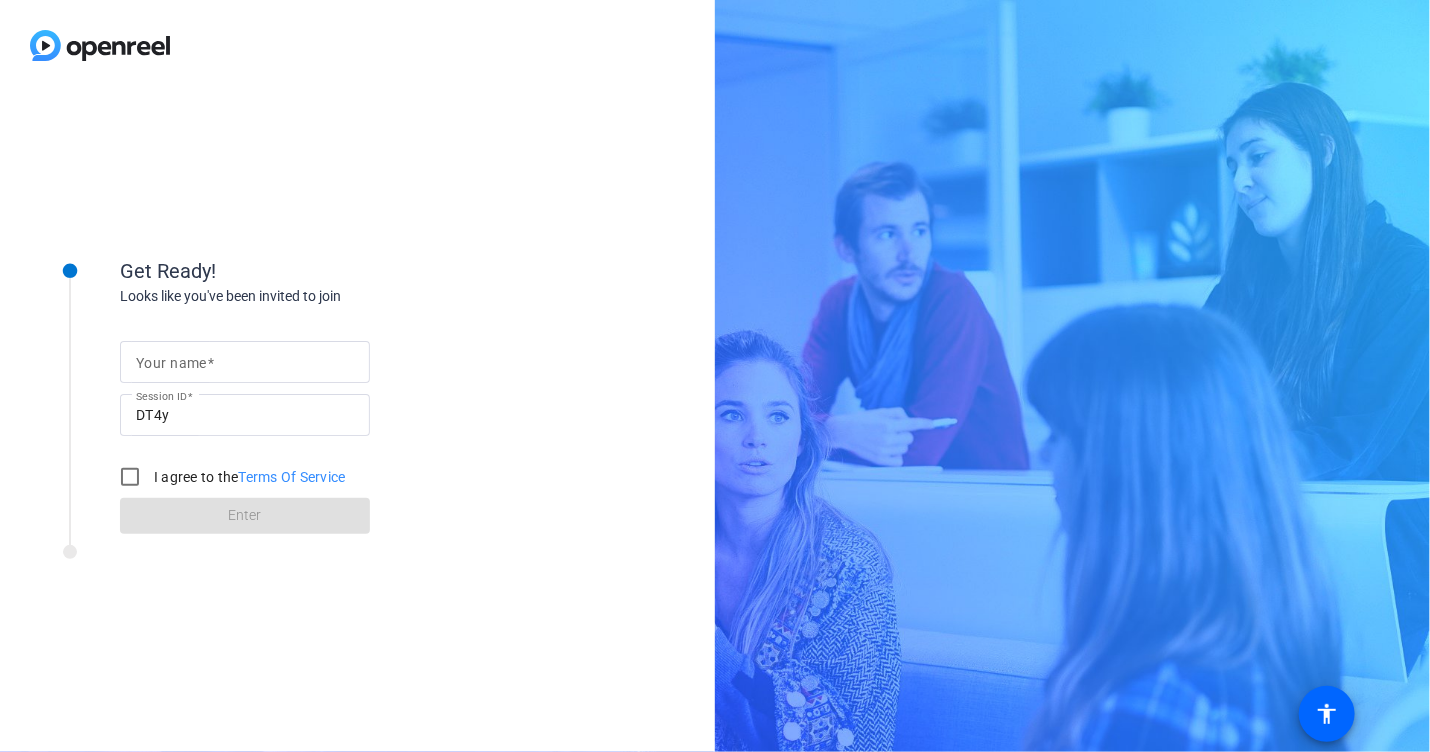 click on "Your name" at bounding box center [245, 362] 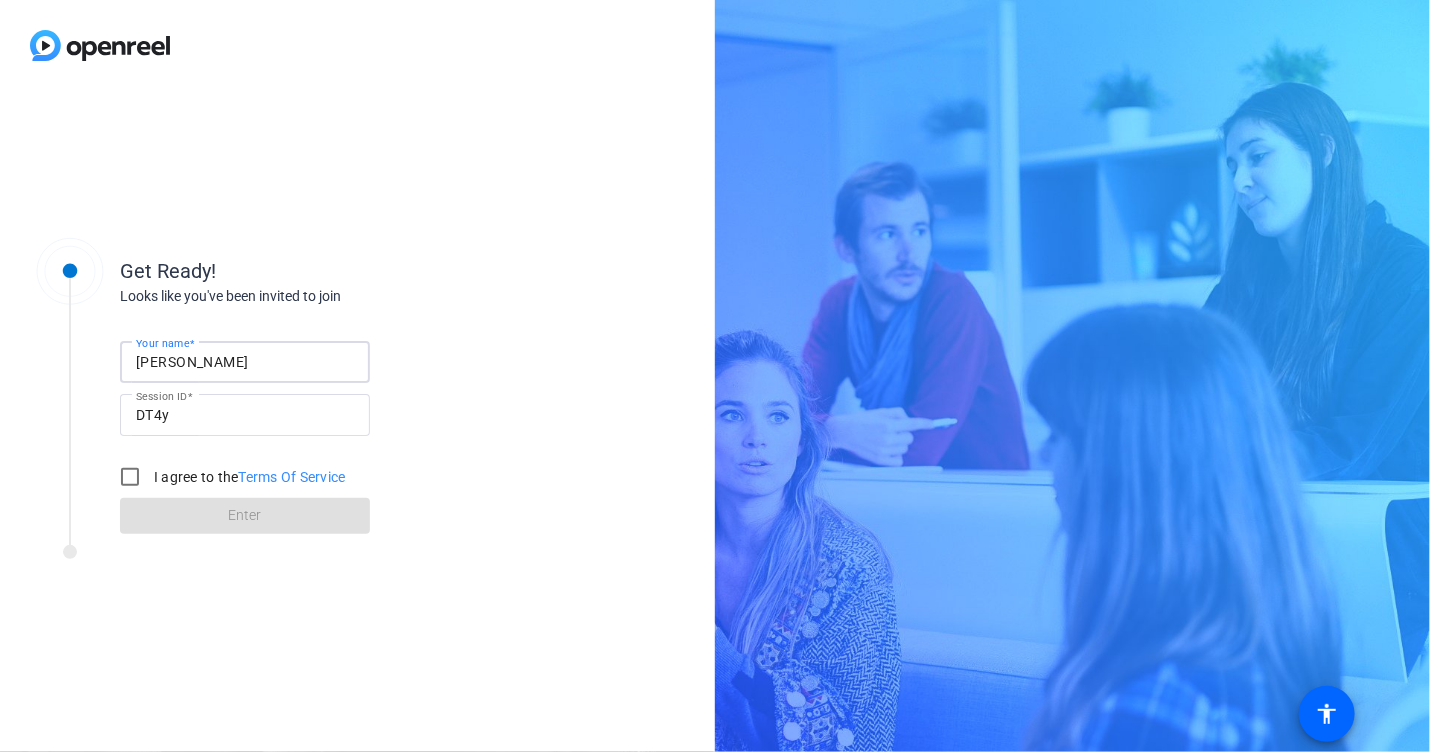 type on "小西伽子" 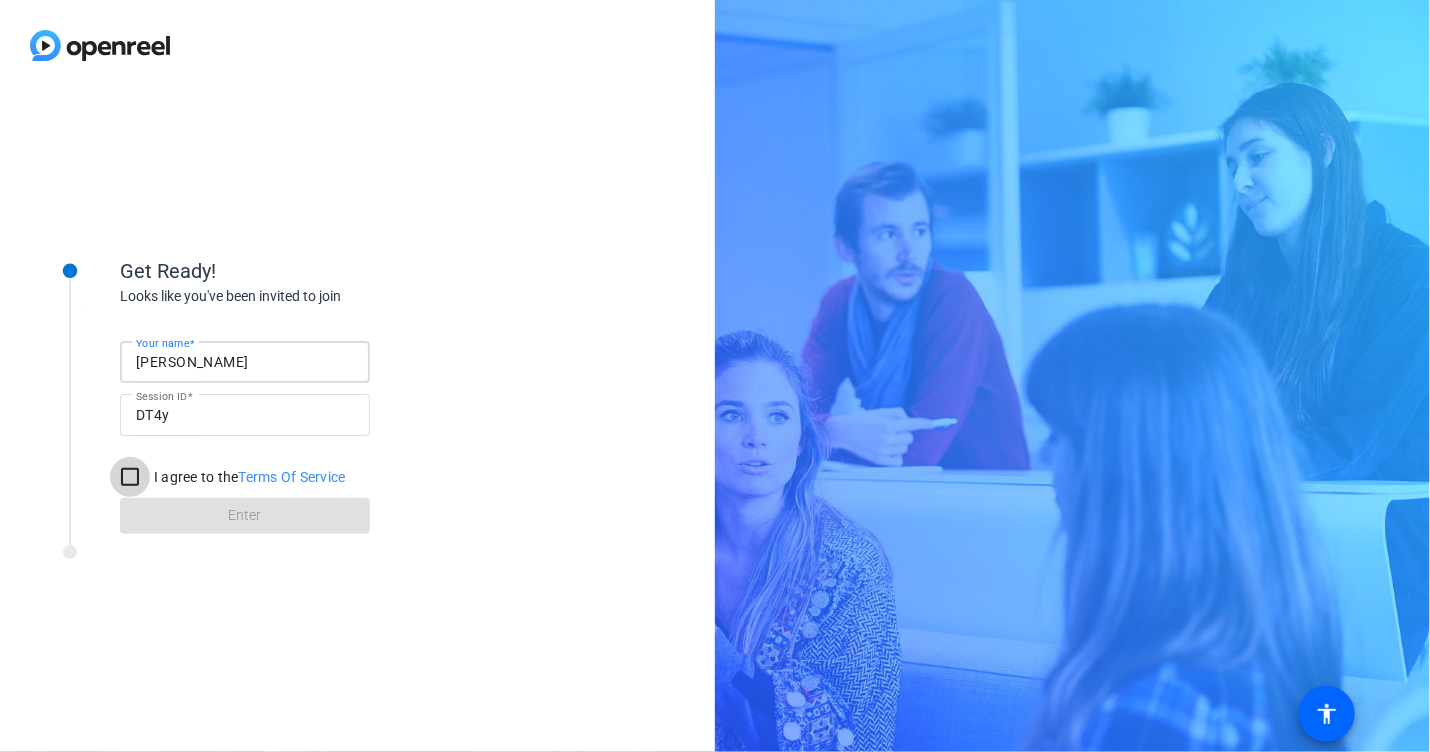 click on "I agree to the  Terms Of Service" at bounding box center [130, 477] 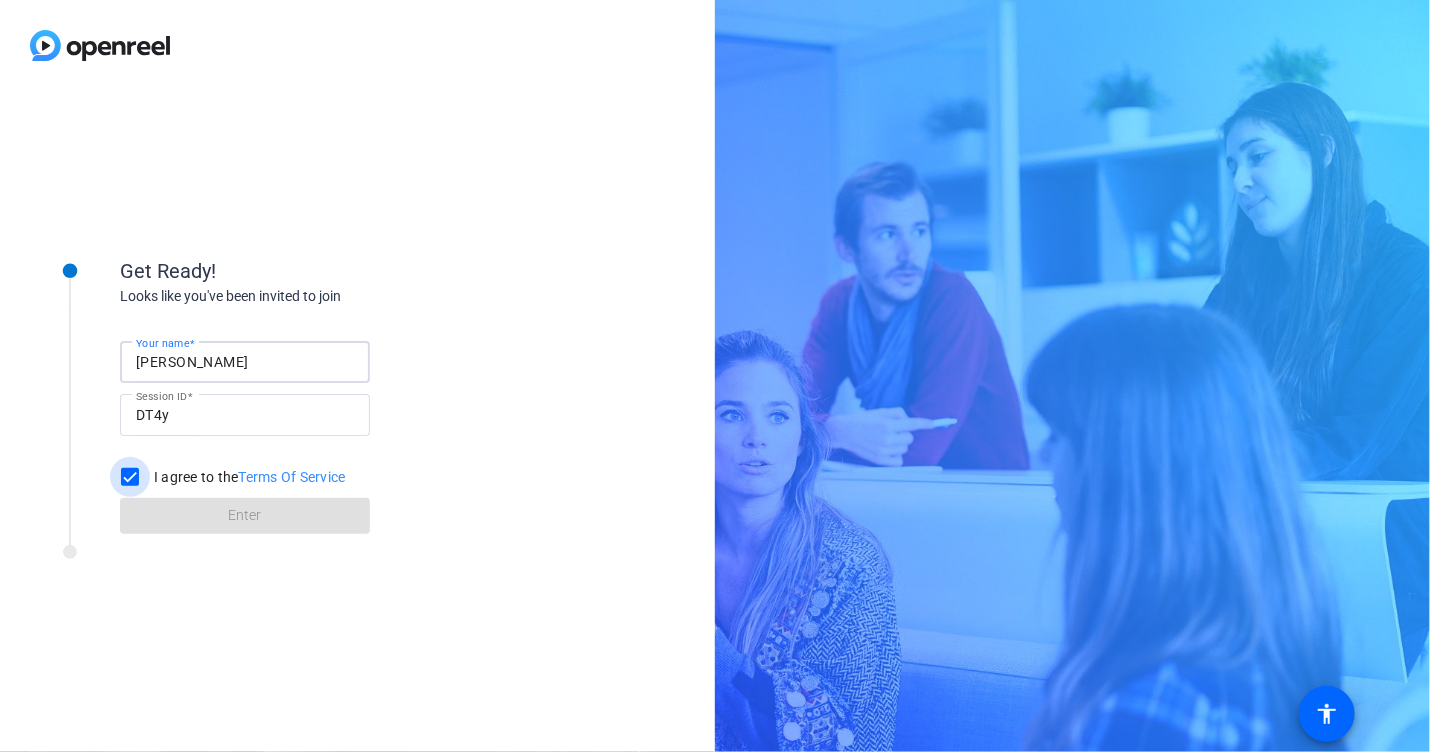 checkbox on "true" 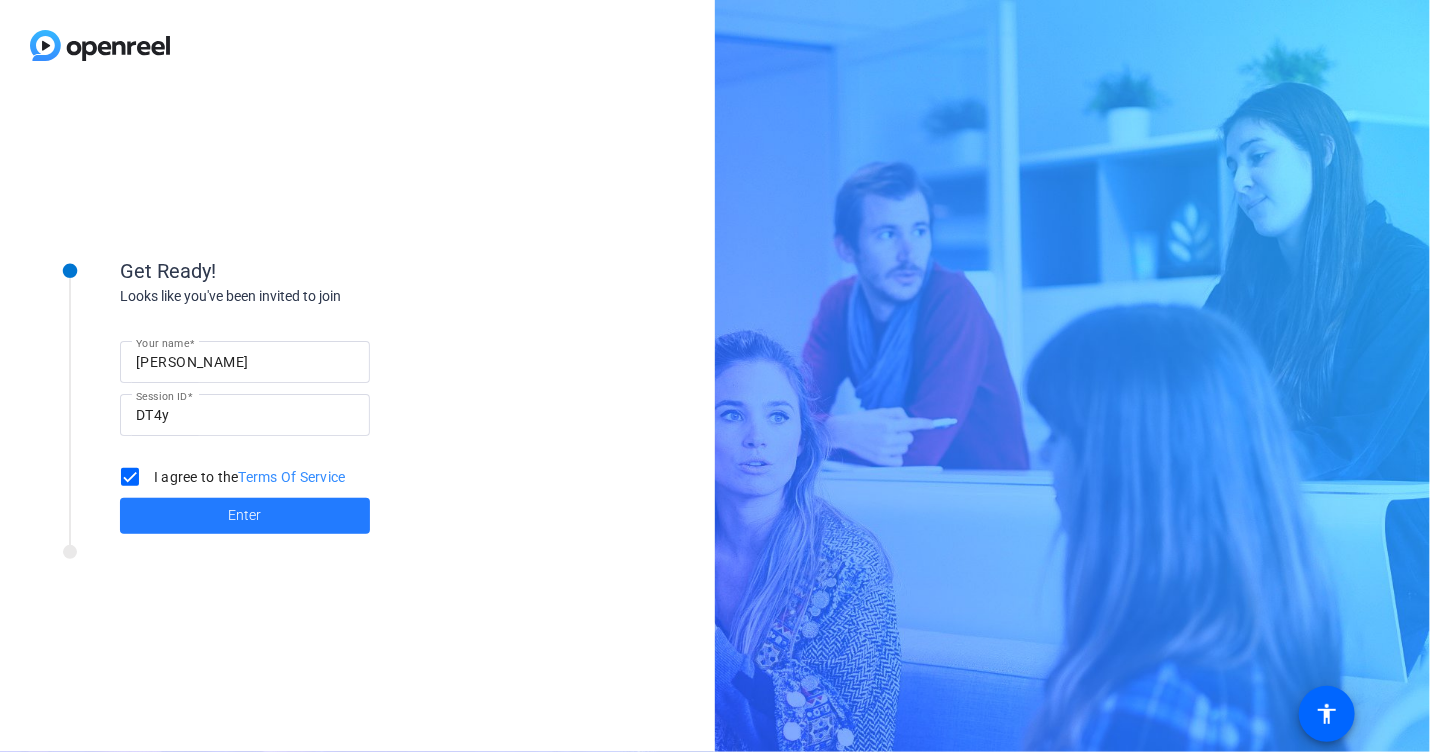 click 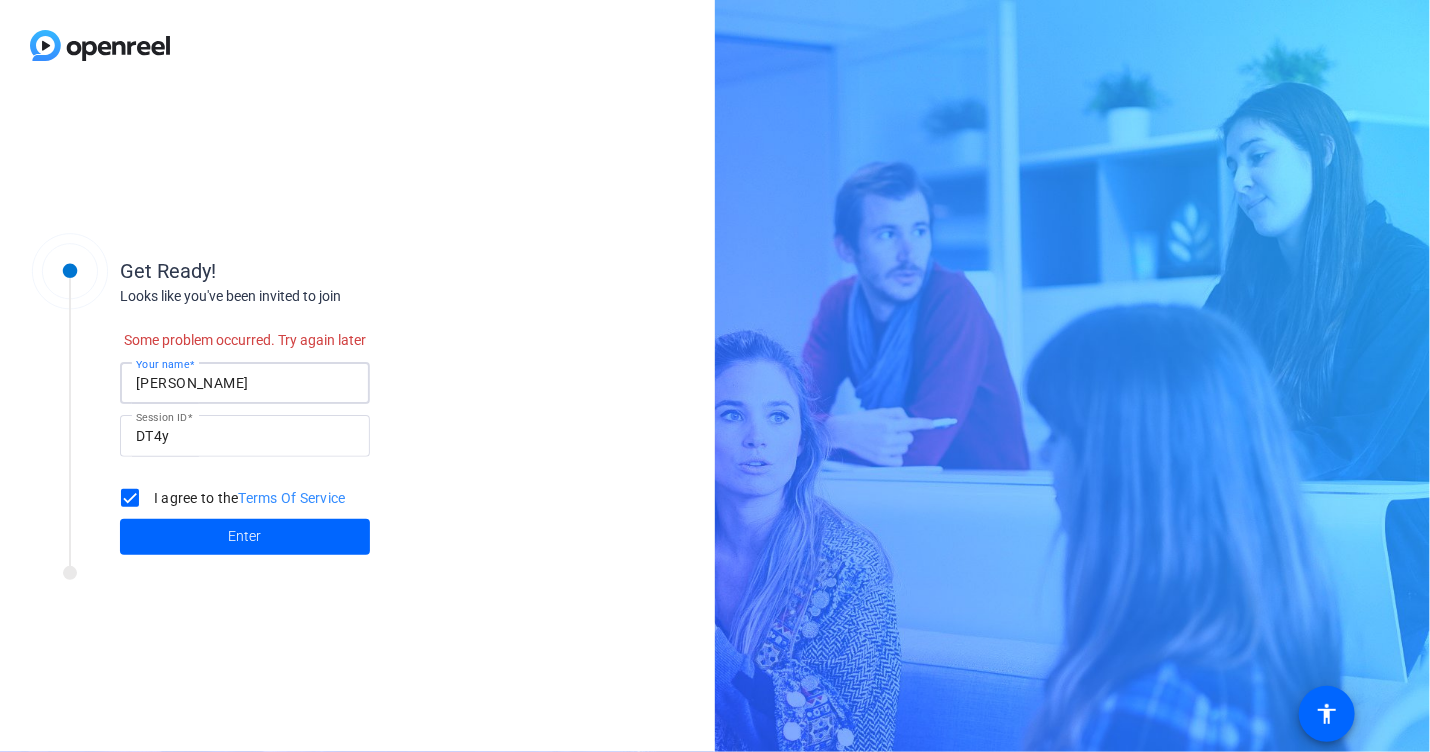 click on "小西伽子" at bounding box center (245, 383) 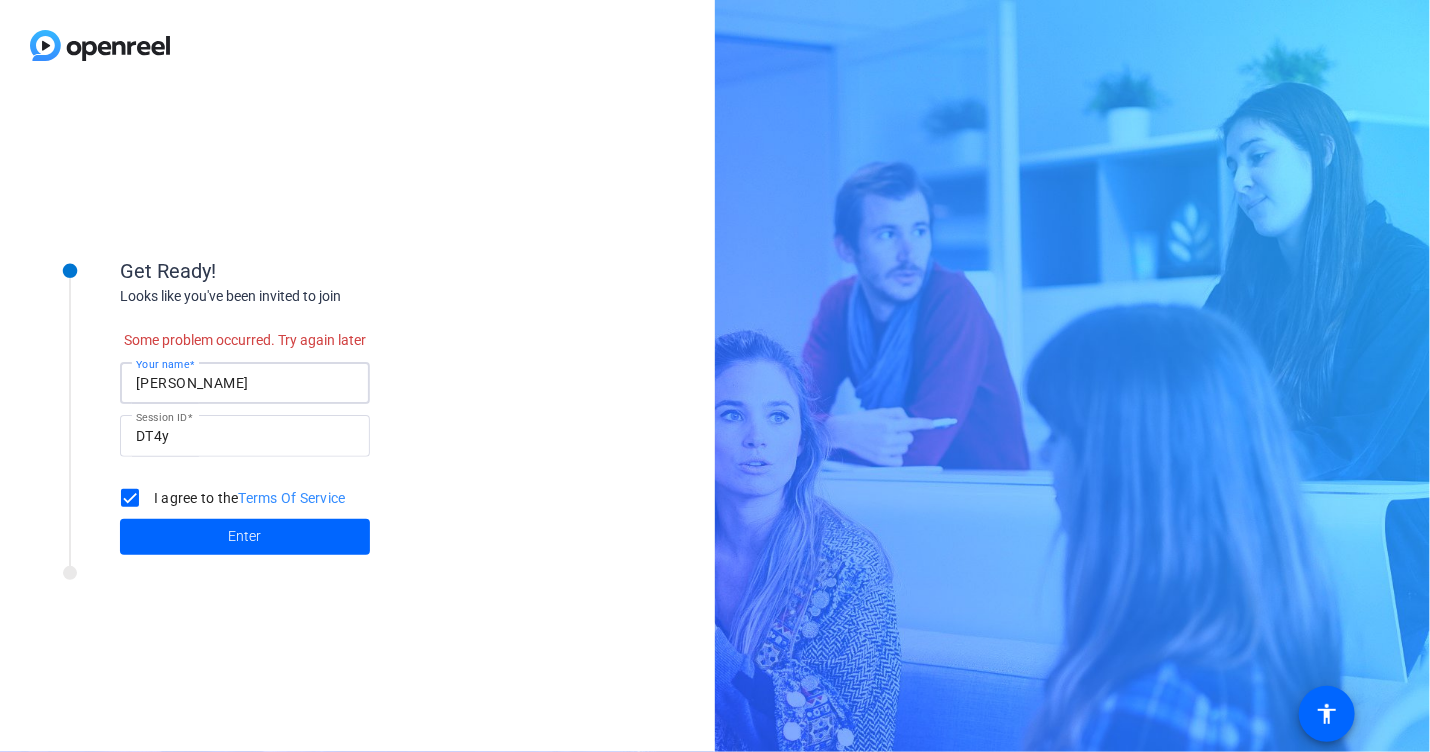 type on "小" 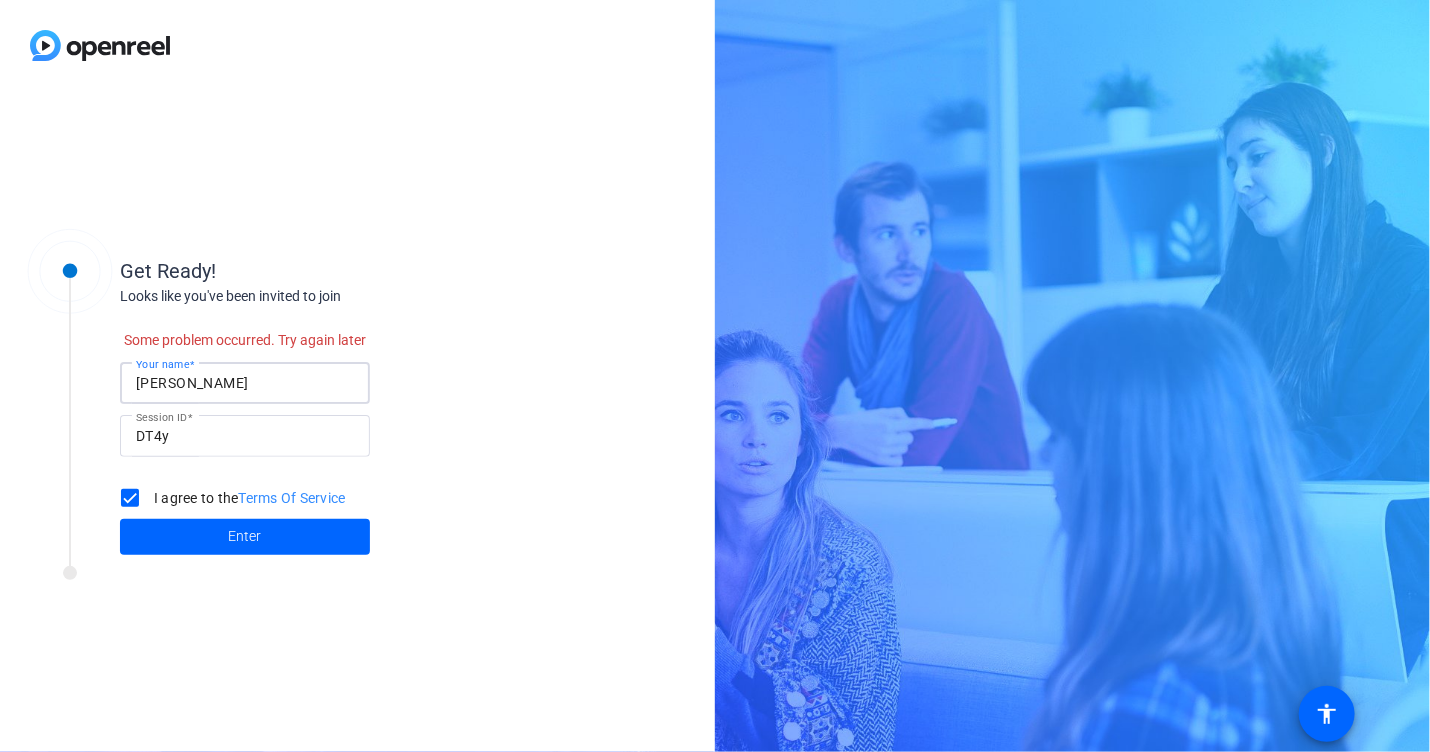 type on "[PERSON_NAME]" 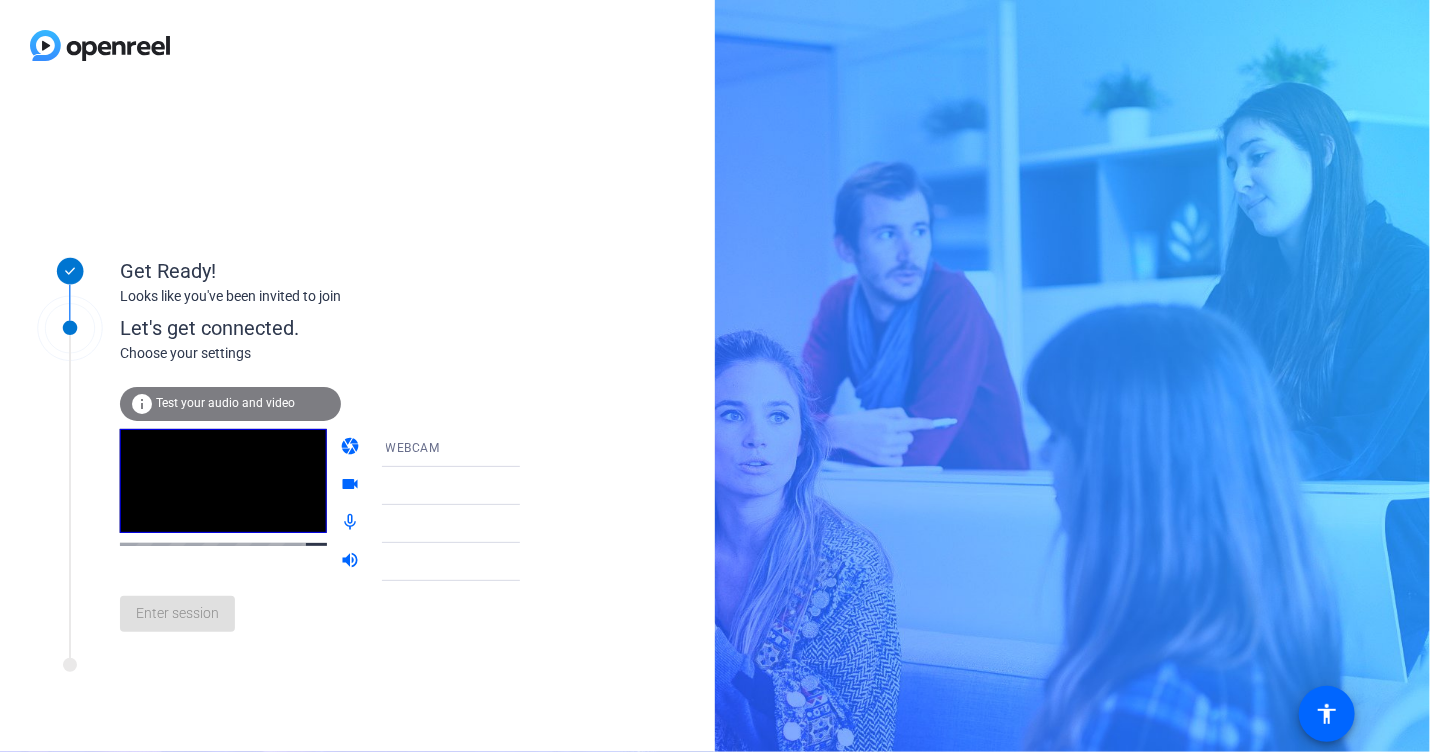 click at bounding box center (461, 486) 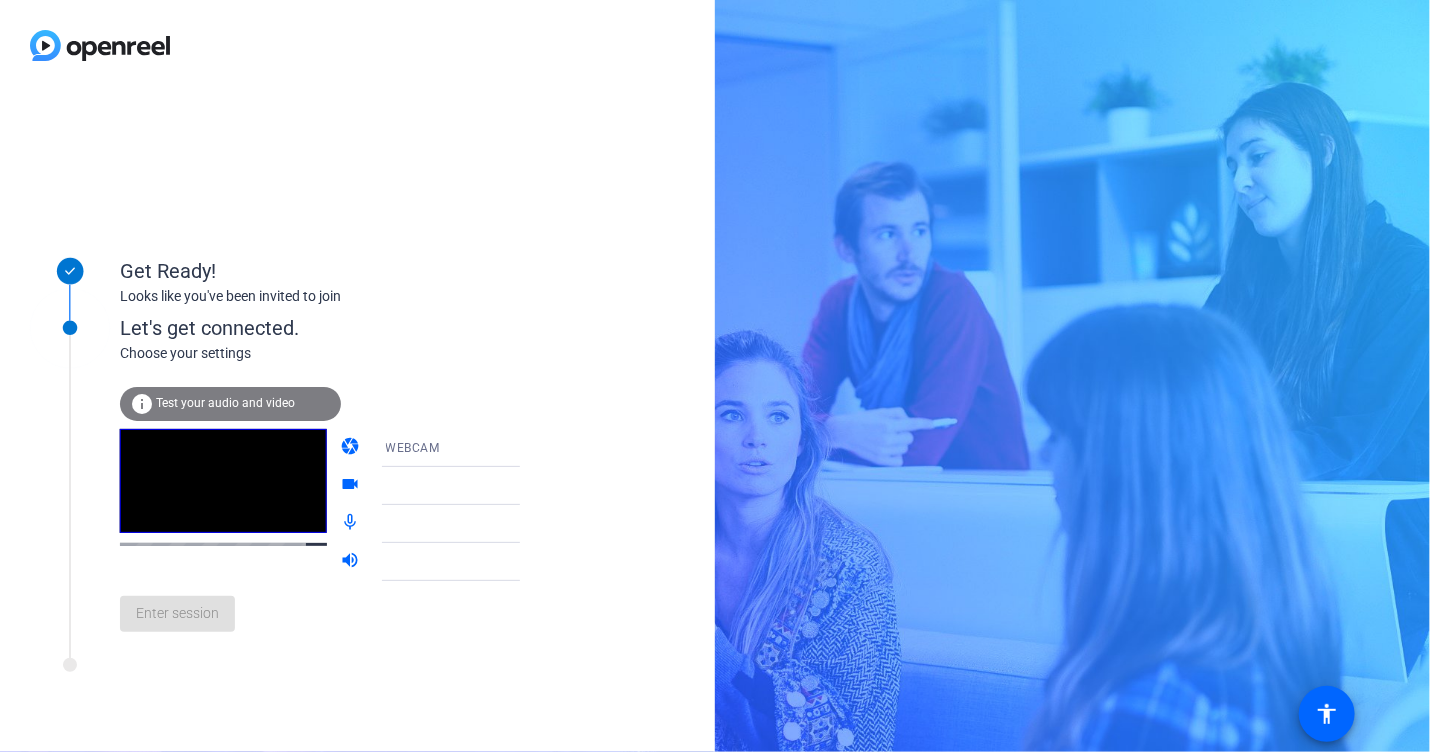 click on "Test your audio and video" 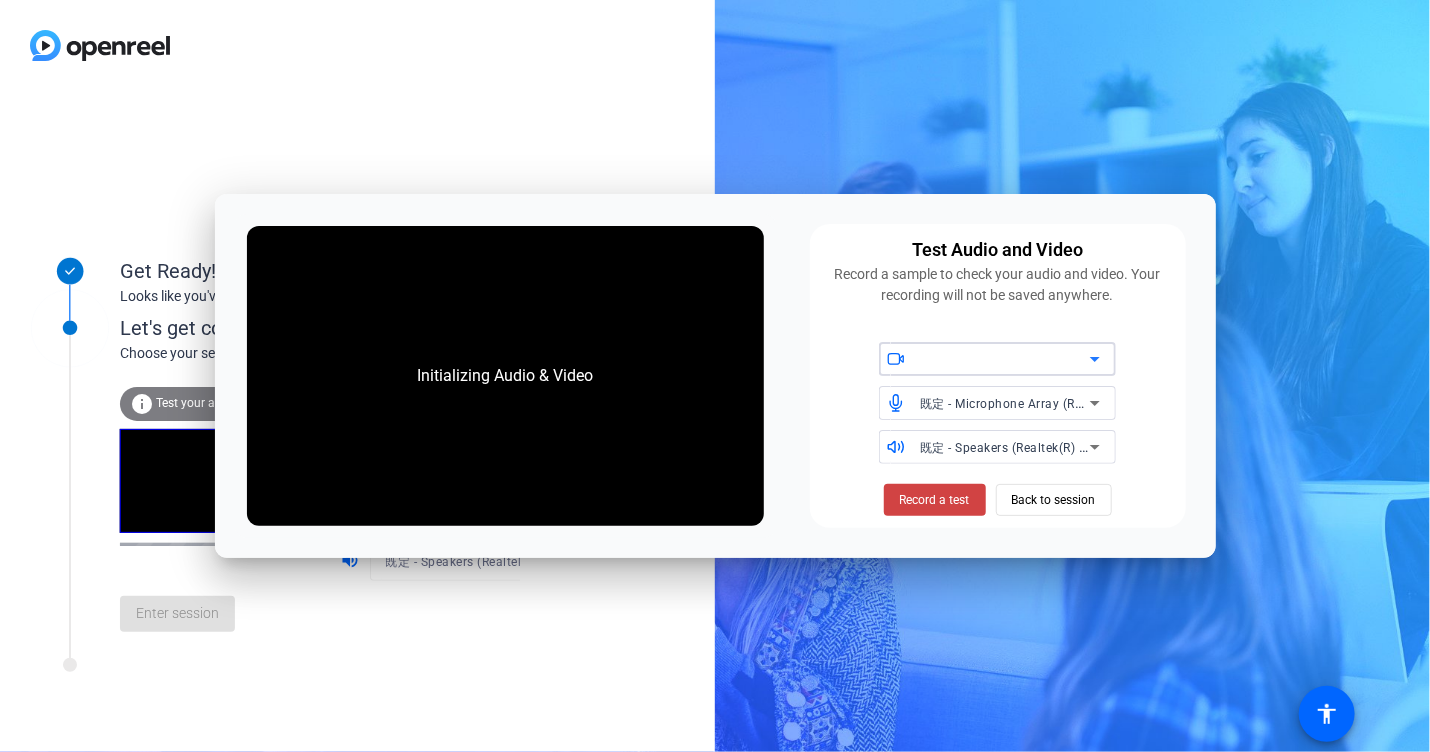 click at bounding box center [1005, 359] 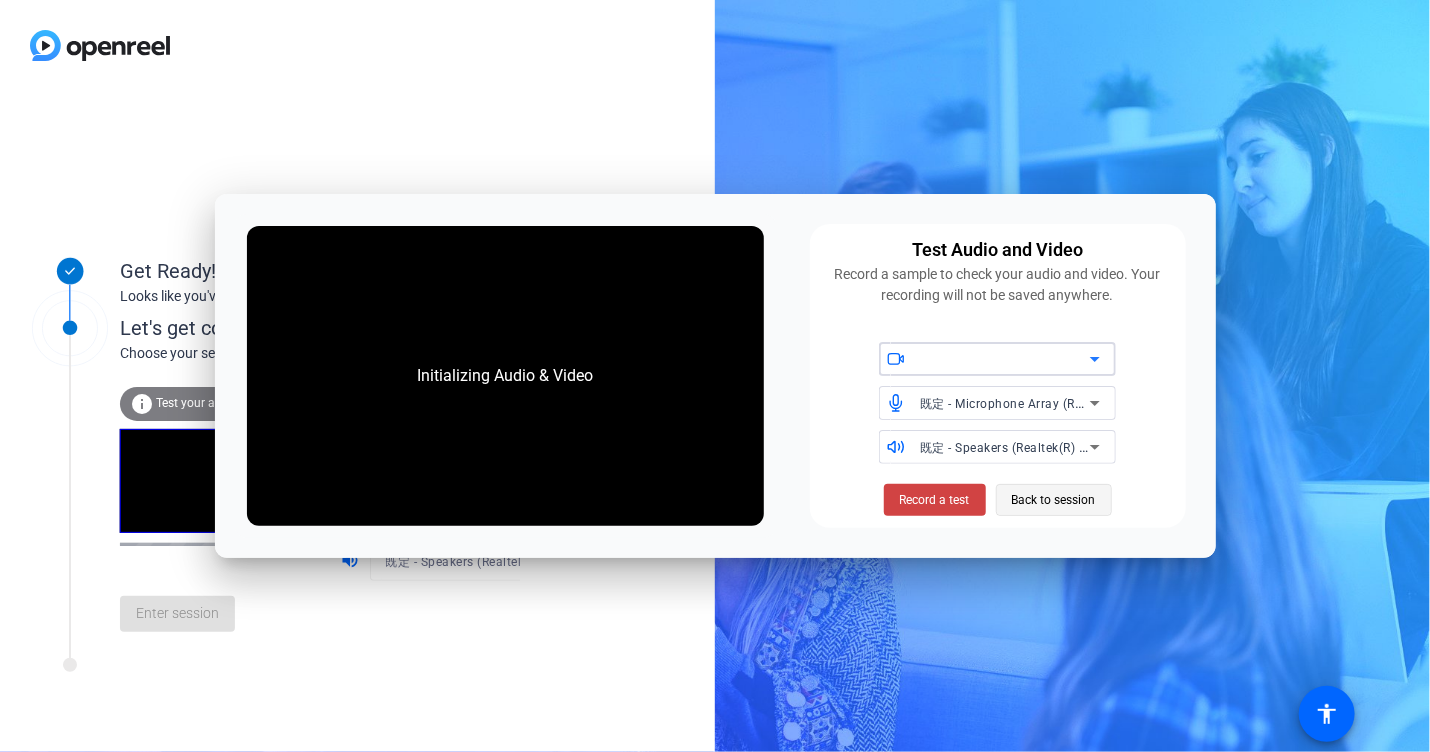 click on "Back to session" at bounding box center [1054, 500] 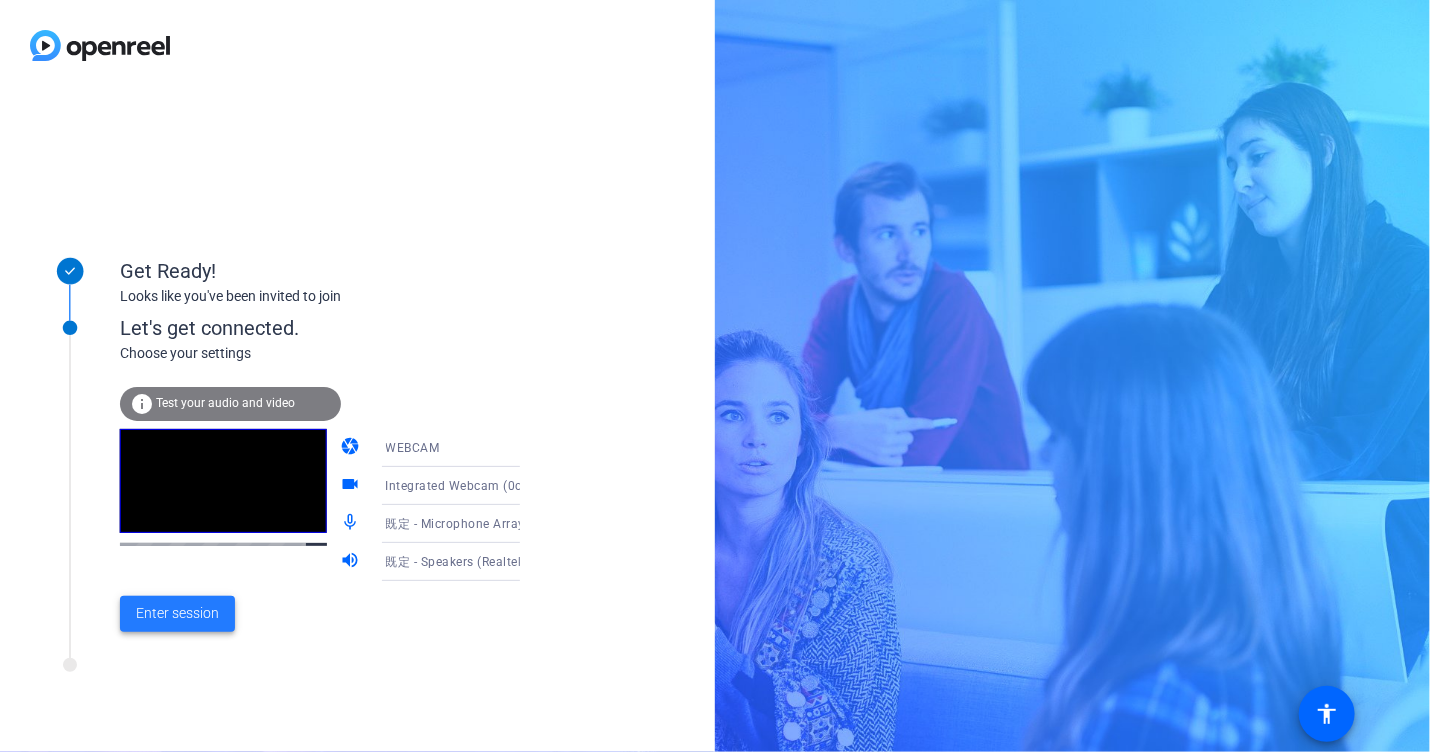 click on "Enter session" 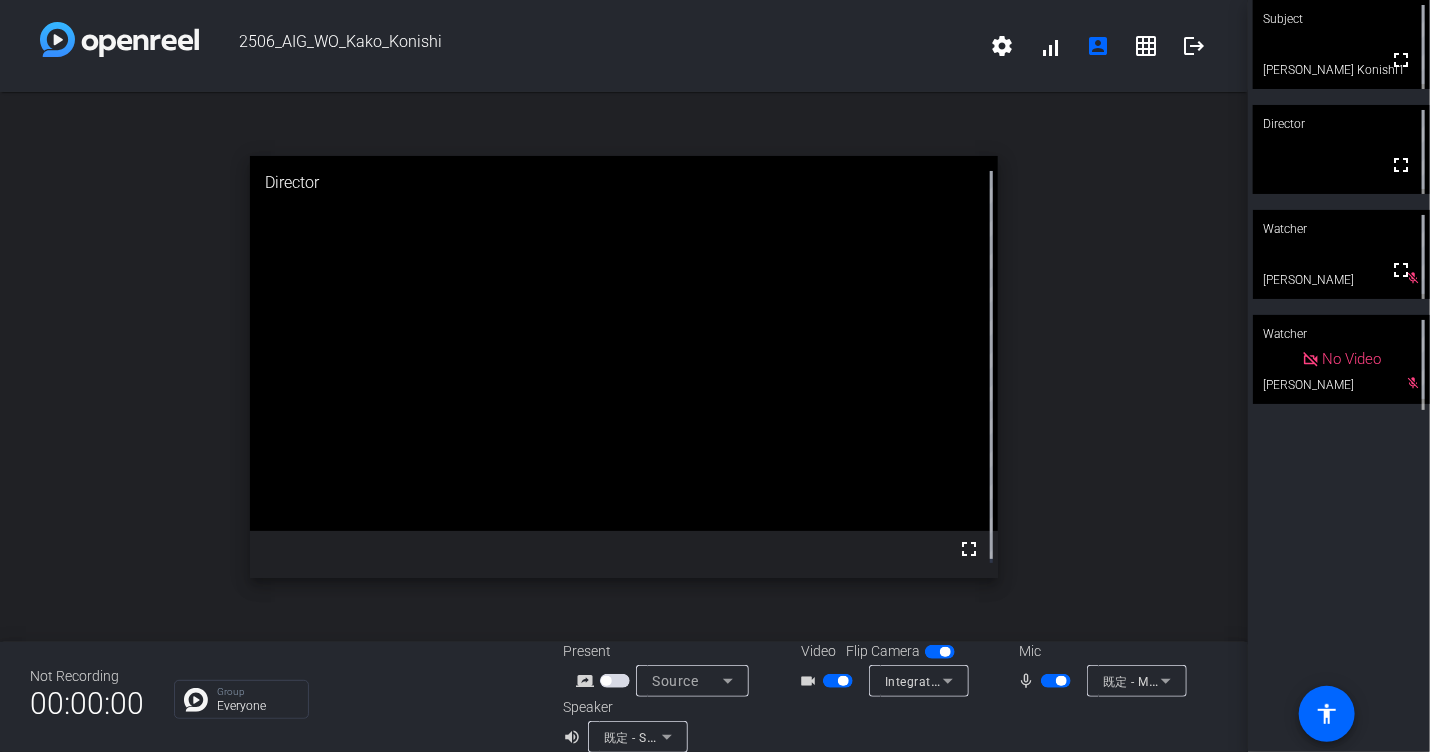 click on "grid_on" 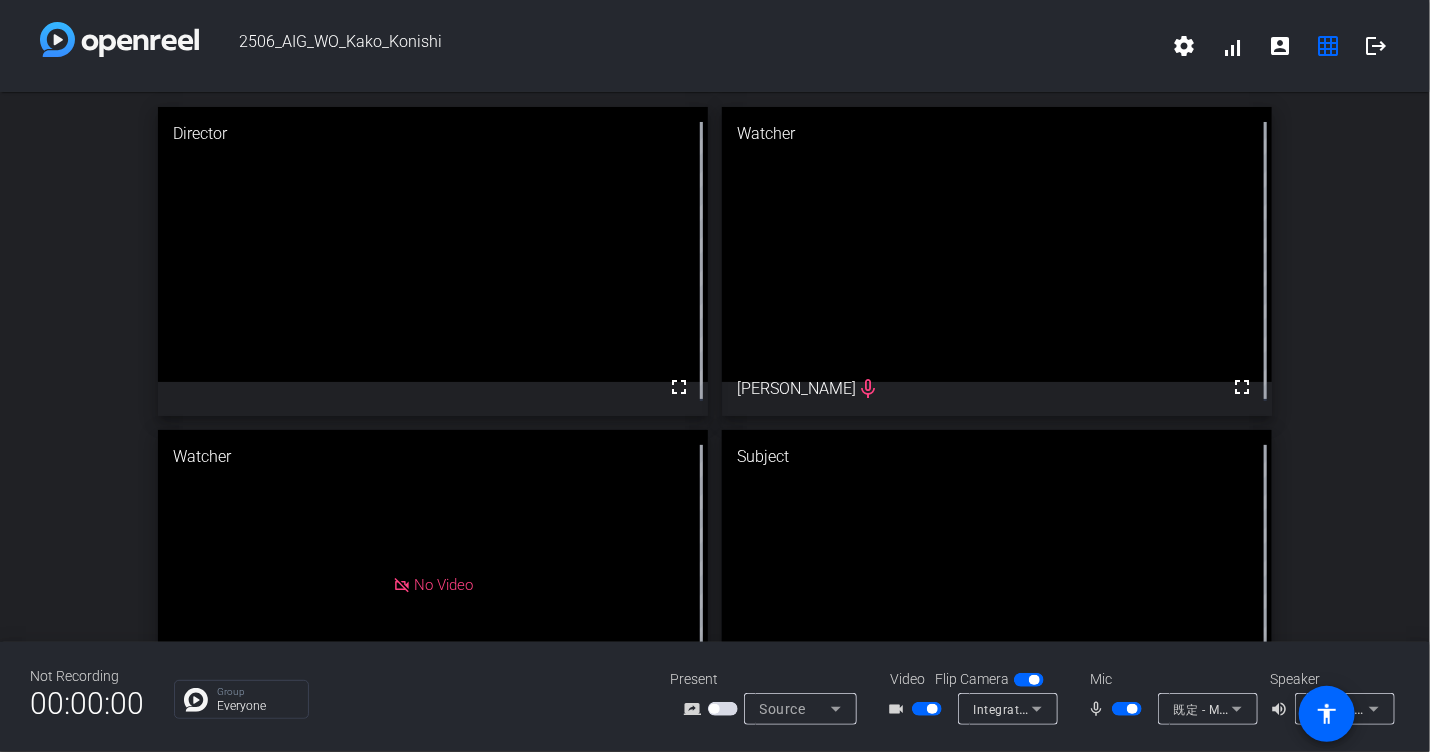 type 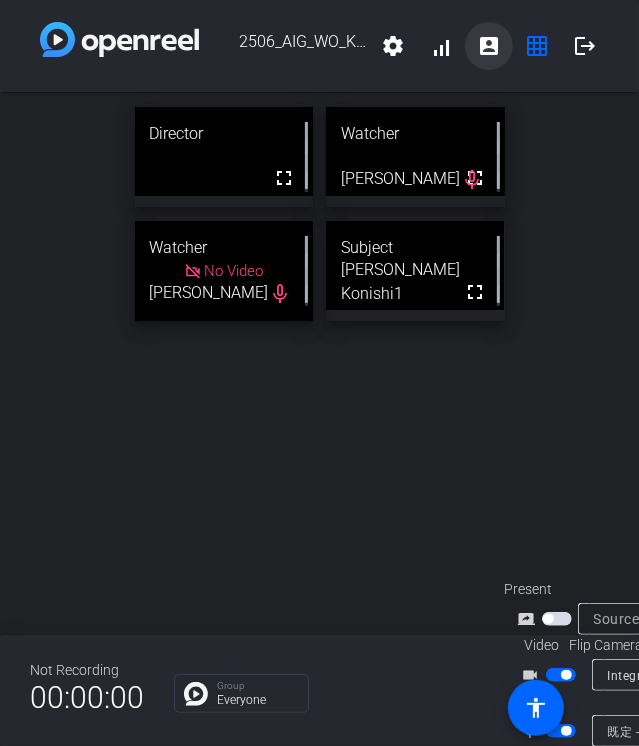 click on "account_box" 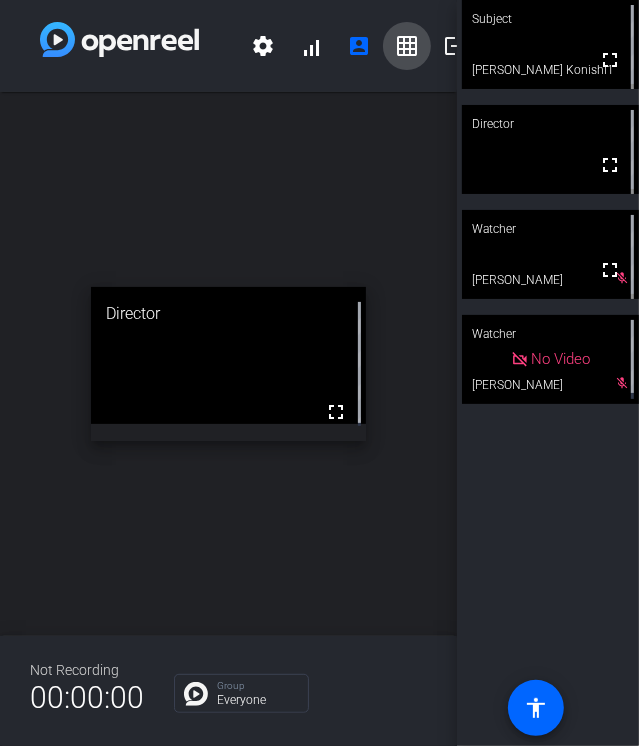 click on "grid_on" 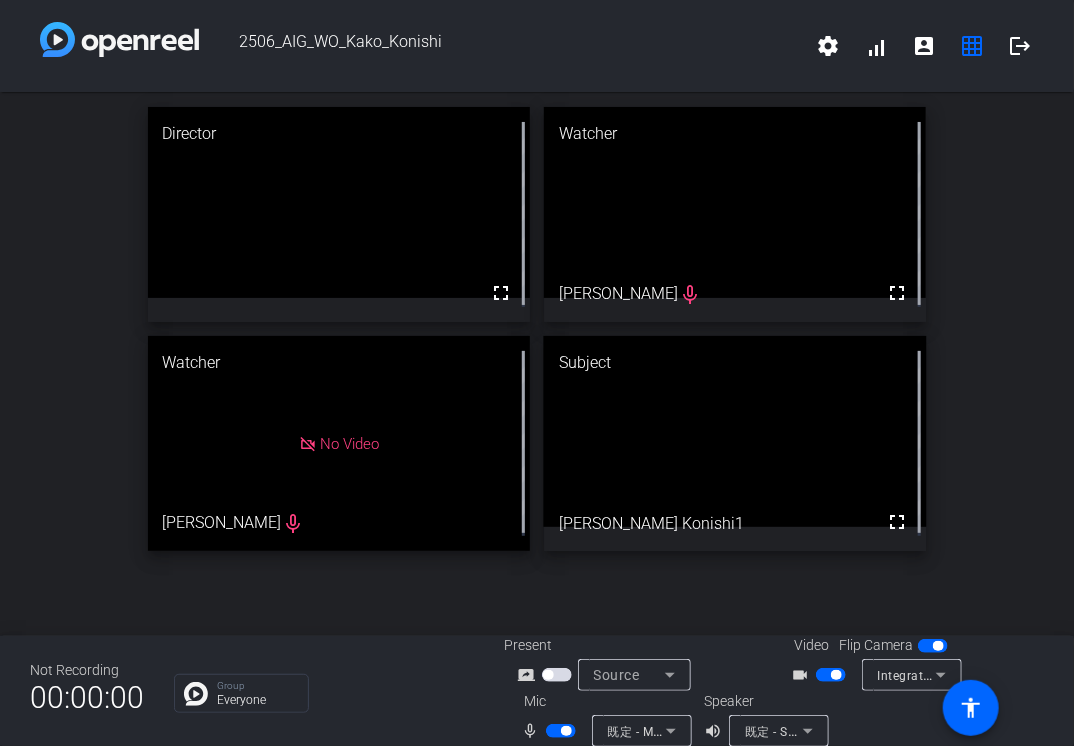 click on "Director  fullscreen     Watcher  fullscreen  Alison  mic_none  Watcher   No Video  Hannah  mic_none  Subject  fullscreen  Kako Konishi1" at bounding box center [537, 329] 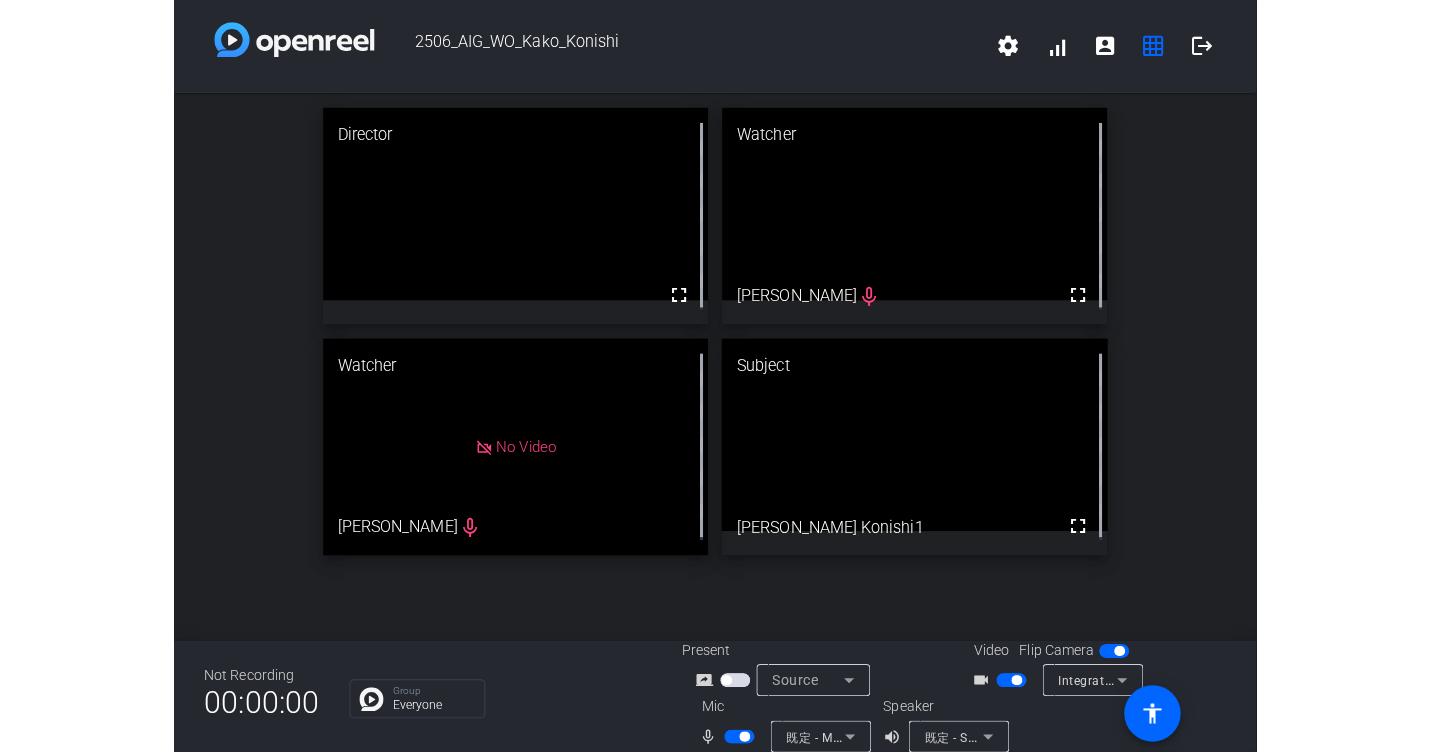 scroll, scrollTop: 0, scrollLeft: 0, axis: both 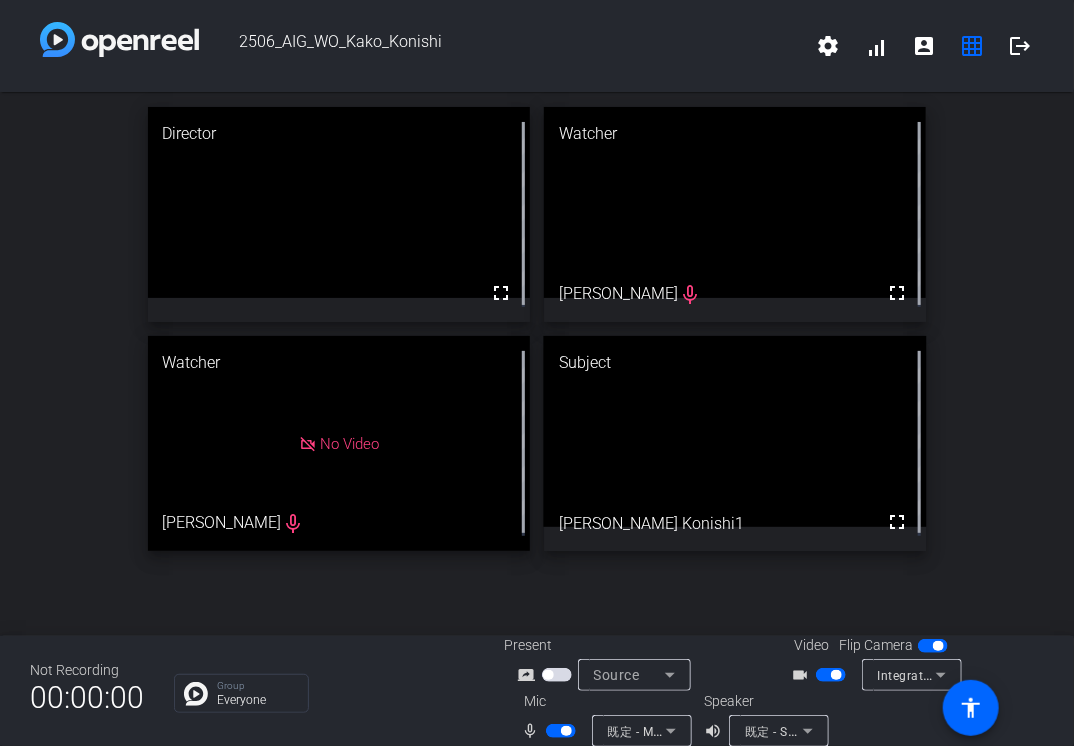 click on "Director  fullscreen     Watcher  fullscreen  Alison  mic_none  Watcher   No Video  Hannah  mic_none  Subject  fullscreen  Kako Konishi1" at bounding box center [537, 329] 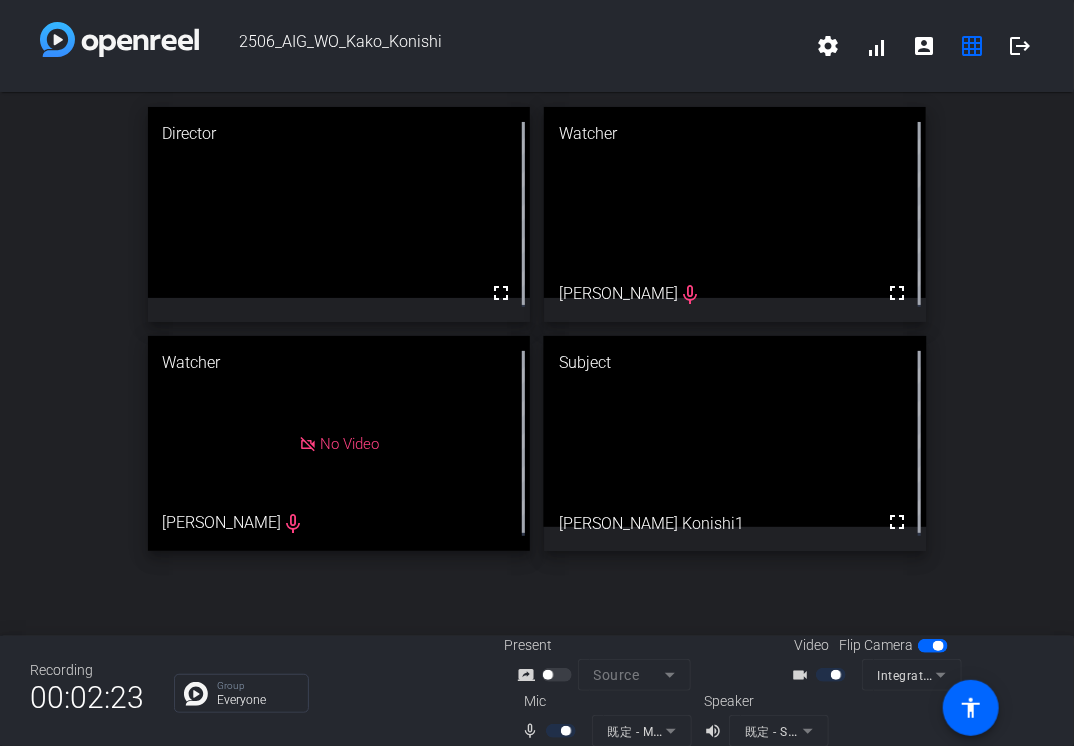 click on "Director  fullscreen     Watcher  fullscreen  Alison  mic_none  Watcher   No Video  Hannah  mic_none  Subject  fullscreen  Kako Konishi1" at bounding box center (537, 329) 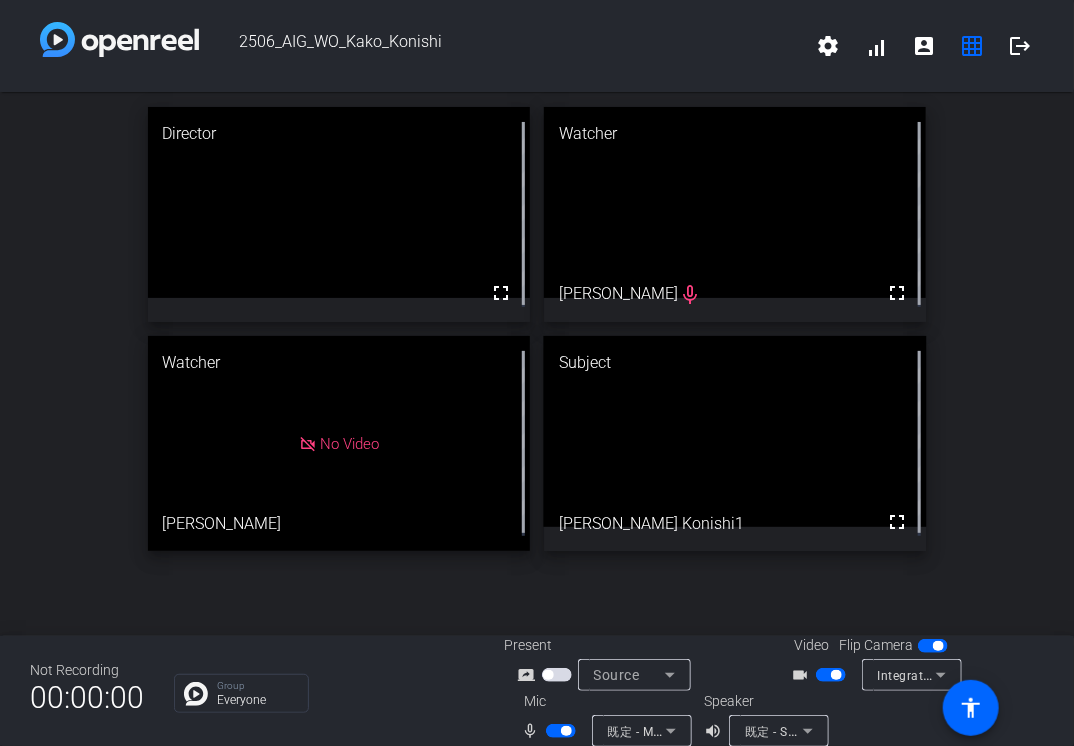 click on "Director  fullscreen     Watcher  fullscreen  Alison  mic_none  Watcher   No Video  Hannah   Subject  fullscreen  Kako Konishi1" at bounding box center (537, 329) 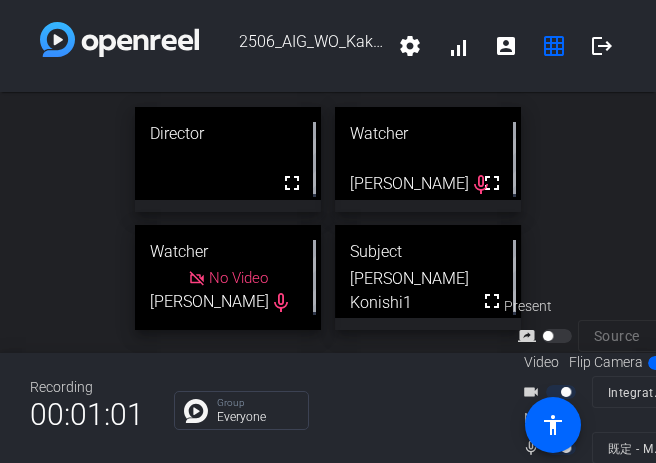 click on "Director  fullscreen     Watcher  fullscreen  Alison  mic_none  Watcher   No Video  Hannah  mic_none  Subject  fullscreen  Kako Konishi1" at bounding box center [328, 218] 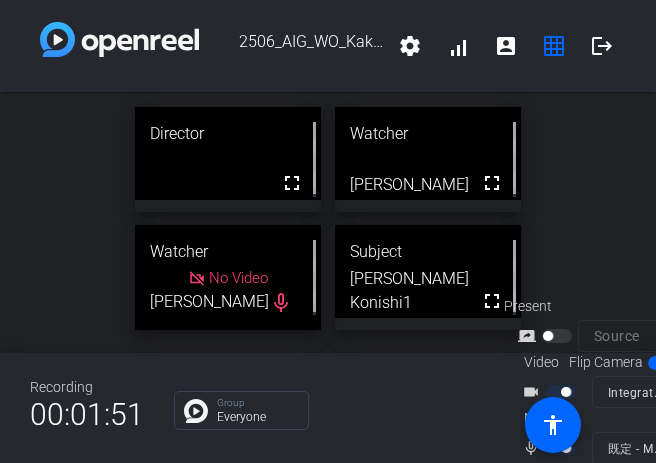 click on "Director  fullscreen     Watcher  fullscreen  Alison   Watcher   No Video  Hannah  mic_none  Subject  fullscreen  Kako Konishi1" at bounding box center (328, 218) 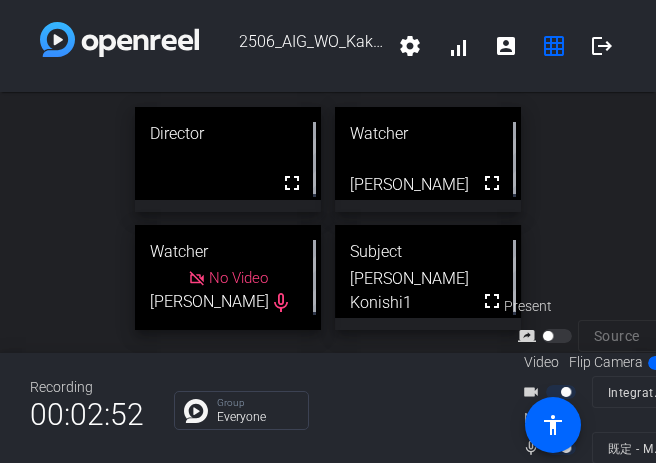 click on "Director  fullscreen     Watcher  fullscreen  Alison   Watcher   No Video  Hannah  mic_none  Subject  fullscreen  Kako Konishi1" at bounding box center [328, 218] 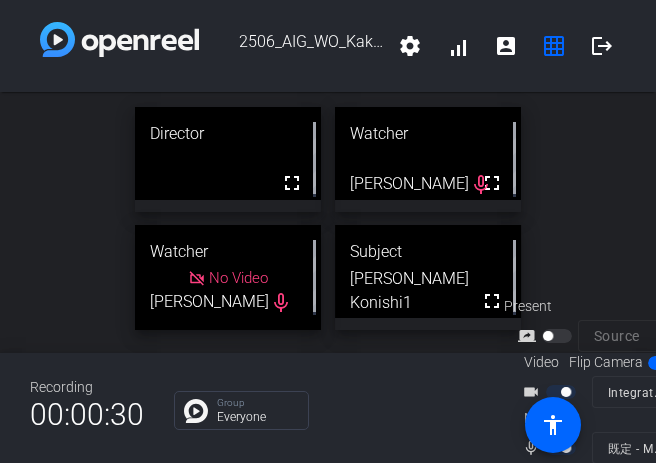 click on "Director  fullscreen     Watcher  fullscreen  Alison  mic_none  Watcher   No Video  Hannah  mic_none  Subject  fullscreen  Kako Konishi1" at bounding box center [328, 218] 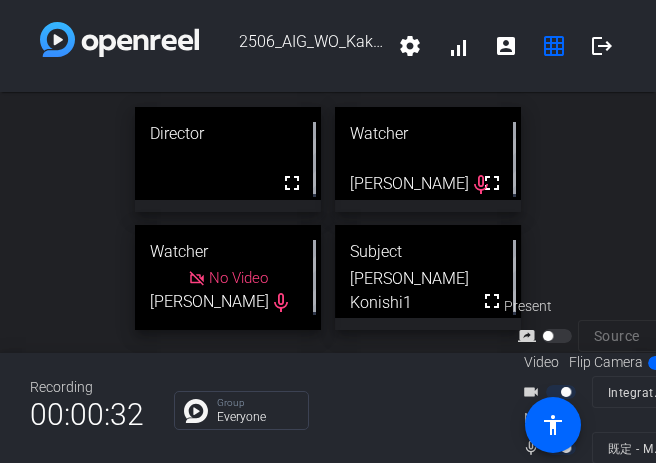 click at bounding box center (228, 153) 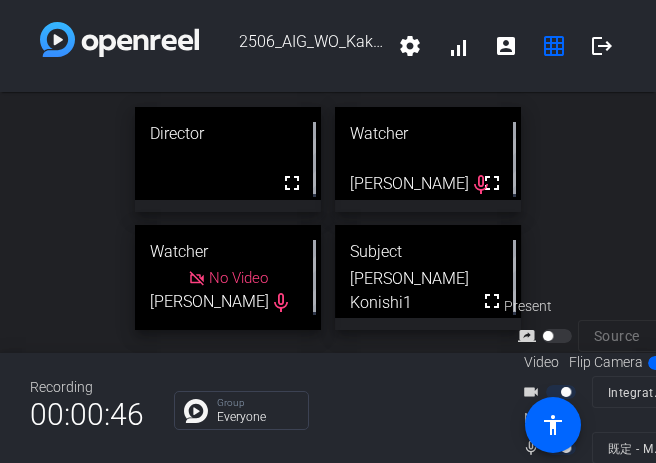drag, startPoint x: 56, startPoint y: 248, endPoint x: 77, endPoint y: 261, distance: 24.698177 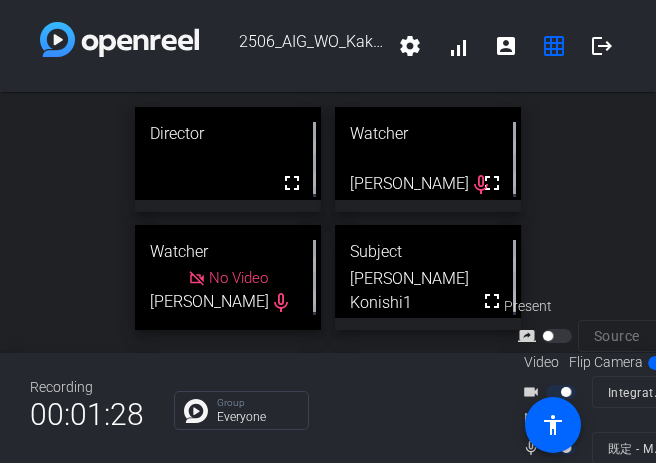 click on "Director  fullscreen     Watcher  fullscreen  Alison  mic_none  Watcher   No Video  Hannah  mic_none  Subject  fullscreen  Kako Konishi1" at bounding box center [328, 218] 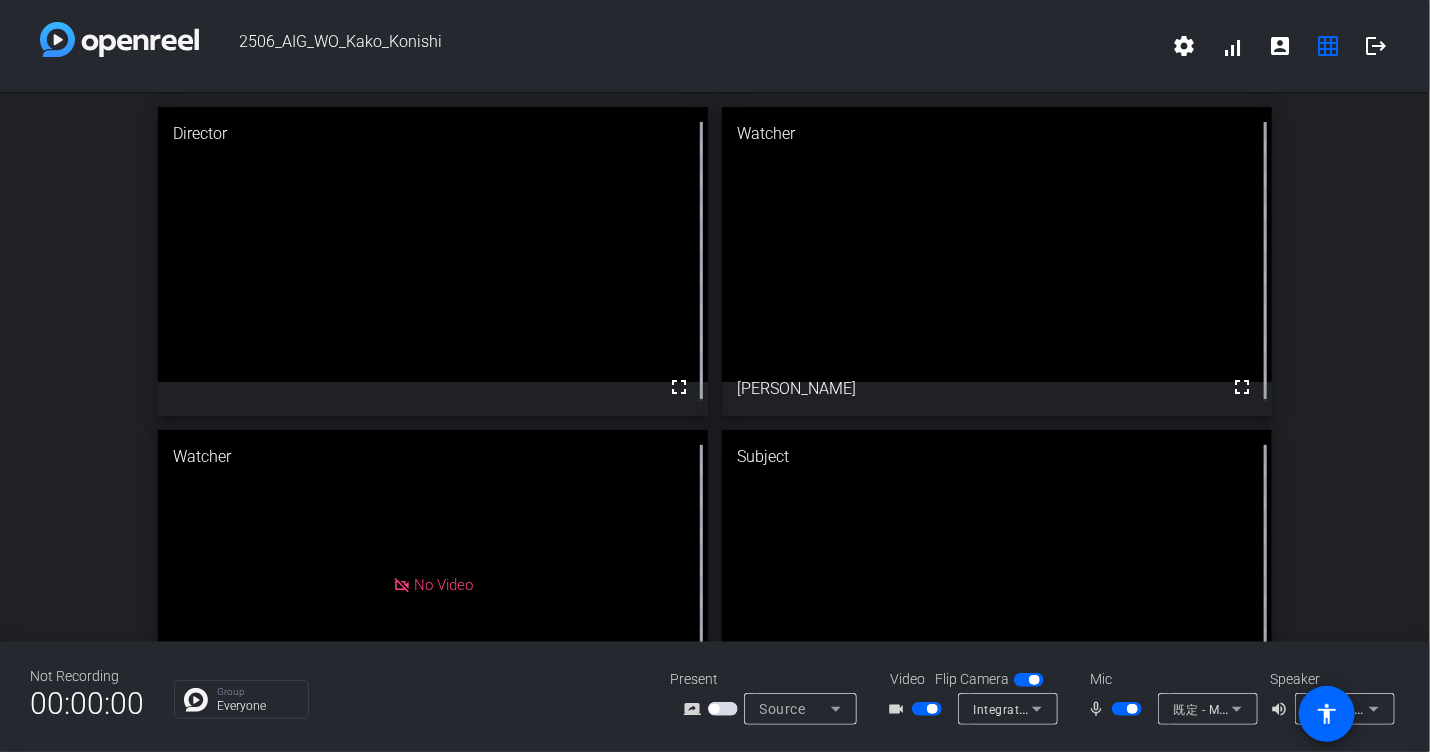 click on "Director  fullscreen     Watcher  fullscreen  Alison   Watcher   No Video  Hannah  mic_none  Subject  fullscreen  Kako Konishi1" at bounding box center [715, 423] 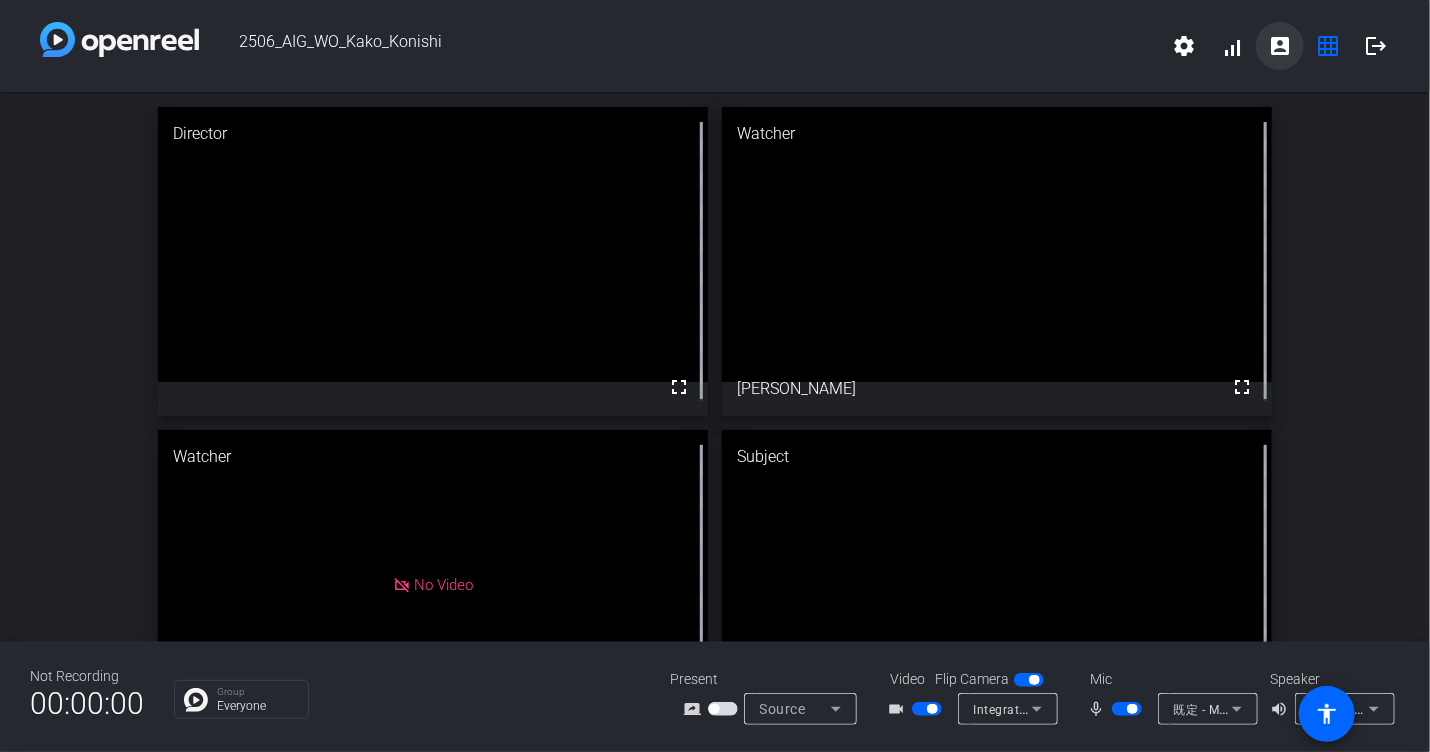 click on "account_box" 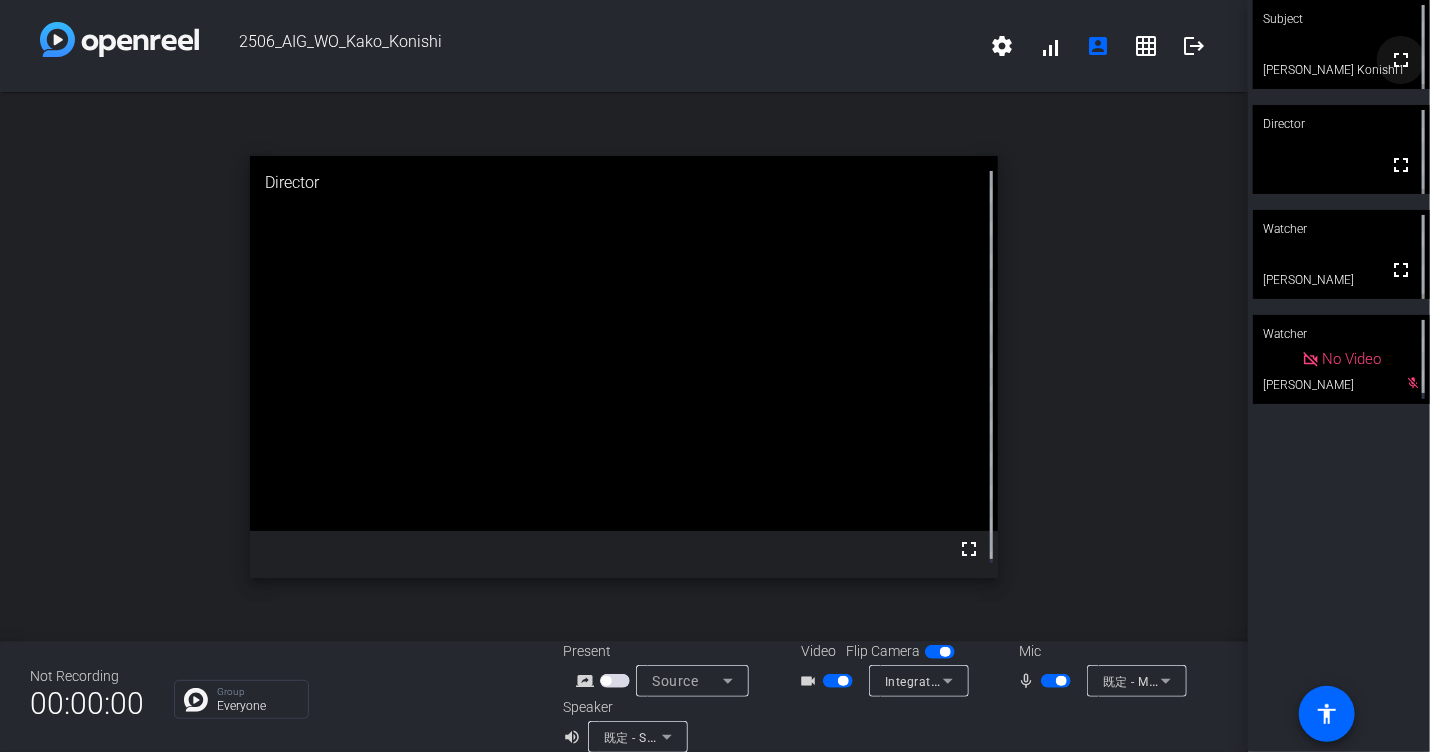 click on "fullscreen" at bounding box center (1401, 60) 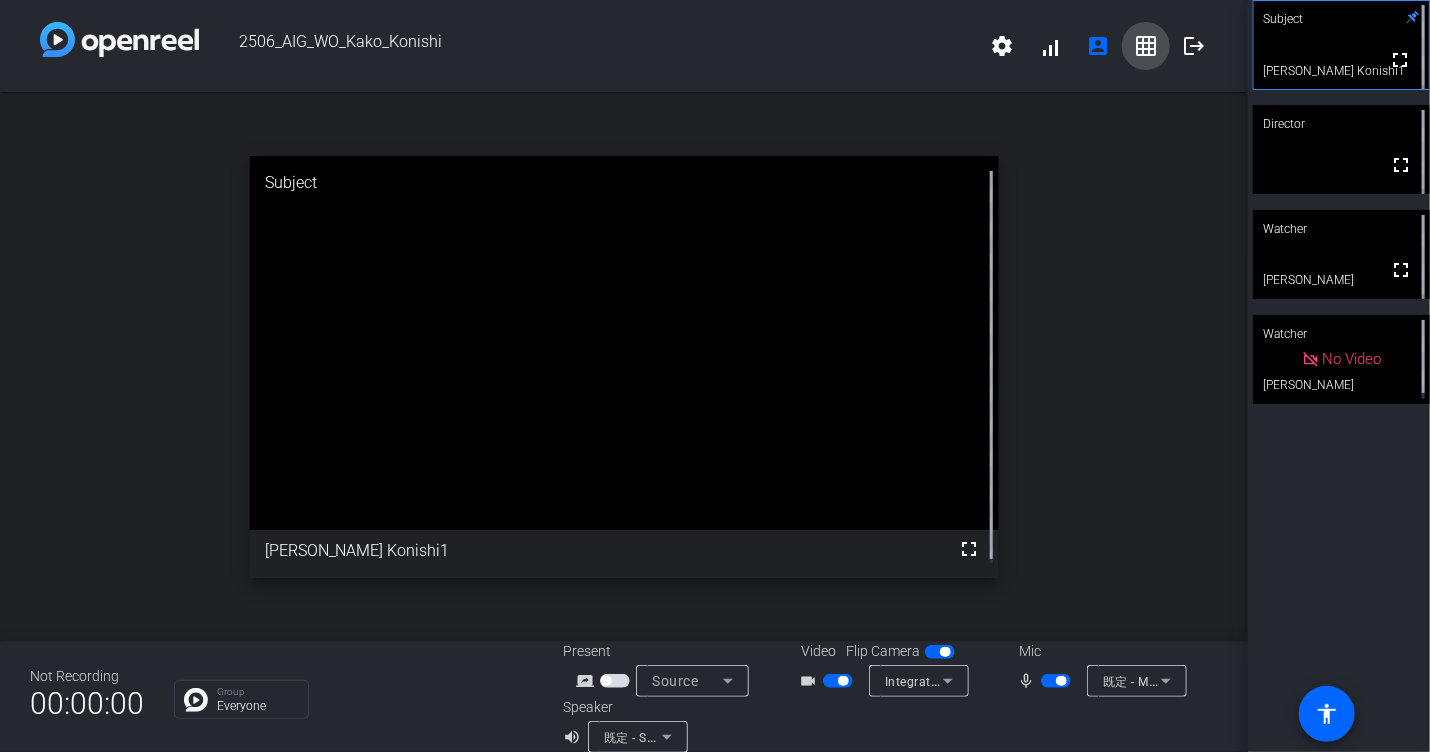 click on "grid_on" 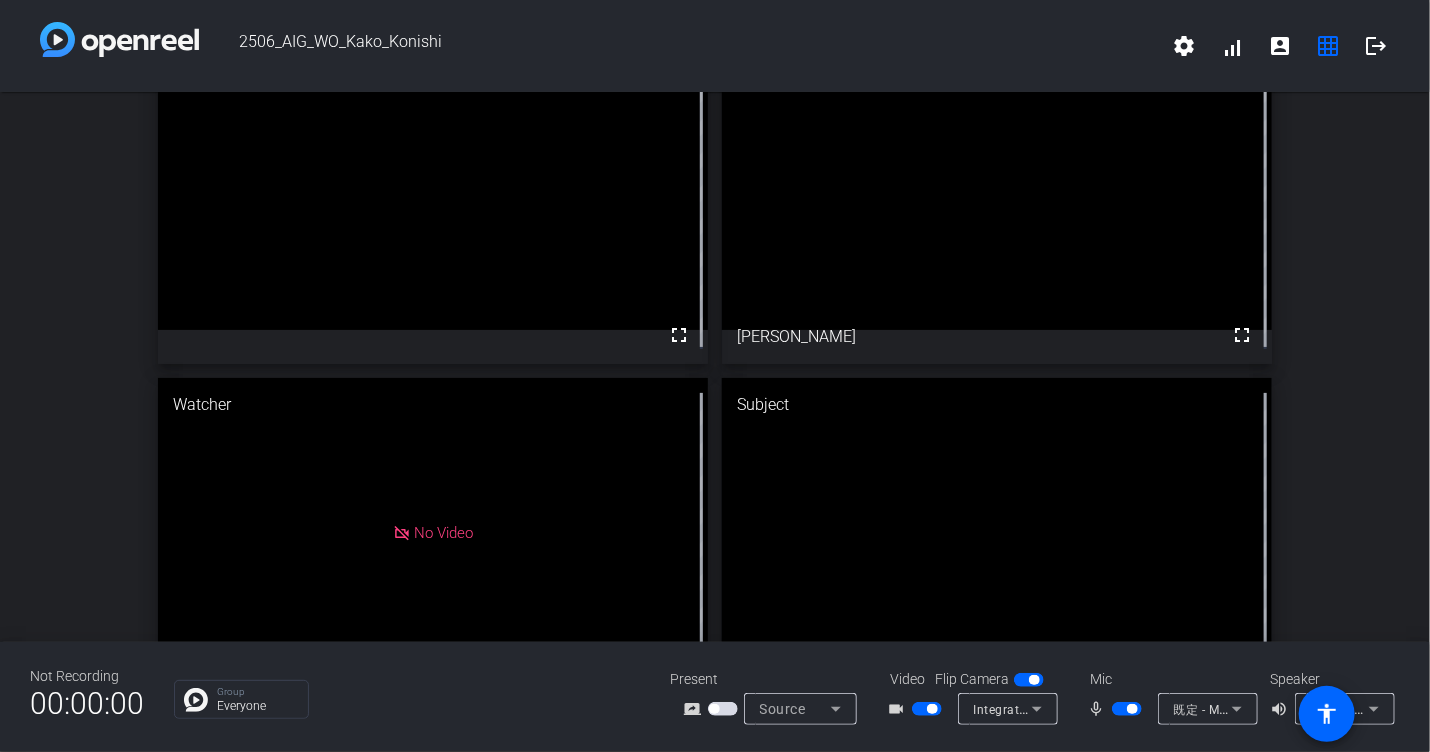 scroll, scrollTop: 106, scrollLeft: 0, axis: vertical 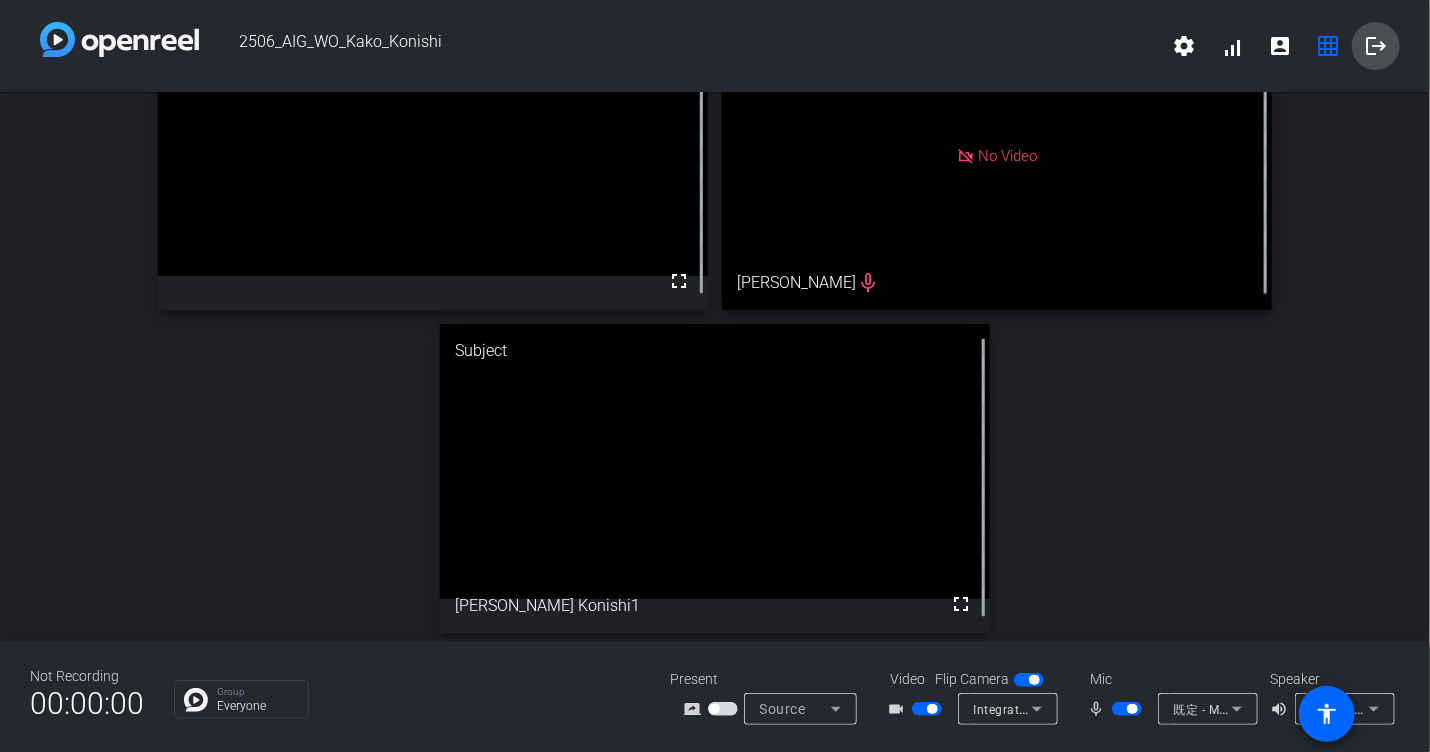 click on "logout" 